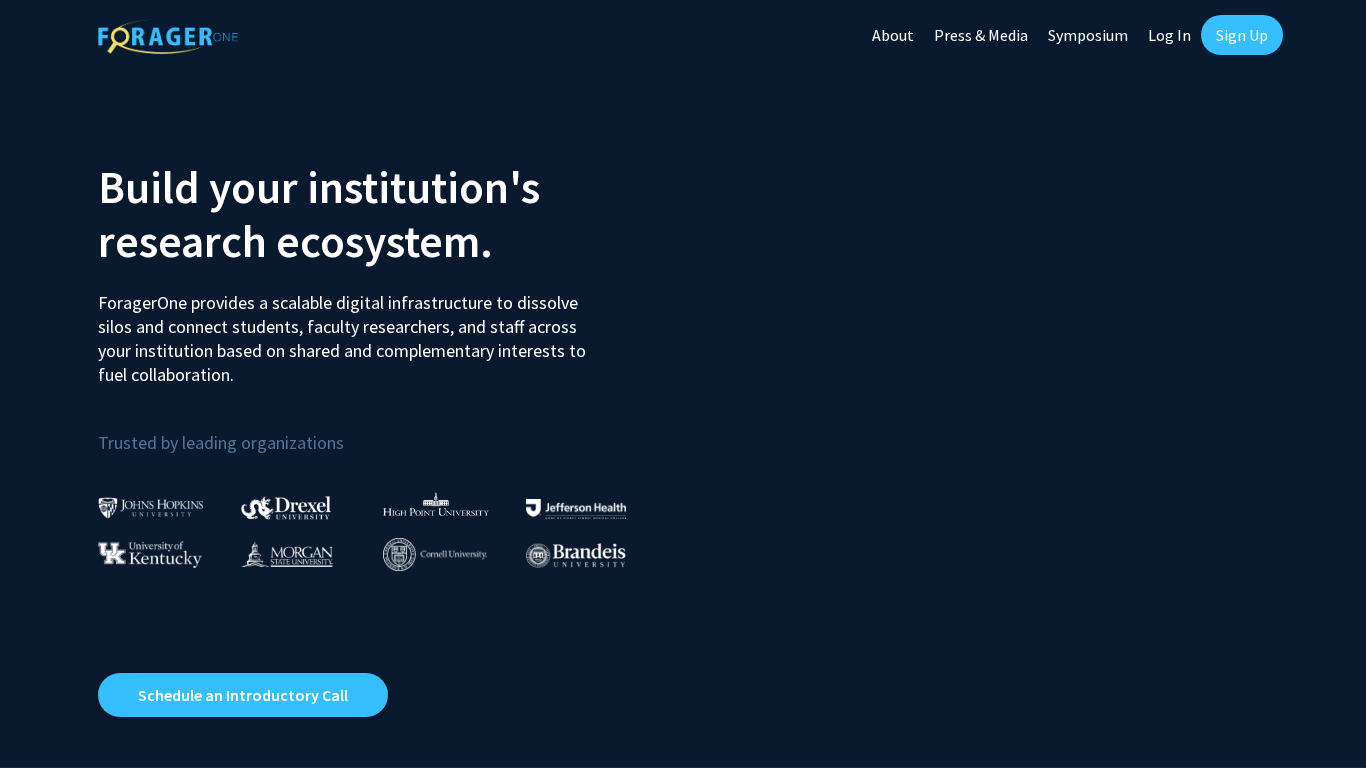 scroll, scrollTop: 0, scrollLeft: 0, axis: both 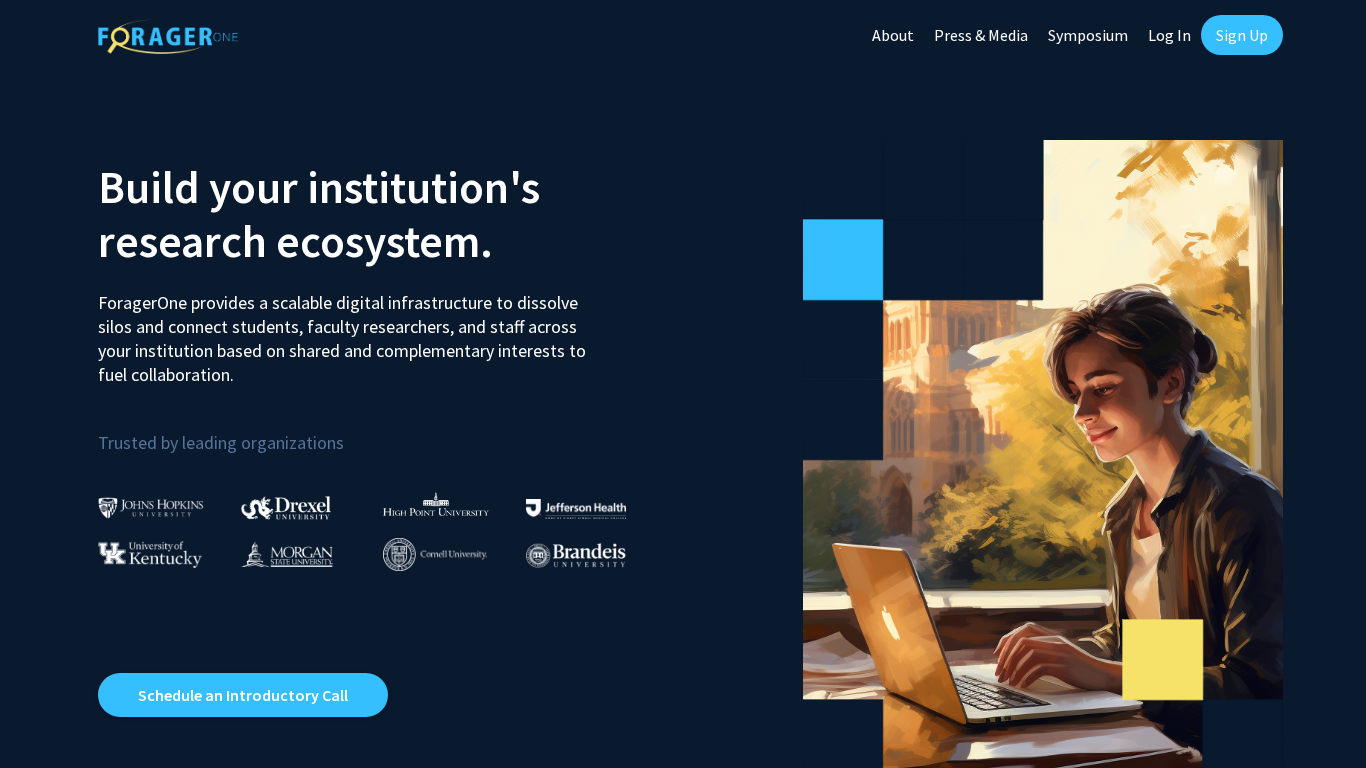 click on "Sign Up" 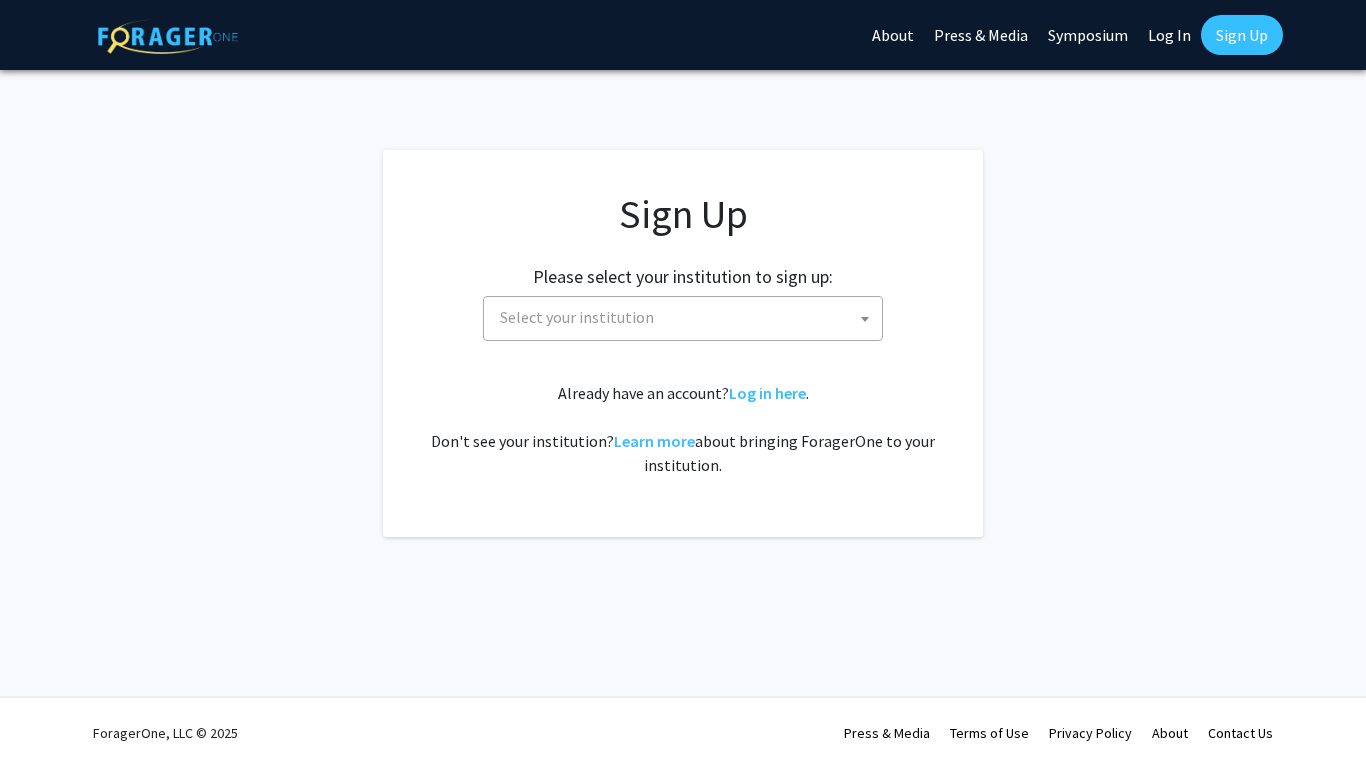 click on "Select your institution" at bounding box center (687, 317) 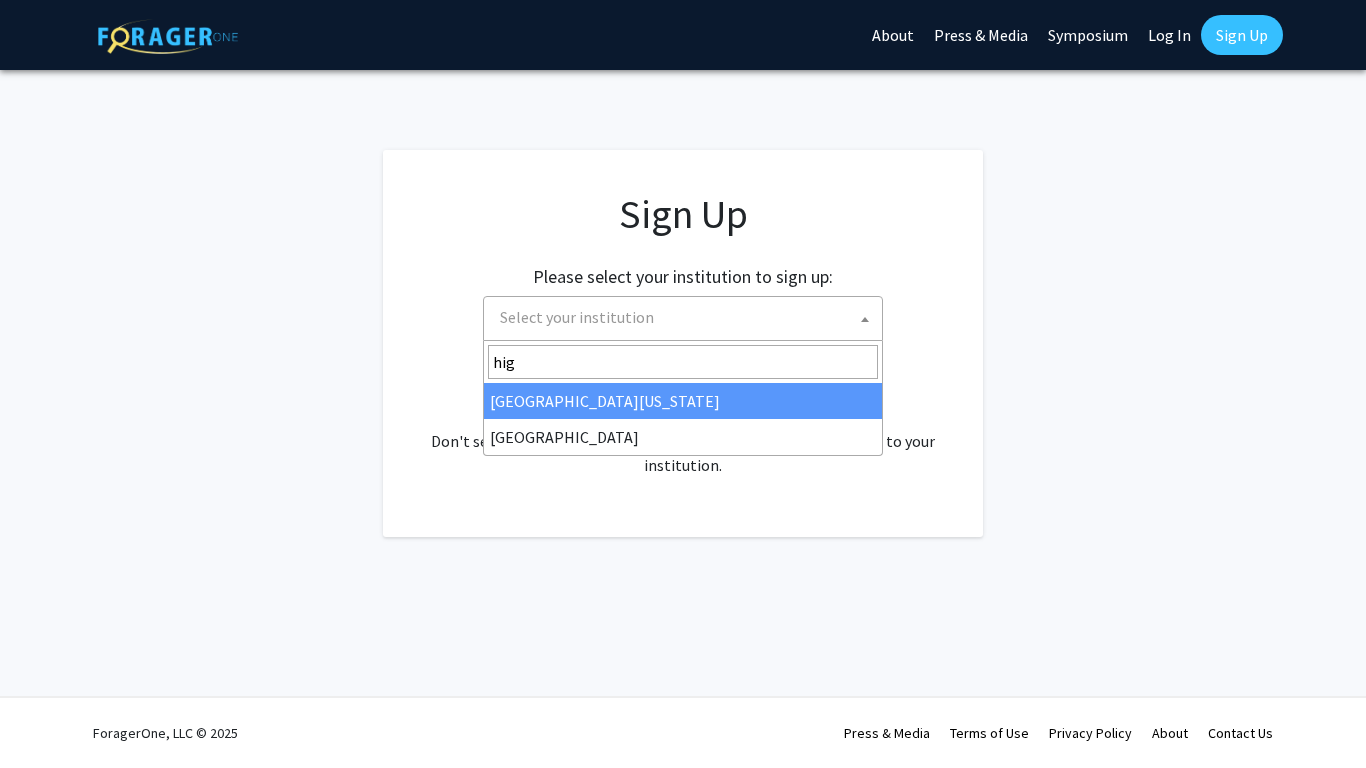 type on "high" 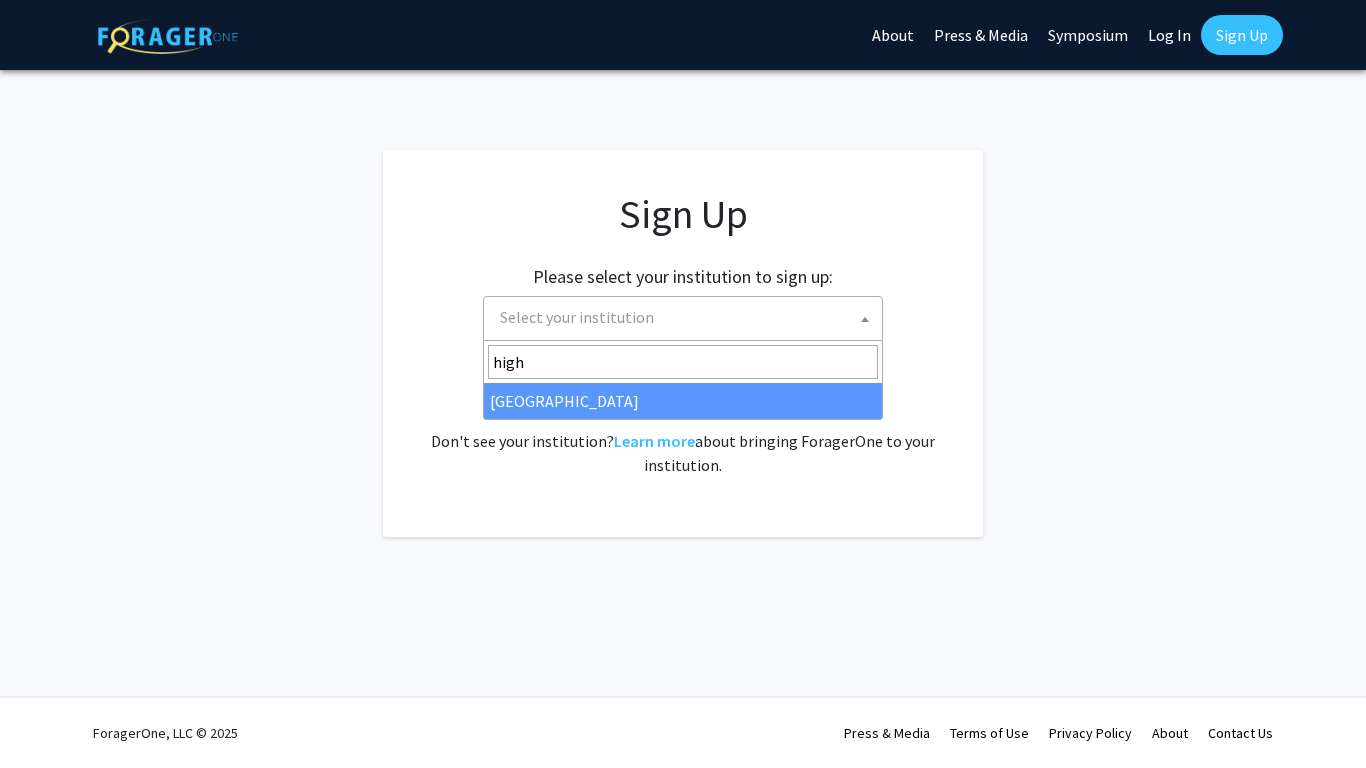 select on "2" 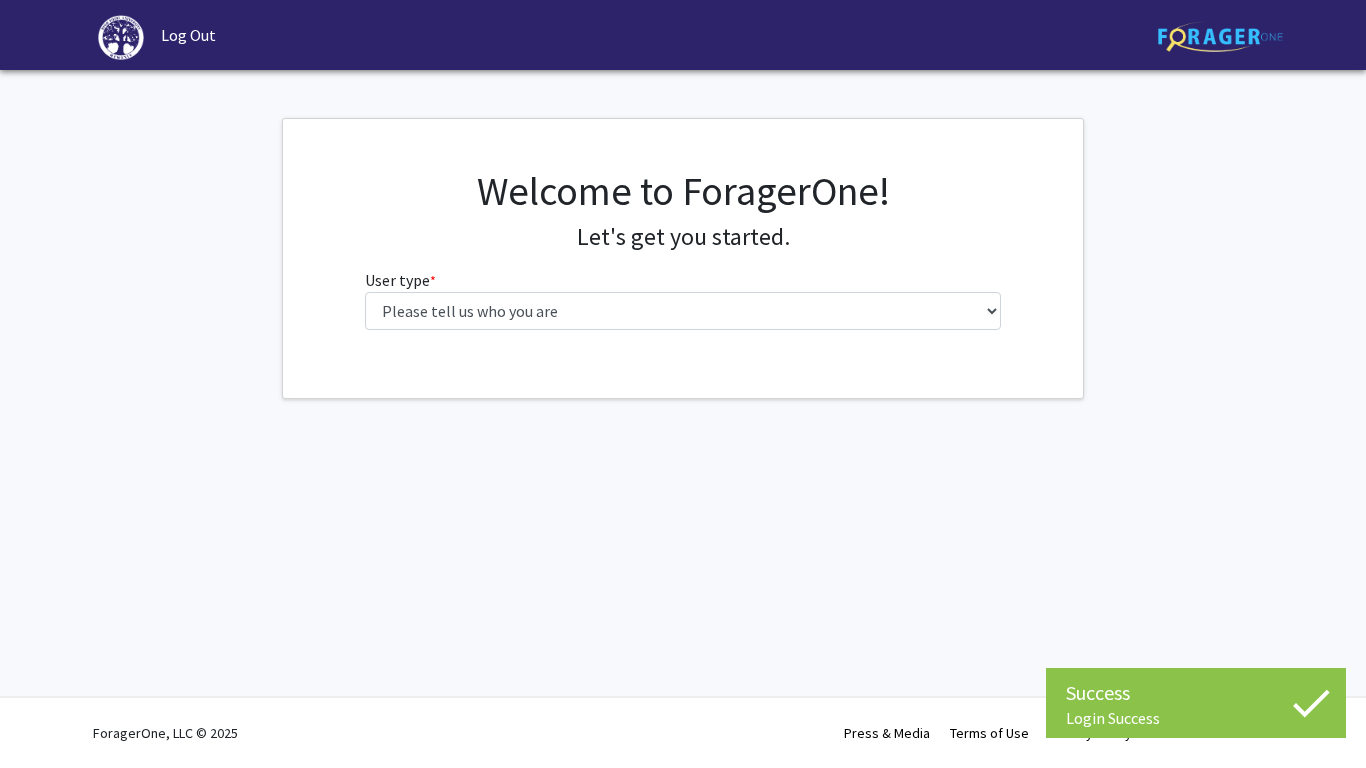 scroll, scrollTop: 0, scrollLeft: 0, axis: both 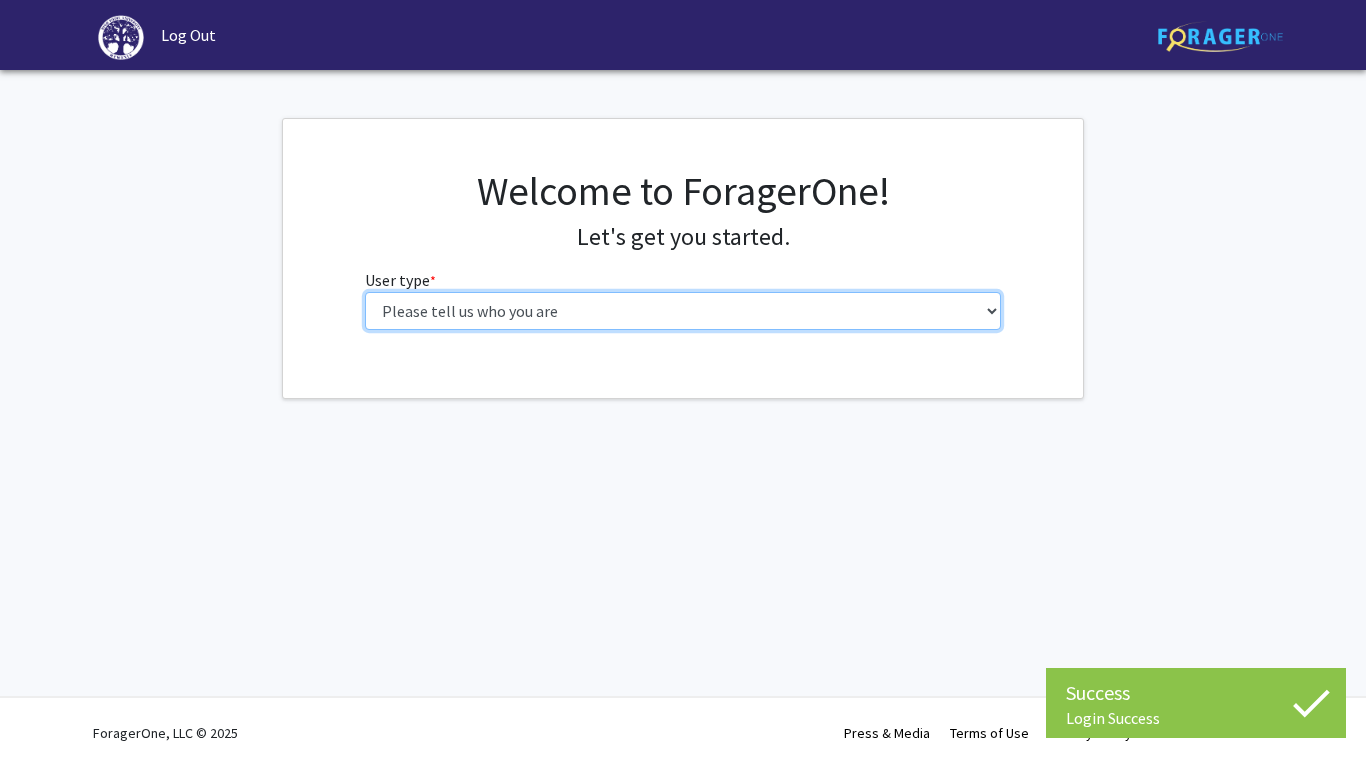 click on "Please tell us who you are  Undergraduate Student   Master's Student   Doctoral Candidate (PhD, MD, DMD, PharmD, etc.)   Postdoctoral Researcher / Research Staff / Medical Resident / Medical Fellow   Faculty   Administrative Staff" at bounding box center (683, 311) 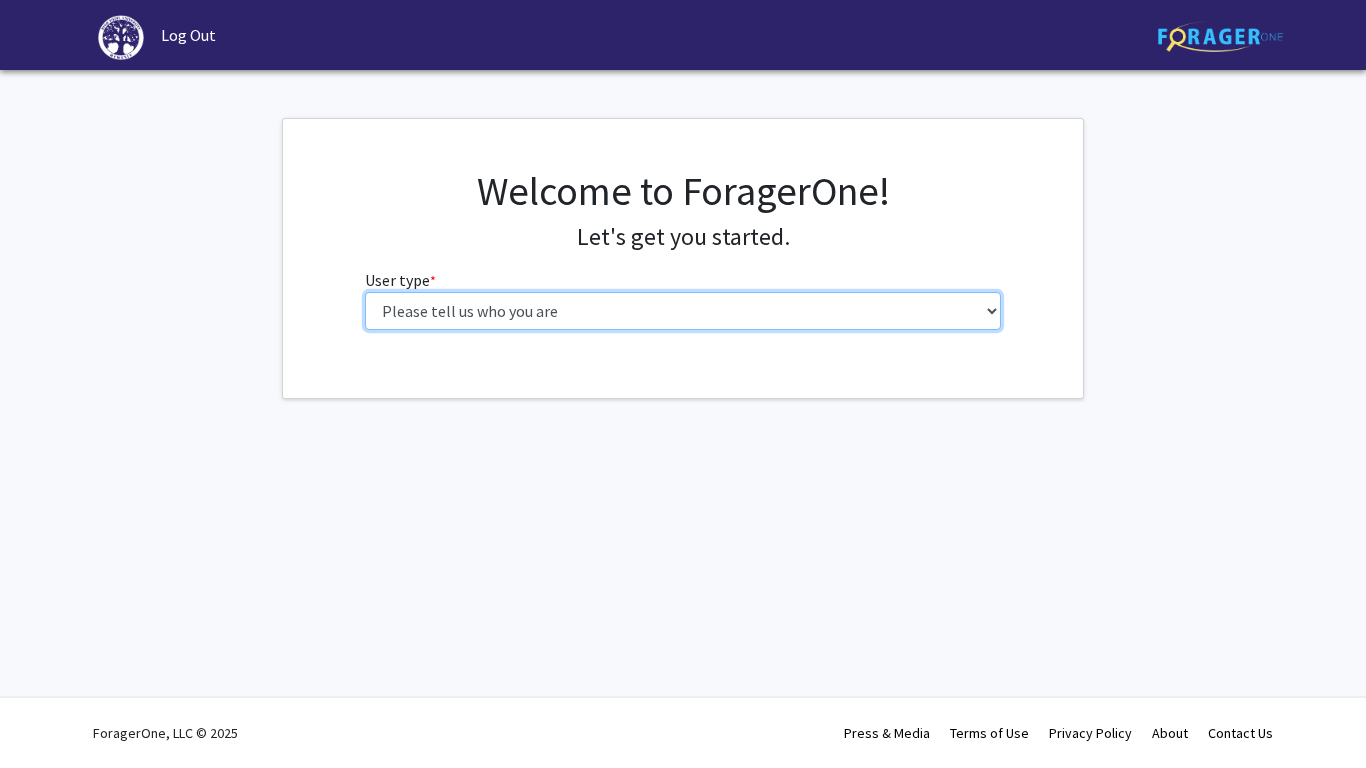 click on "Please tell us who you are  Undergraduate Student   Master's Student   Doctoral Candidate (PhD, MD, DMD, PharmD, etc.)   Postdoctoral Researcher / Research Staff / Medical Resident / Medical Fellow   Faculty   Administrative Staff" at bounding box center (683, 311) 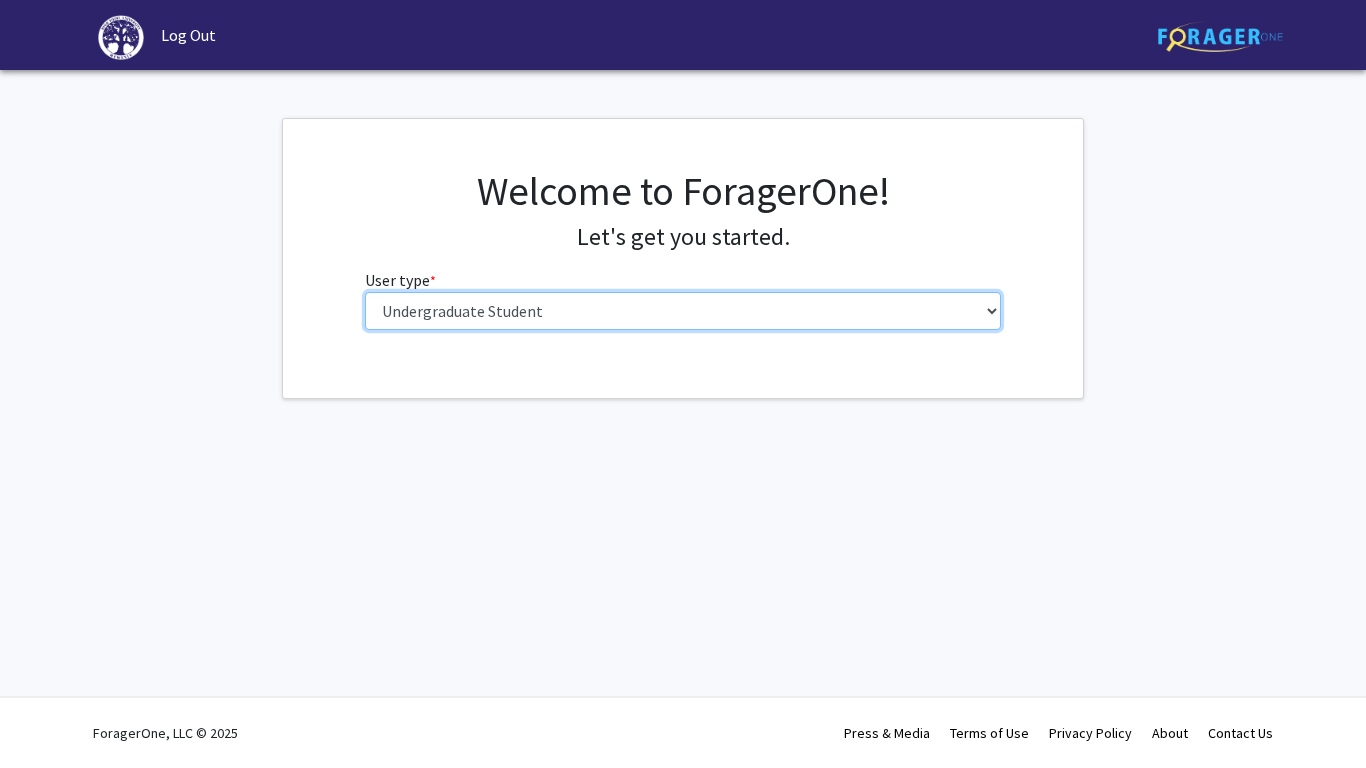click on "Please tell us who you are  Undergraduate Student   Master's Student   Doctoral Candidate (PhD, MD, DMD, PharmD, etc.)   Postdoctoral Researcher / Research Staff / Medical Resident / Medical Fellow   Faculty   Administrative Staff" at bounding box center [683, 311] 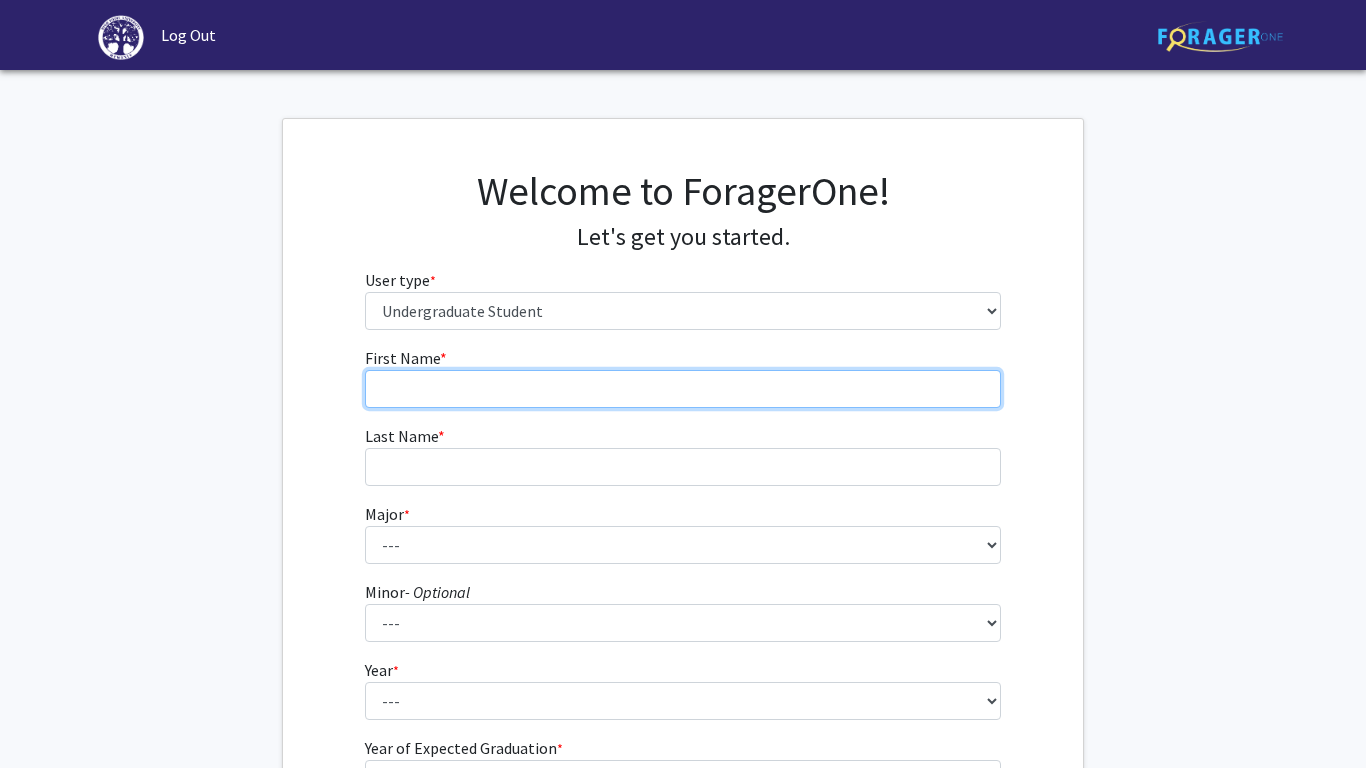 click on "First Name * required" at bounding box center (683, 389) 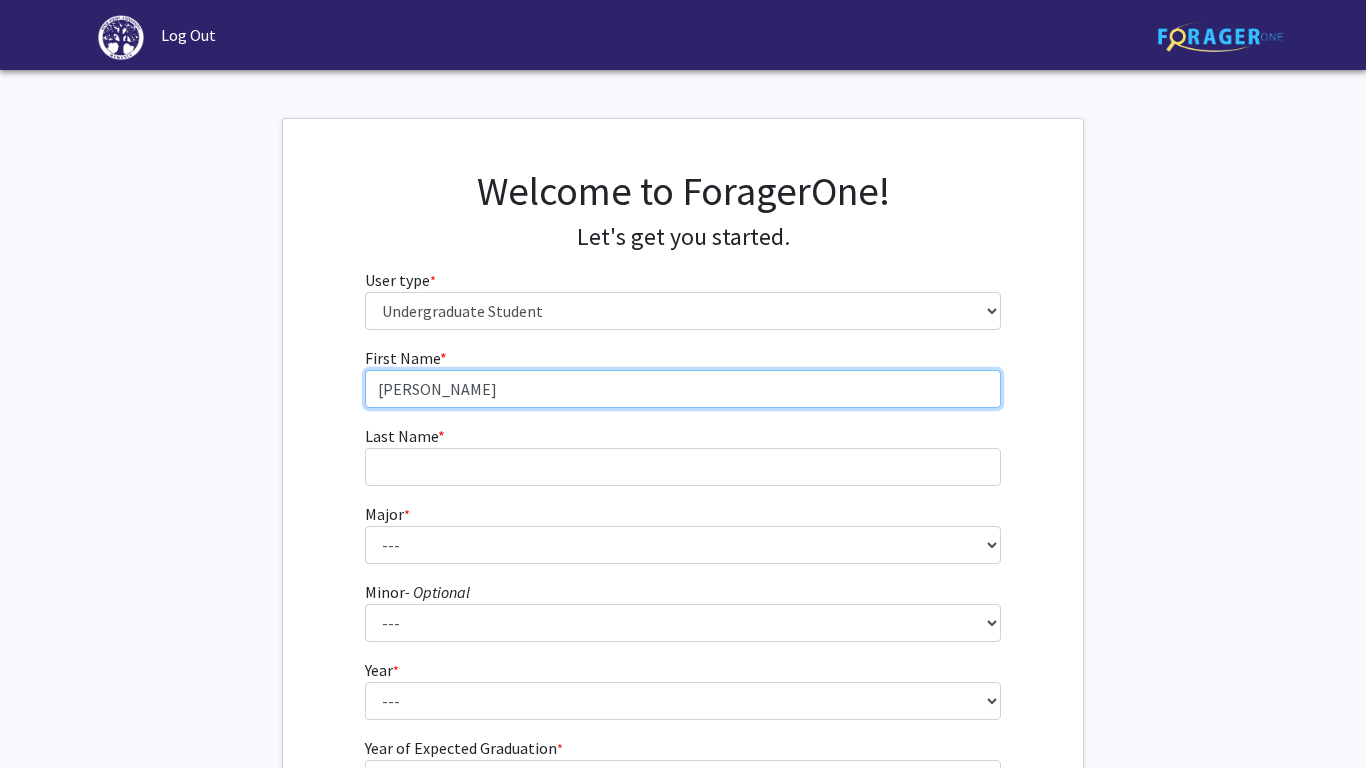 type on "[PERSON_NAME]" 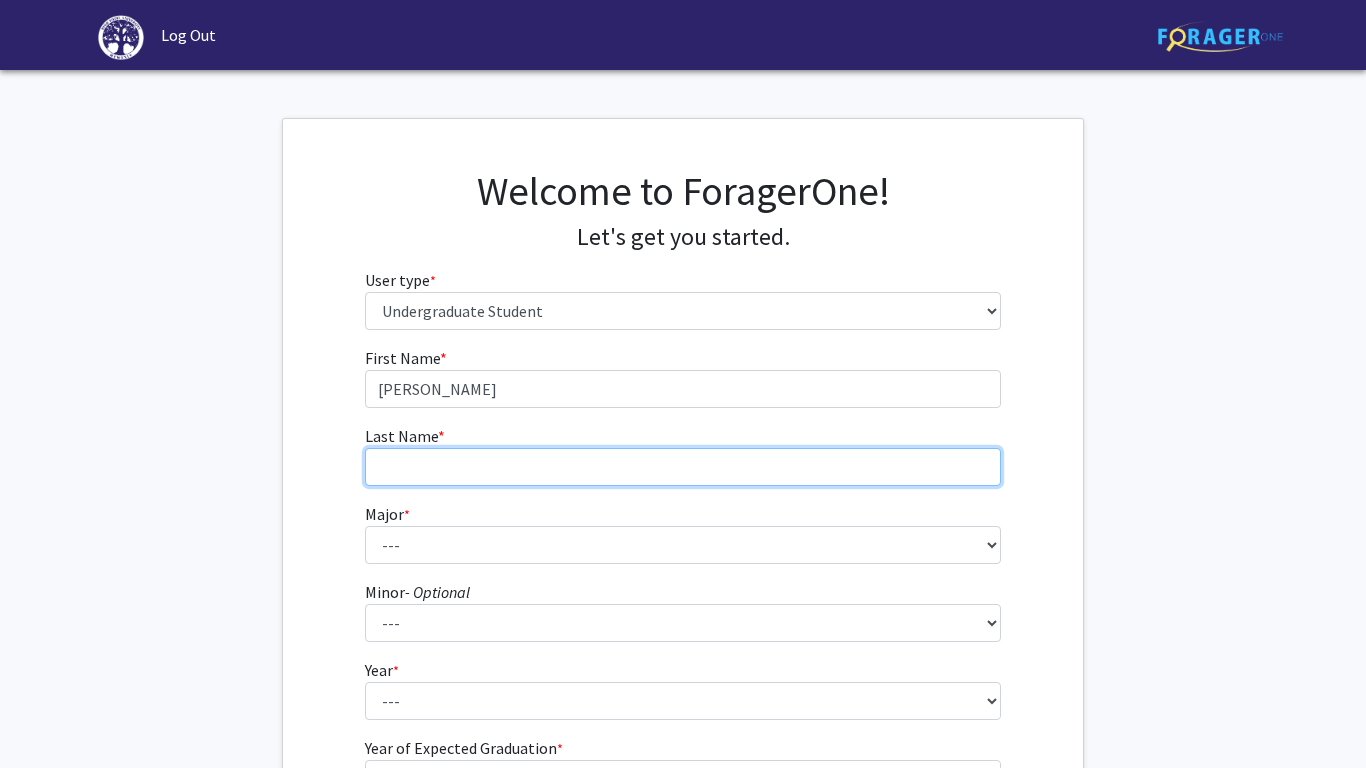click on "Last Name * required" at bounding box center (683, 467) 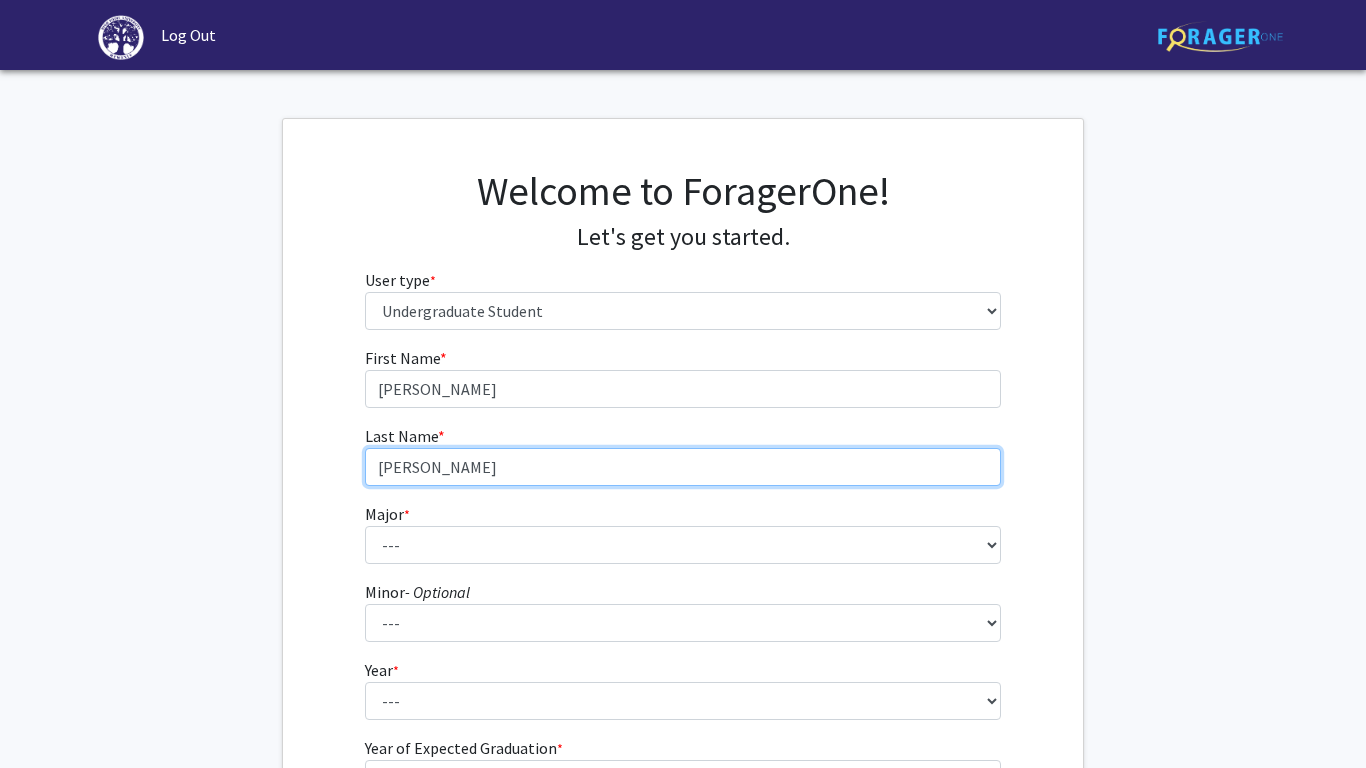 type on "[PERSON_NAME]" 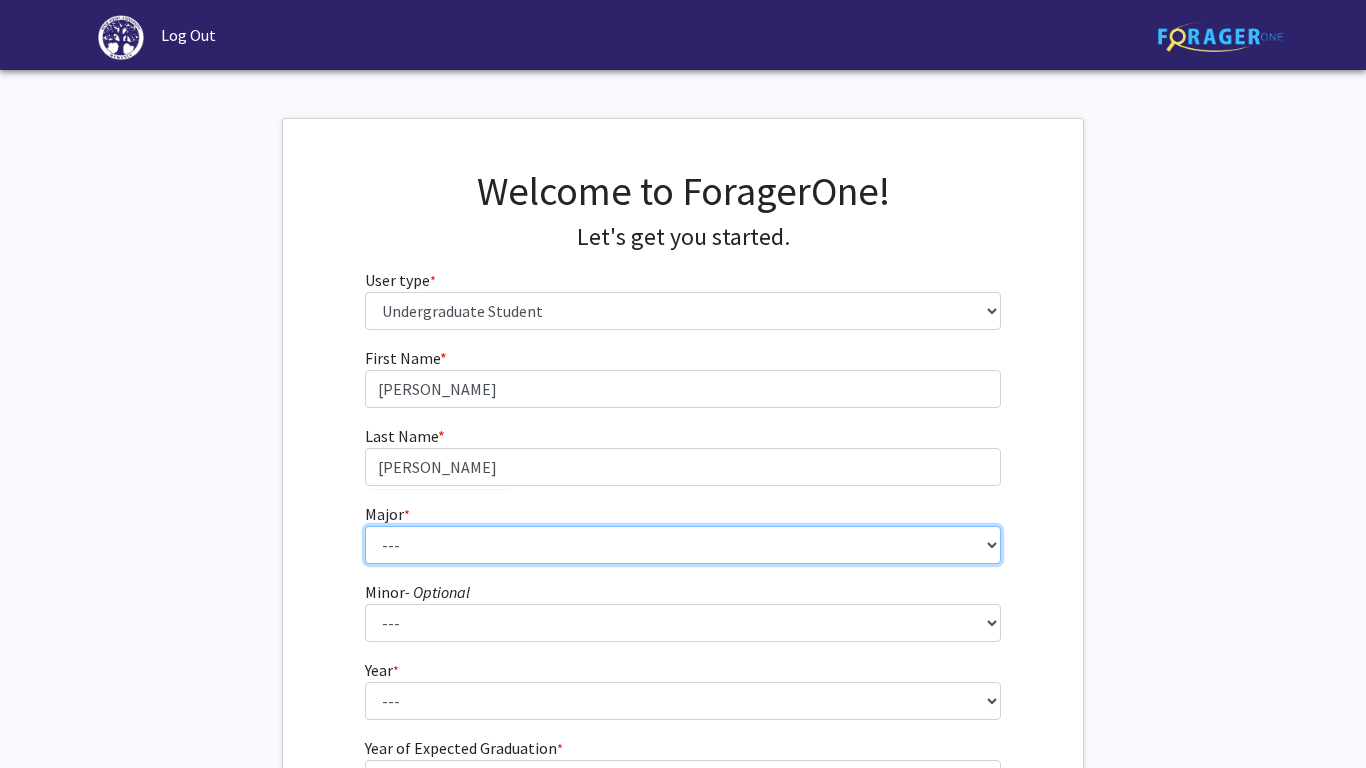 click on "---  Accounting   Actuarial Science   Advertising, Public Relations, and Strategic Communication   Biochemistry   Biology   Business Administration   Business Analytics & Economics   Chemistry   Computer Engineering   Computer Science   Criminal Justice   Cybersecurity   Dance   Data Analytics & Statistics   Data Science   Design Studies with Concentration in Graphic Design   Education Studies   Electrical Engineering   Elementary Education   English (Literature)   English (Writing)   Entrepreneurship   Event Management   Exercise Science   Fashion Merchandising   Finance   French & Francophone Studies   Game Design   Graphic Design   Health & Physical Education   Health and Wellness   Healthcare Management   History   Hospitality Management   Human Relations   Individualized Major Programs   Interior Design   International Business   International Relations   Journalism   Marketing   Mathematical Economics   Mathematics   Mechanical Engineering   Mechatronics   Media Production   Middle Grades Education" at bounding box center (683, 545) 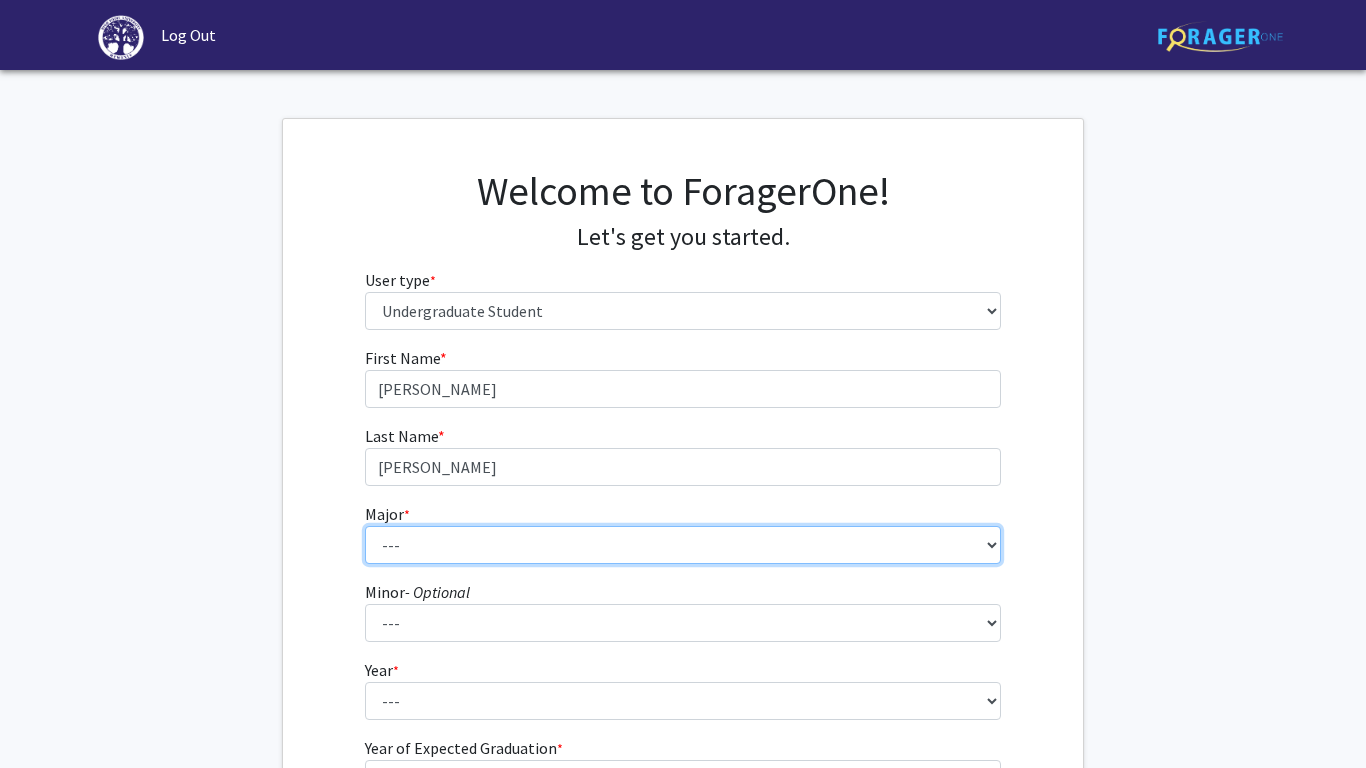 select on "7: 2410" 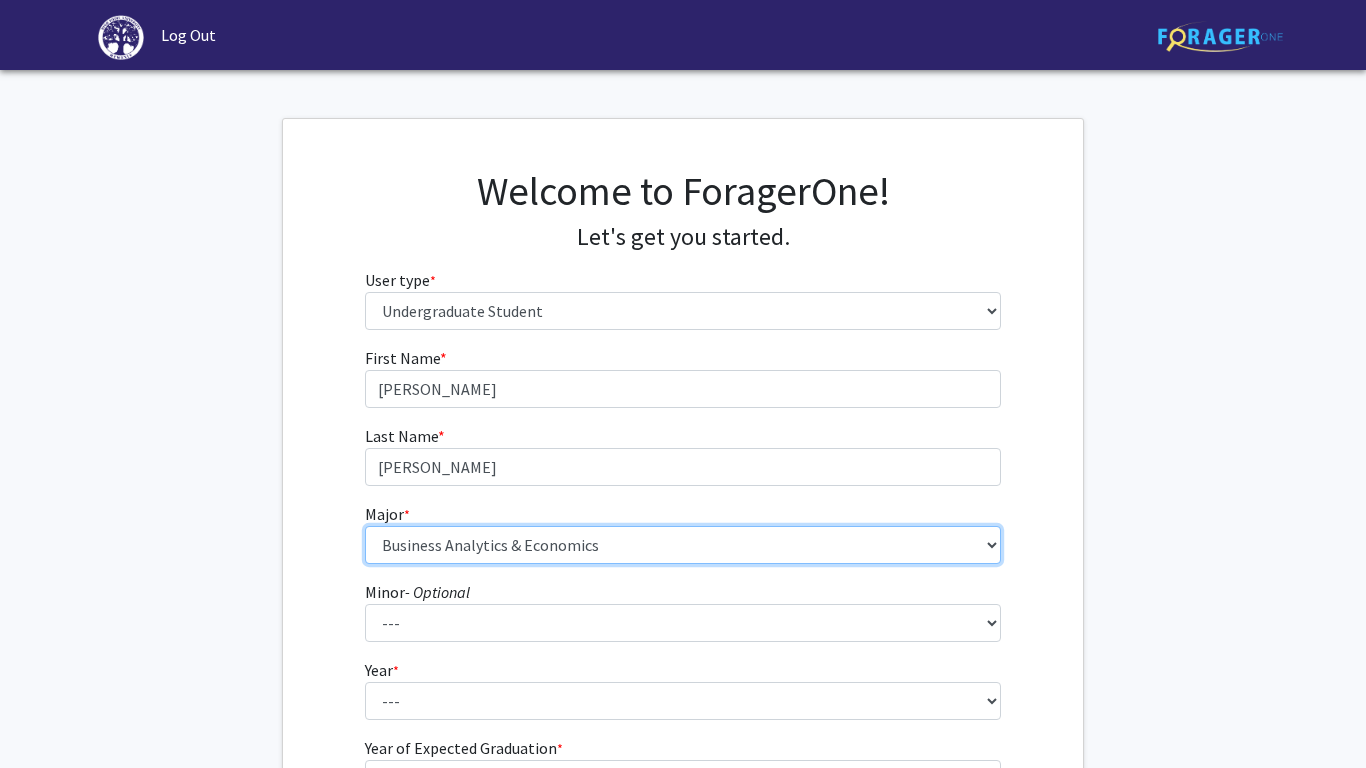 click on "---  Accounting   Actuarial Science   Advertising, Public Relations, and Strategic Communication   Biochemistry   Biology   Business Administration   Business Analytics & Economics   Chemistry   Computer Engineering   Computer Science   Criminal Justice   Cybersecurity   Dance   Data Analytics & Statistics   Data Science   Design Studies with Concentration in Graphic Design   Education Studies   Electrical Engineering   Elementary Education   English (Literature)   English (Writing)   Entrepreneurship   Event Management   Exercise Science   Fashion Merchandising   Finance   French & Francophone Studies   Game Design   Graphic Design   Health & Physical Education   Health and Wellness   Healthcare Management   History   Hospitality Management   Human Relations   Individualized Major Programs   Interior Design   International Business   International Relations   Journalism   Marketing   Mathematical Economics   Mathematics   Mechanical Engineering   Mechatronics   Media Production   Middle Grades Education" at bounding box center [683, 545] 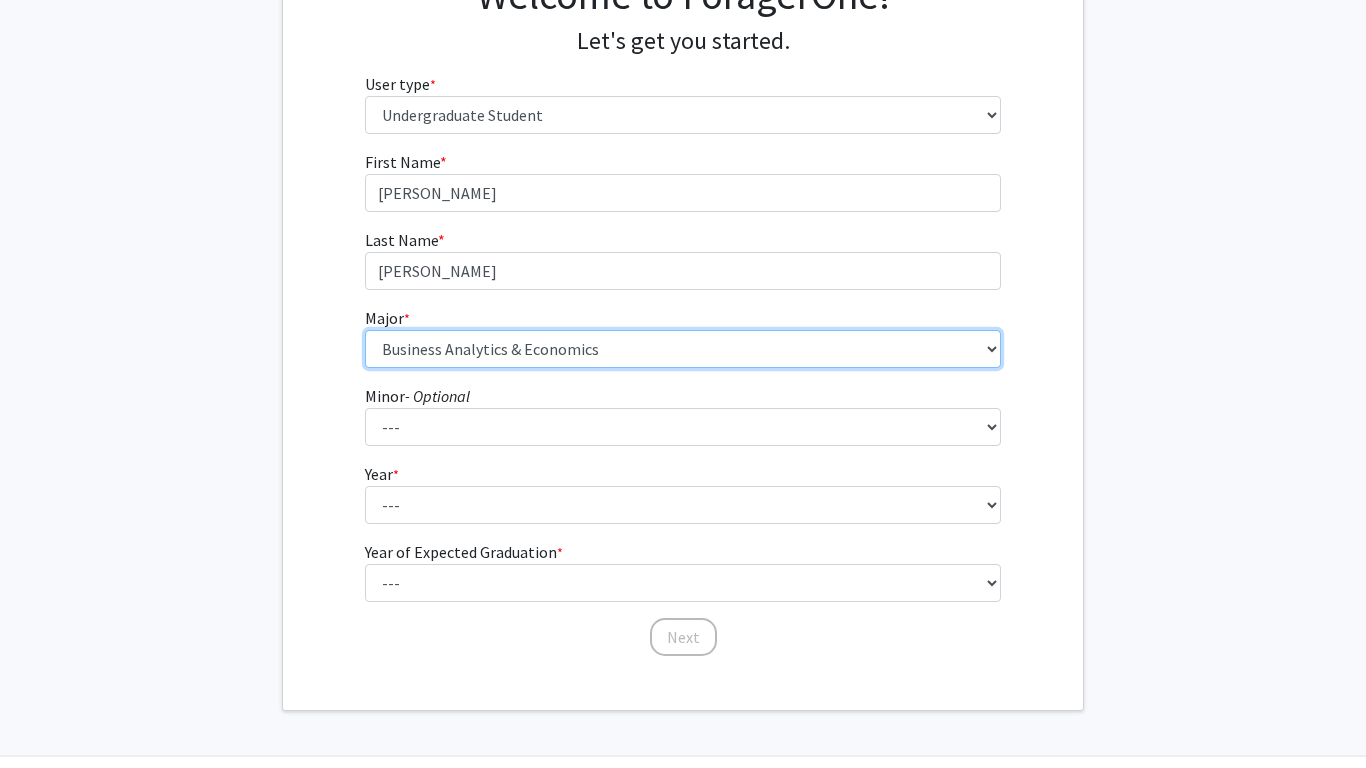 scroll, scrollTop: 197, scrollLeft: 0, axis: vertical 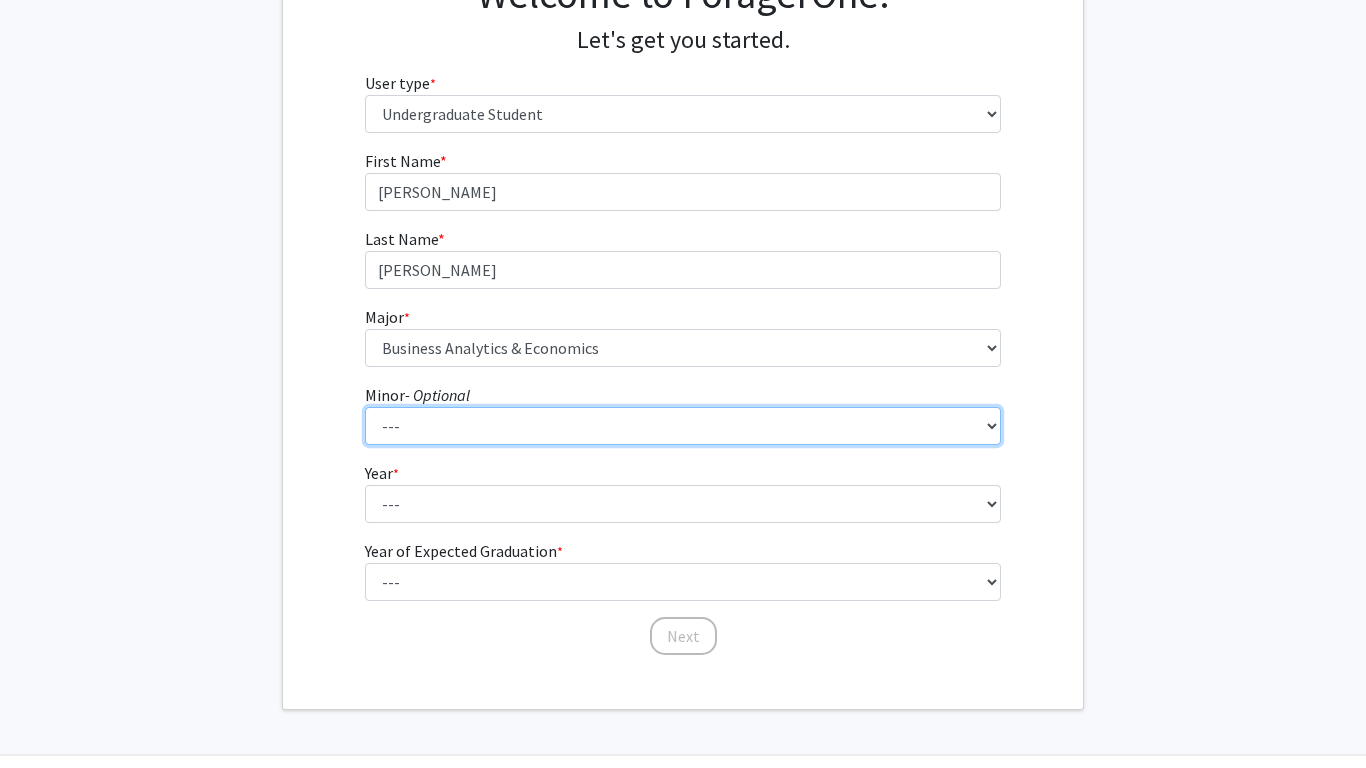 click on "---  Anthropology   Chinese   Civic Responsibility and Social Innovation   Criminal Justice   Dance   Environmental Studies   French & Francophone Studies   History   Human Relations   Latin American Studies   Leadership   Literature   Mathematics   Musical Theatre   Non-Profit Leadership and Management   Philosophy   Political Science   Psychology   Public and Professional Writing   Religion   Sociology   Spanish   Statistics   Theatre   Women & Gender Studies   Writing" at bounding box center [683, 426] 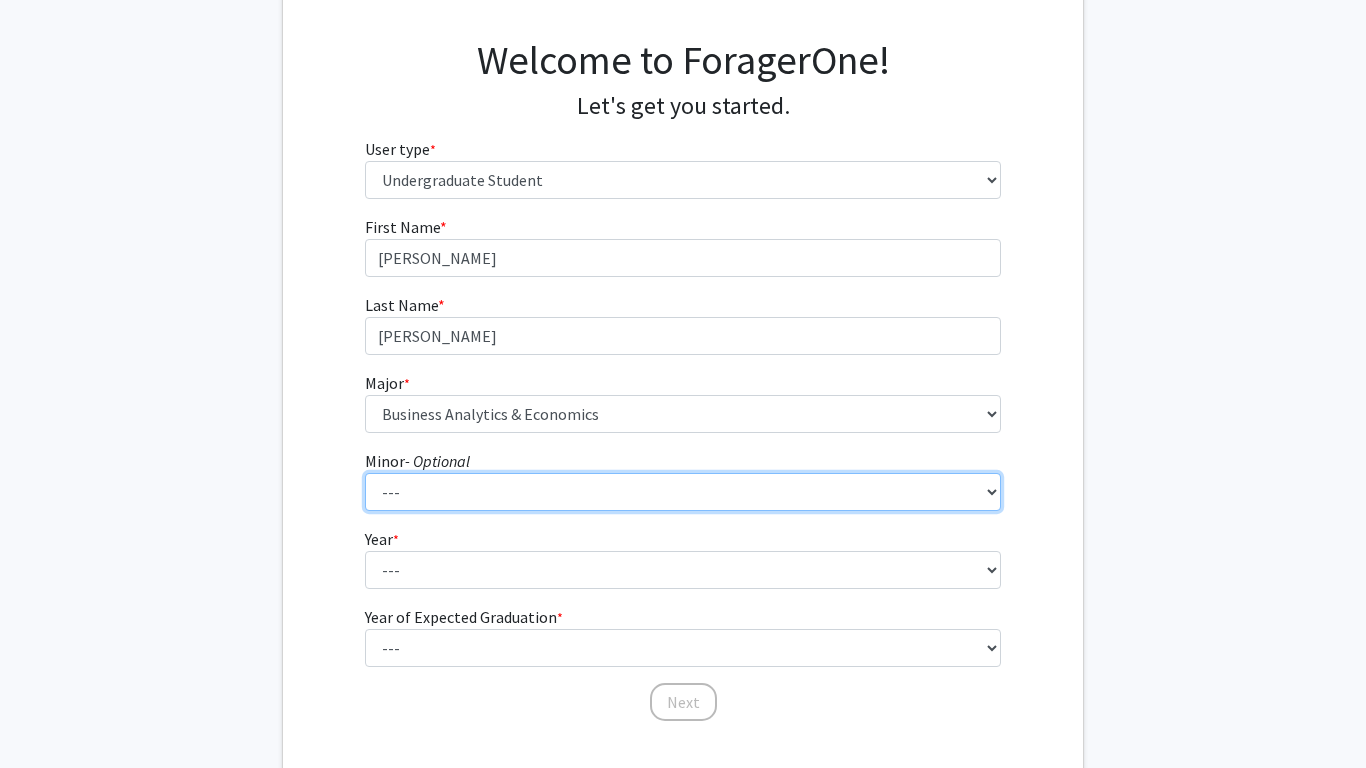 scroll, scrollTop: 130, scrollLeft: 0, axis: vertical 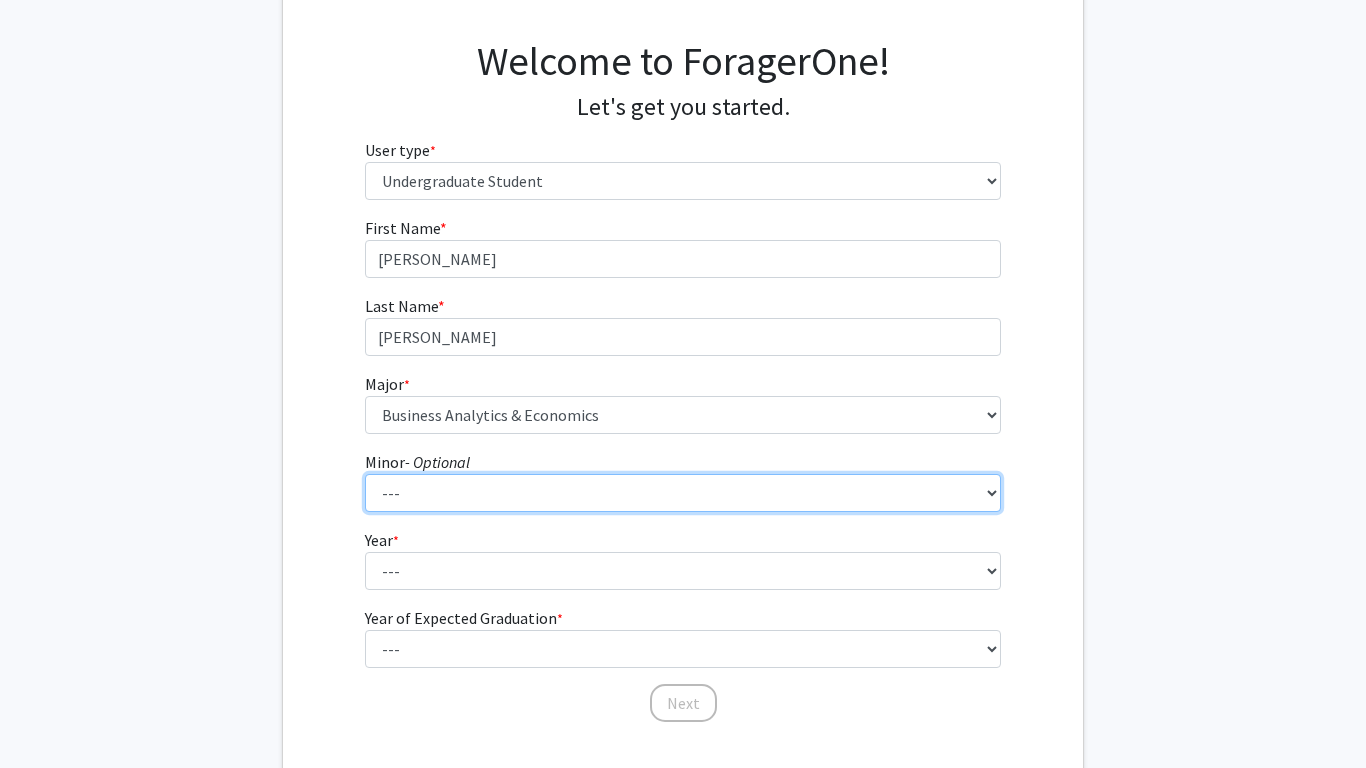 click on "---  Anthropology   Chinese   Civic Responsibility and Social Innovation   Criminal Justice   Dance   Environmental Studies   French & Francophone Studies   History   Human Relations   Latin American Studies   Leadership   Literature   Mathematics   Musical Theatre   Non-Profit Leadership and Management   Philosophy   Political Science   Psychology   Public and Professional Writing   Religion   Sociology   Spanish   Statistics   Theatre   Women & Gender Studies   Writing" at bounding box center (683, 493) 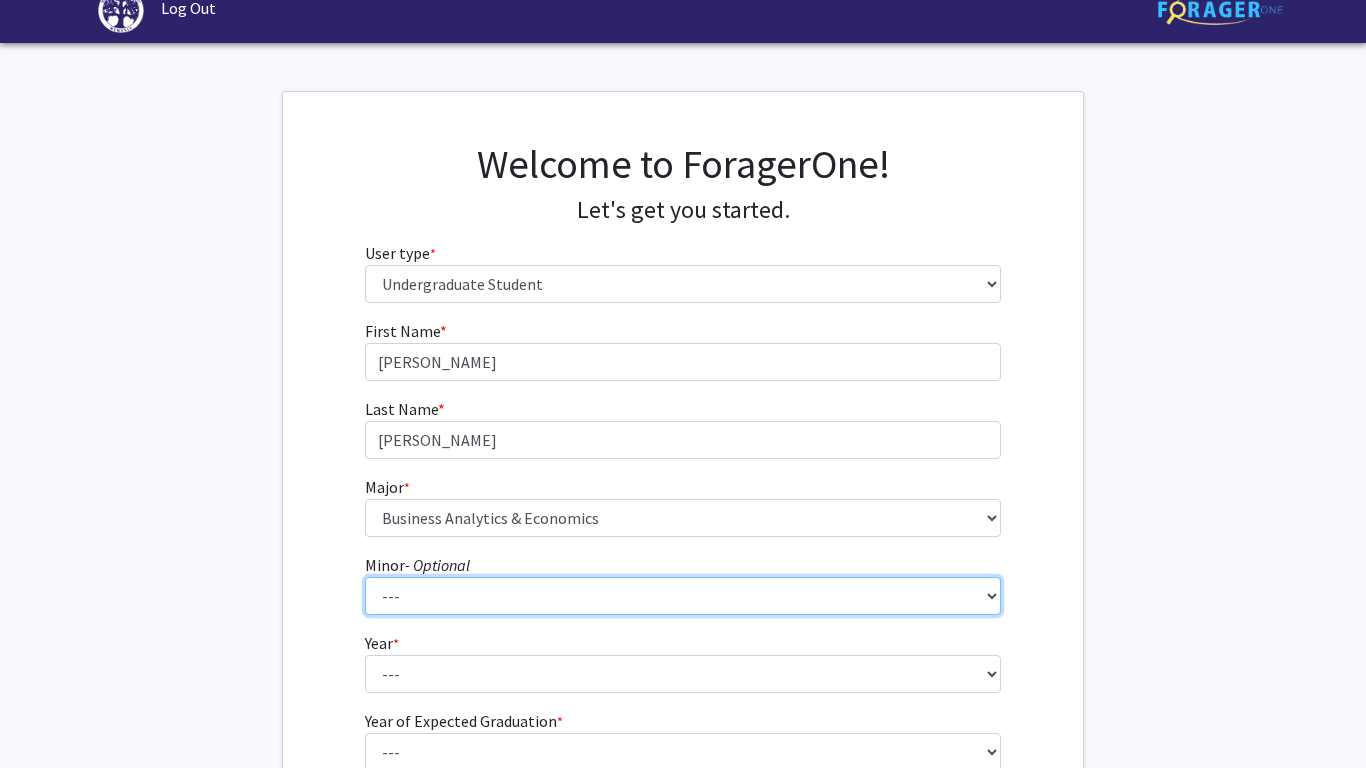 scroll, scrollTop: 23, scrollLeft: 0, axis: vertical 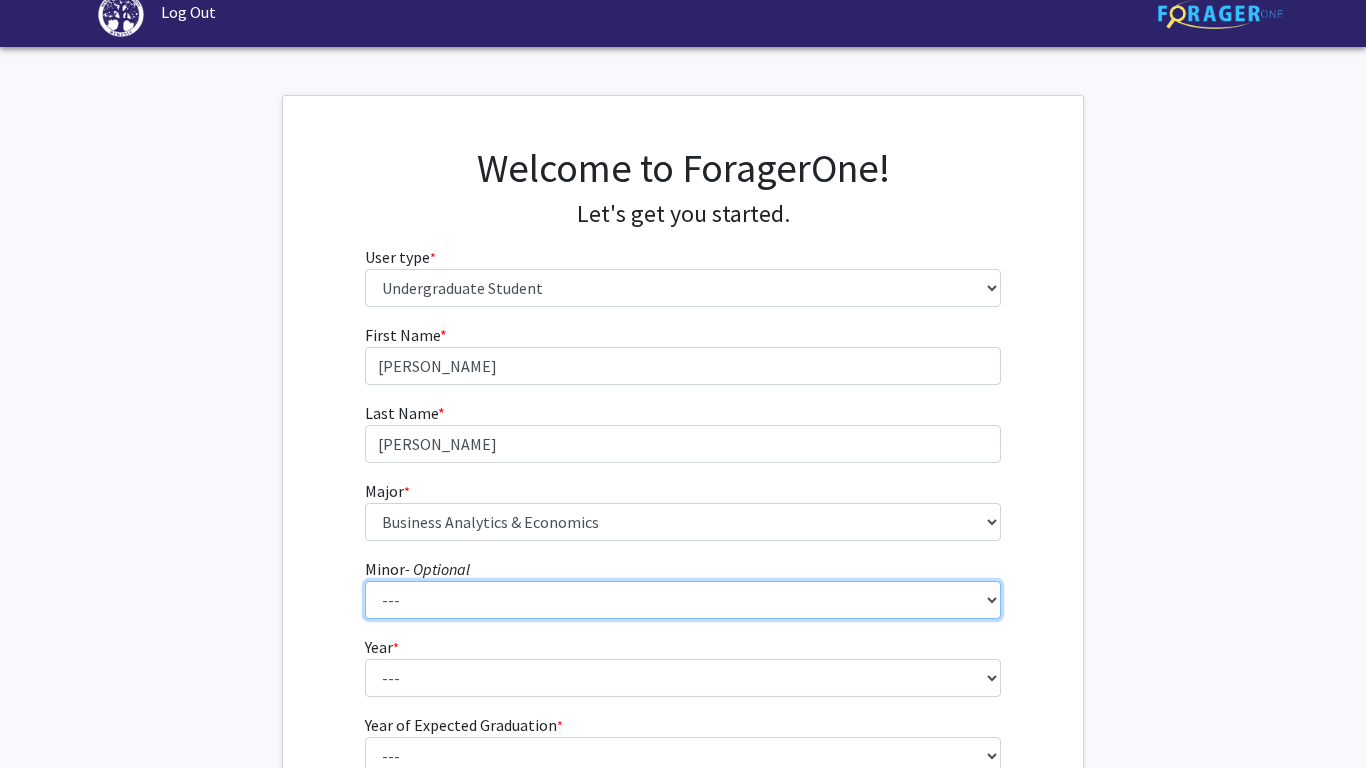 click on "---  Anthropology   Chinese   Civic Responsibility and Social Innovation   Criminal Justice   Dance   Environmental Studies   French & Francophone Studies   History   Human Relations   Latin American Studies   Leadership   Literature   Mathematics   Musical Theatre   Non-Profit Leadership and Management   Philosophy   Political Science   Psychology   Public and Professional Writing   Religion   Sociology   Spanish   Statistics   Theatre   Women & Gender Studies   Writing" at bounding box center (683, 600) 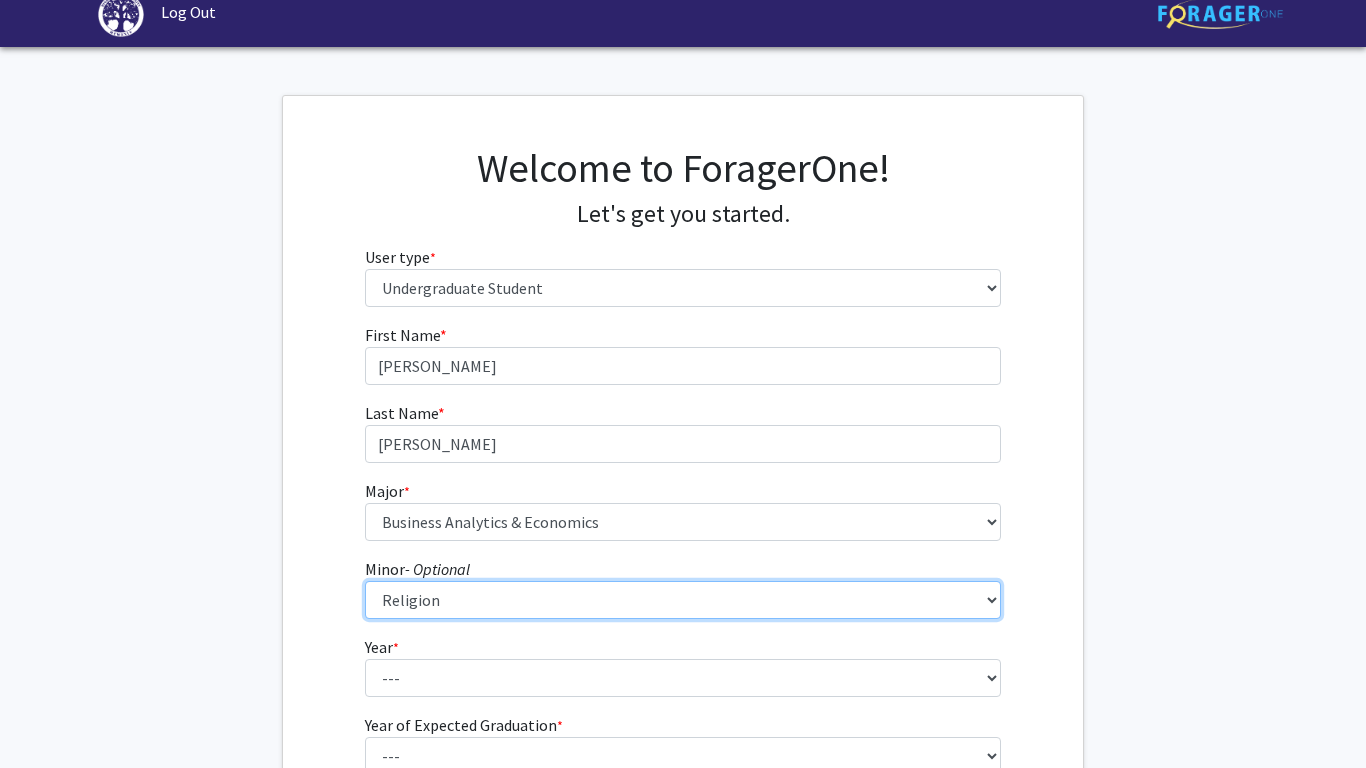 click on "---  Anthropology   Chinese   Civic Responsibility and Social Innovation   Criminal Justice   Dance   Environmental Studies   French & Francophone Studies   History   Human Relations   Latin American Studies   Leadership   Literature   Mathematics   Musical Theatre   Non-Profit Leadership and Management   Philosophy   Political Science   Psychology   Public and Professional Writing   Religion   Sociology   Spanish   Statistics   Theatre   Women & Gender Studies   Writing" at bounding box center (683, 600) 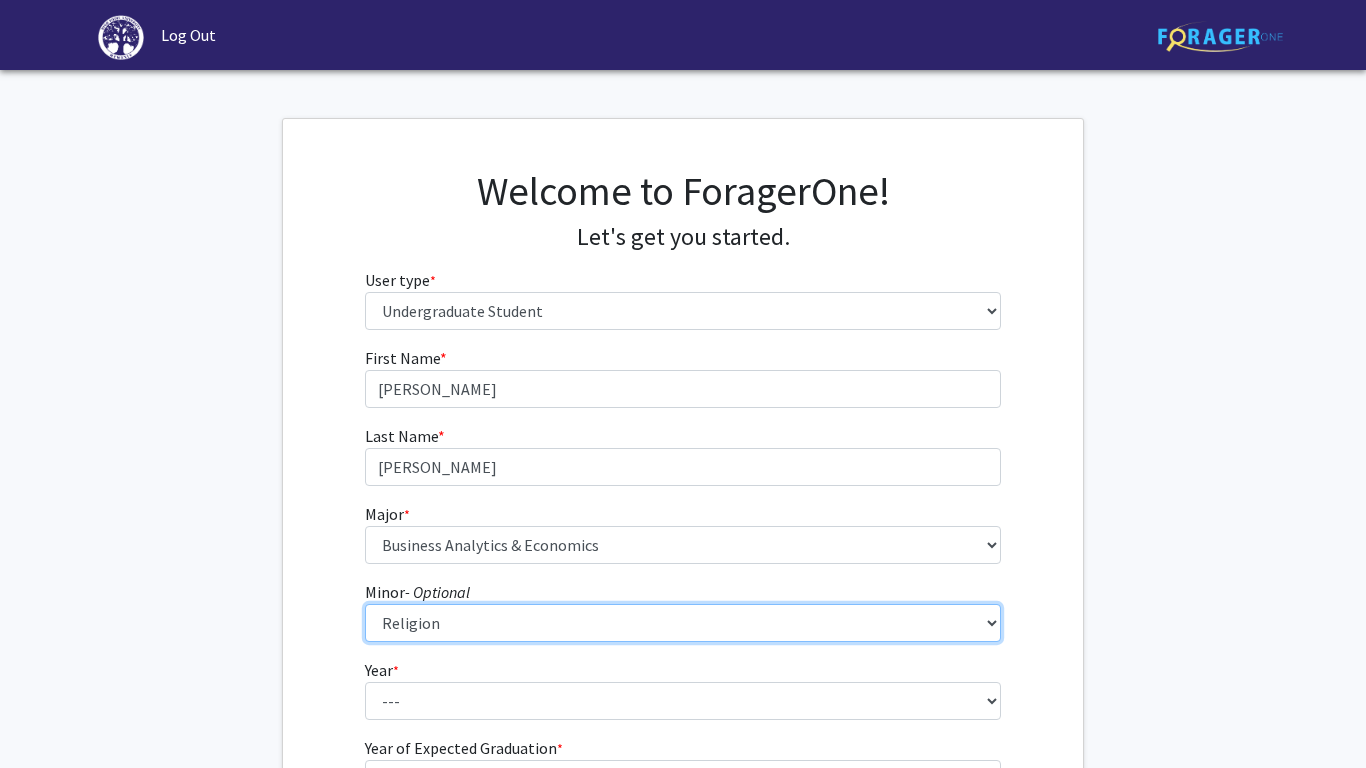 scroll, scrollTop: 255, scrollLeft: 0, axis: vertical 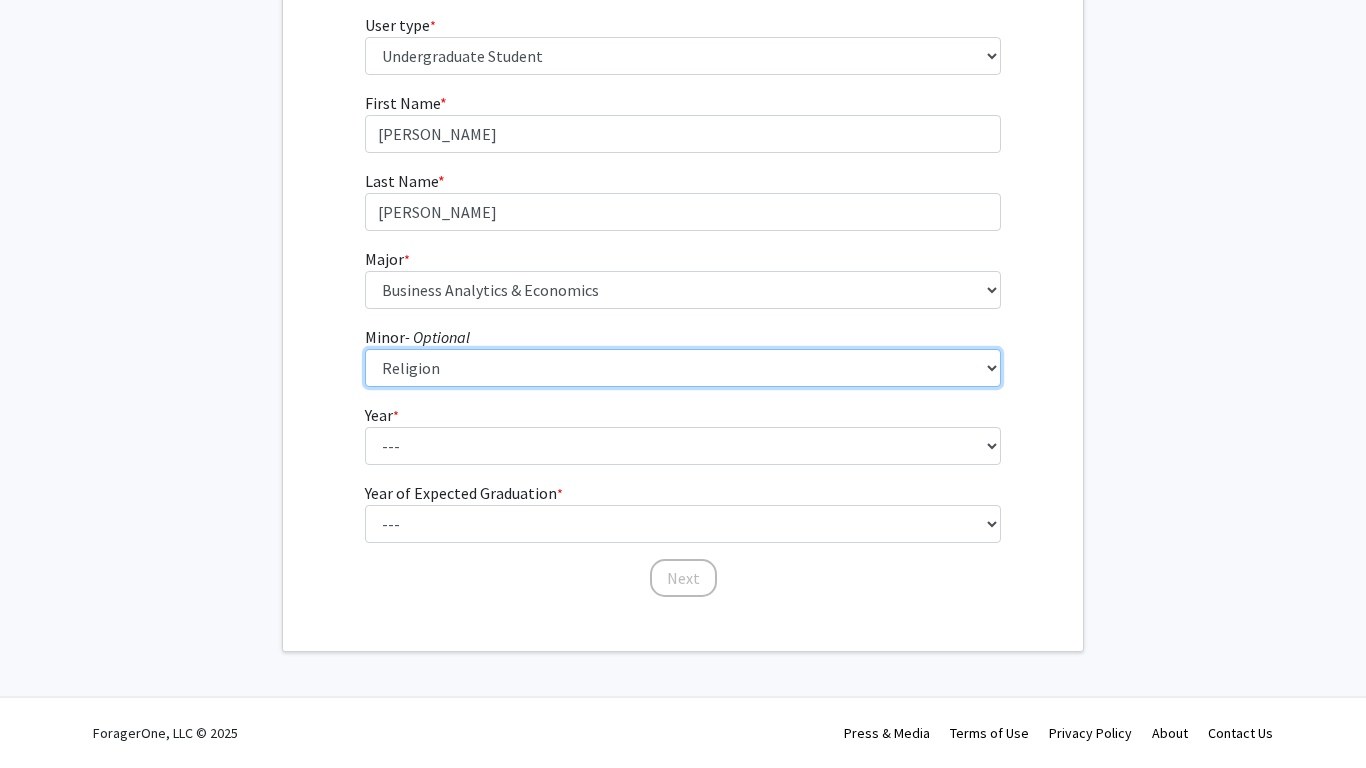click on "---  Anthropology   Chinese   Civic Responsibility and Social Innovation   Criminal Justice   Dance   Environmental Studies   French & Francophone Studies   History   Human Relations   Latin American Studies   Leadership   Literature   Mathematics   Musical Theatre   Non-Profit Leadership and Management   Philosophy   Political Science   Psychology   Public and Professional Writing   Religion   Sociology   Spanish   Statistics   Theatre   Women & Gender Studies   Writing" at bounding box center (683, 368) 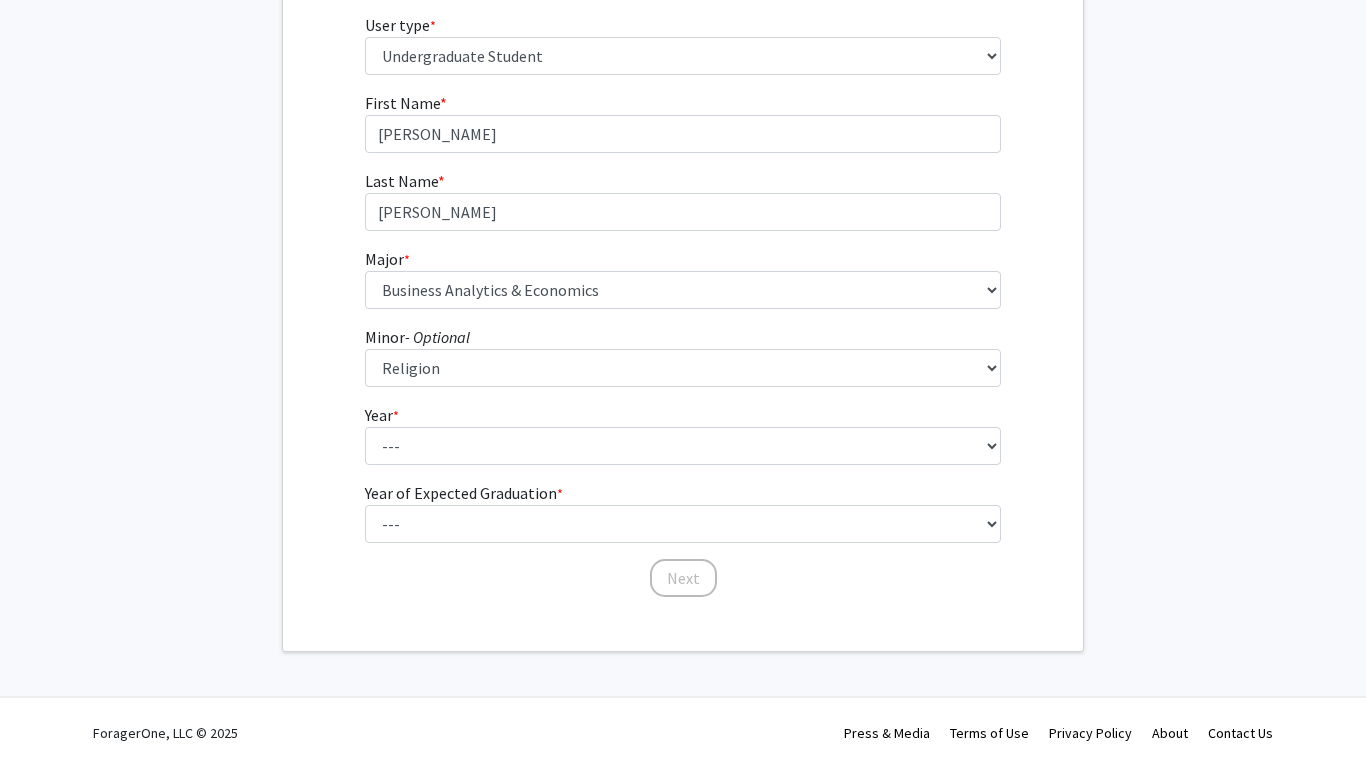 click on "First Name * required [PERSON_NAME] Last Name * required [PERSON_NAME]  Major  * required ---  Accounting   Actuarial Science   Advertising, Public Relations, and Strategic Communication   Biochemistry   Biology   Business Administration   Business Analytics & Economics   Chemistry   Computer Engineering   Computer Science   Criminal Justice   Cybersecurity   Dance   Data Analytics & Statistics   Data Science   Design Studies with Concentration in Graphic Design   Education Studies   Electrical Engineering   Elementary Education   English (Literature)   English (Writing)   Entrepreneurship   Event Management   Exercise Science   Fashion Merchandising   Finance   French & Francophone Studies   Game Design   Graphic Design   Health & Physical Education   Health and Wellness   Healthcare Management   History   Hospitality Management   Human Relations   Individualized Major Programs   Interior Design   International Business   International Relations   Journalism   Marketing   Mathematical Economics   Mathematics   Mechatronics" 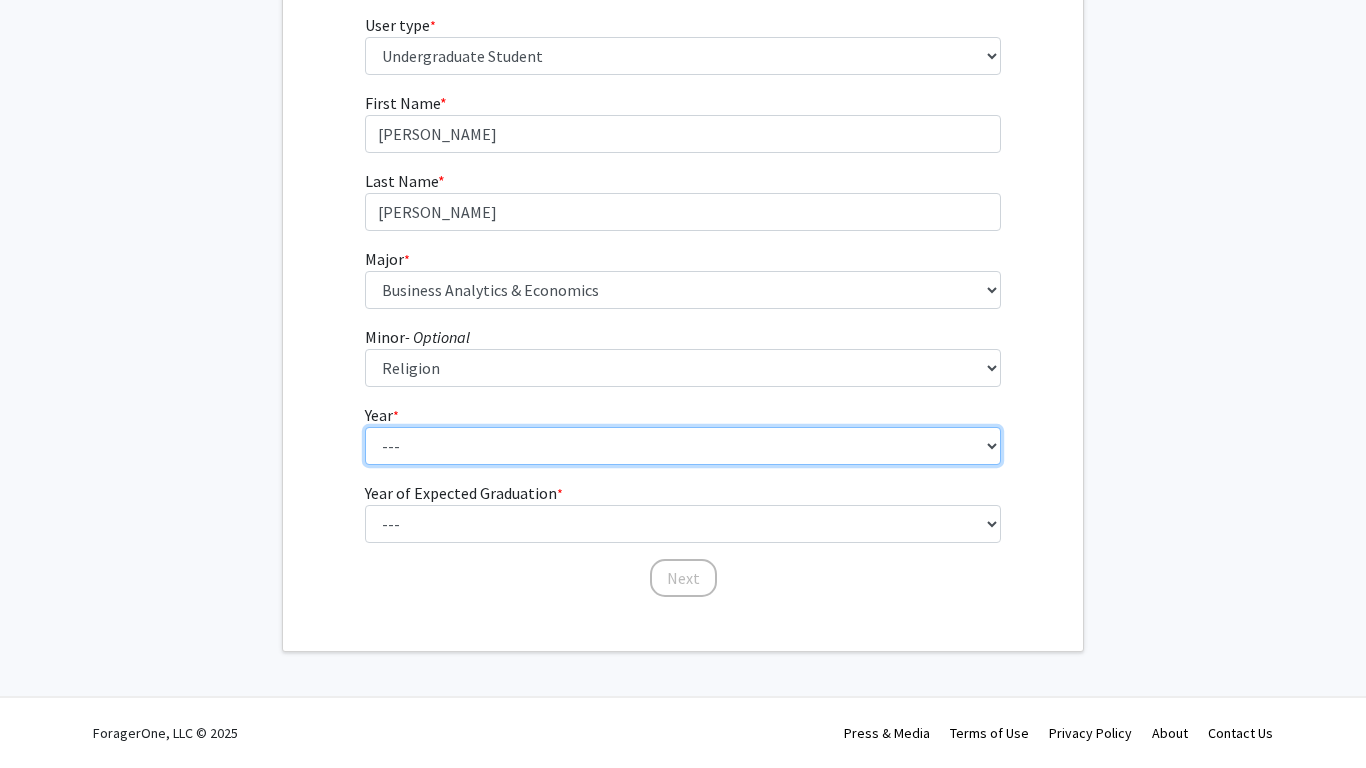 click on "---  First-year   Sophomore   Junior   Senior   Postbaccalaureate Certificate" at bounding box center (683, 446) 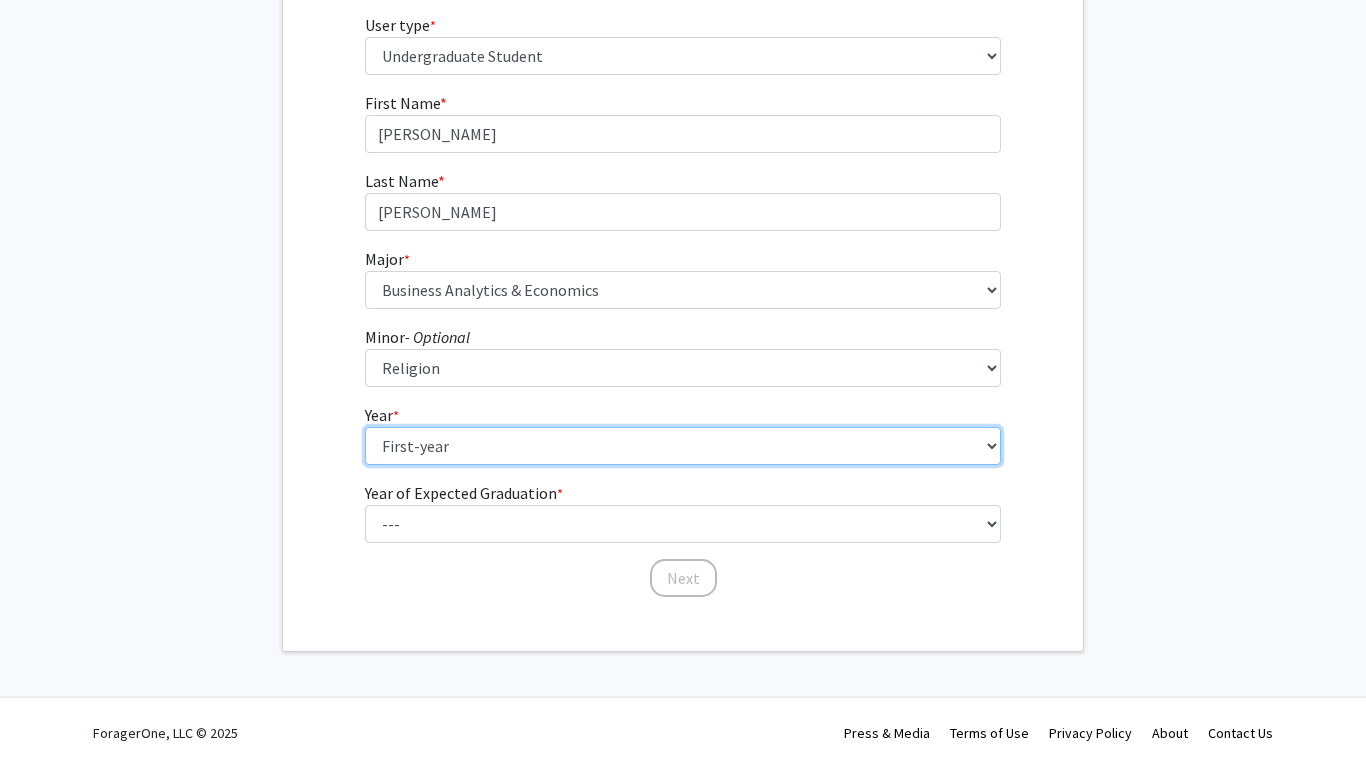 click on "---  First-year   Sophomore   Junior   Senior   Postbaccalaureate Certificate" at bounding box center [683, 446] 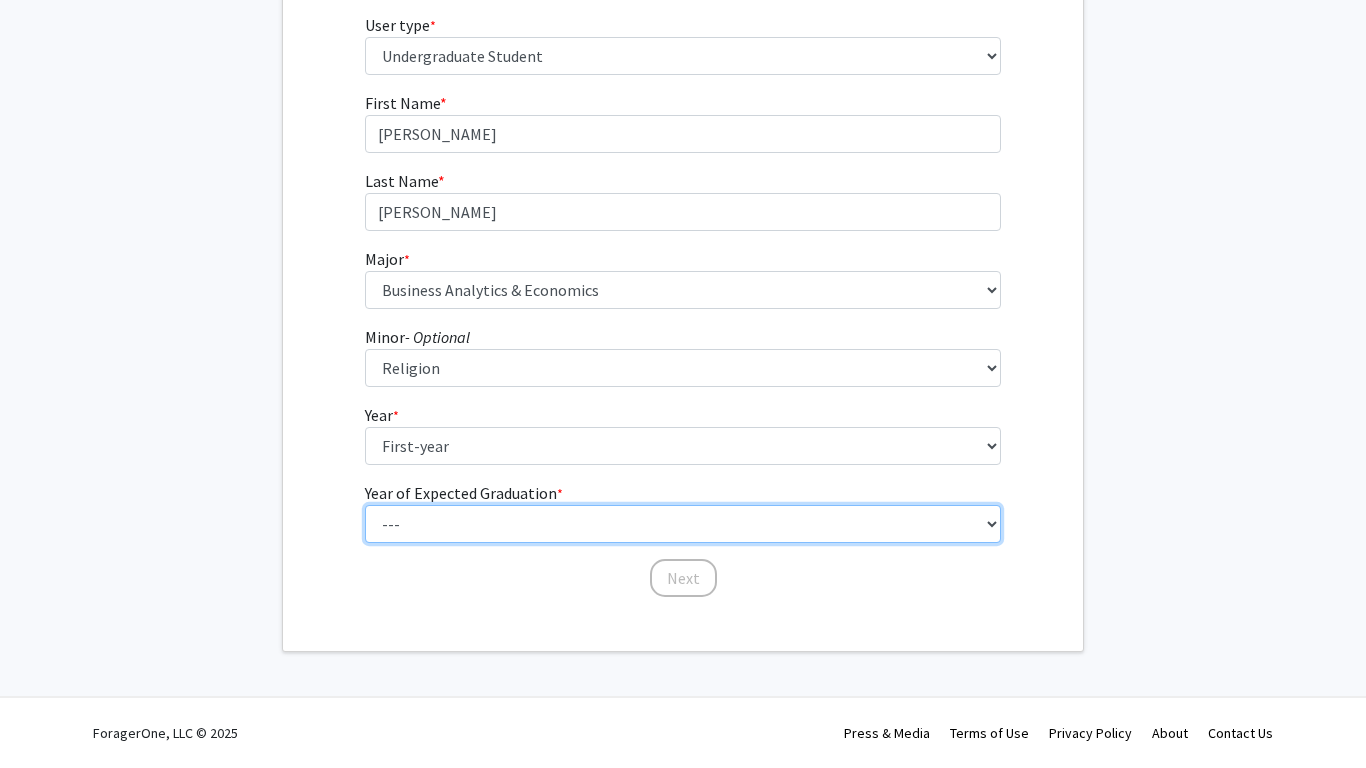click on "---  2025   2026   2027   2028   2029   2030   2031   2032   2033   2034" at bounding box center (683, 524) 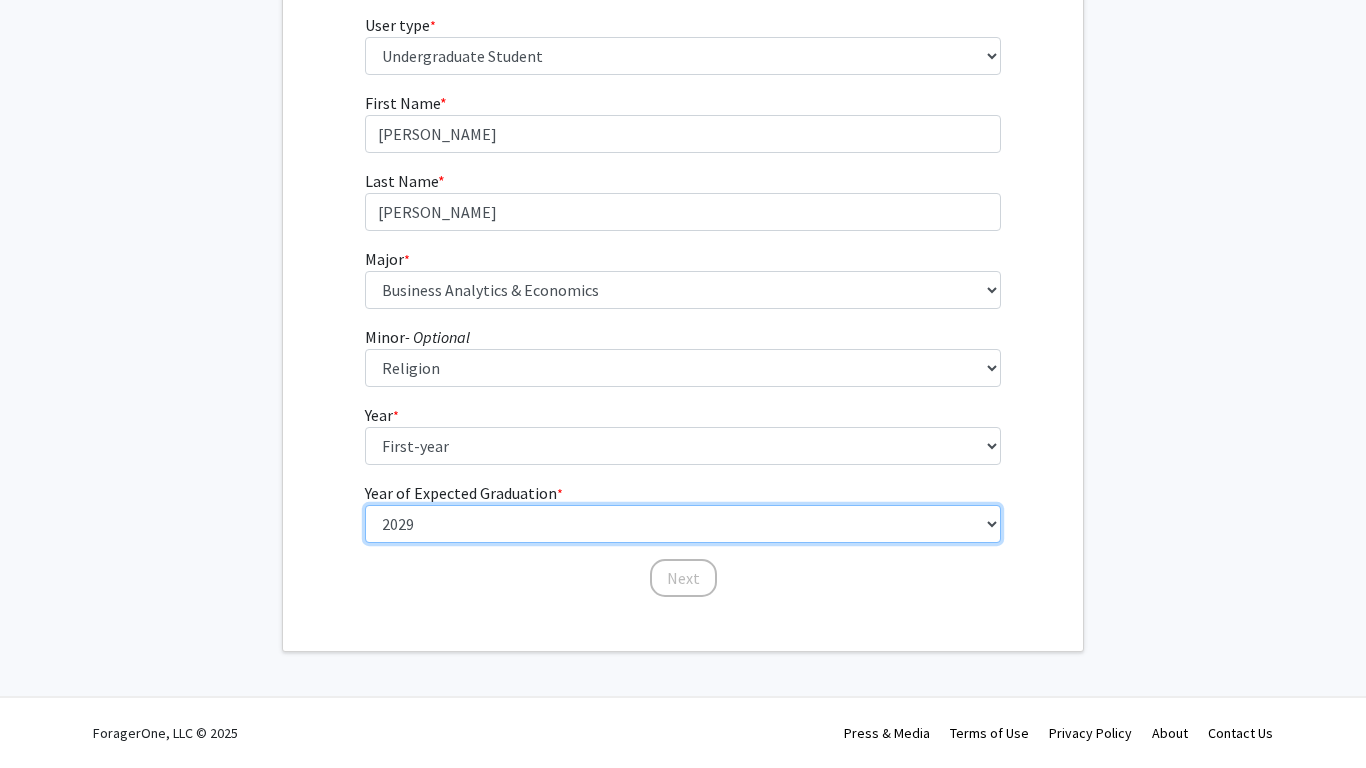 click on "---  2025   2026   2027   2028   2029   2030   2031   2032   2033   2034" at bounding box center (683, 524) 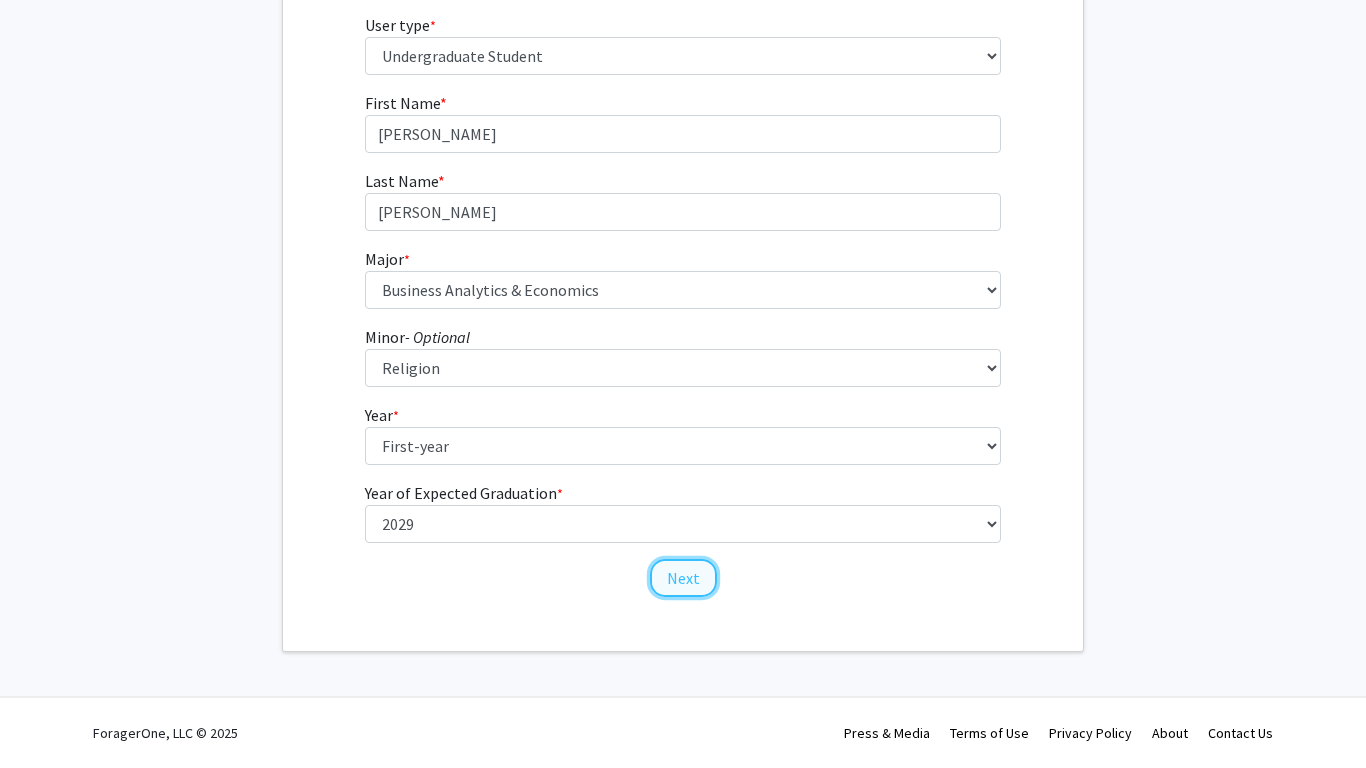 click on "Next" 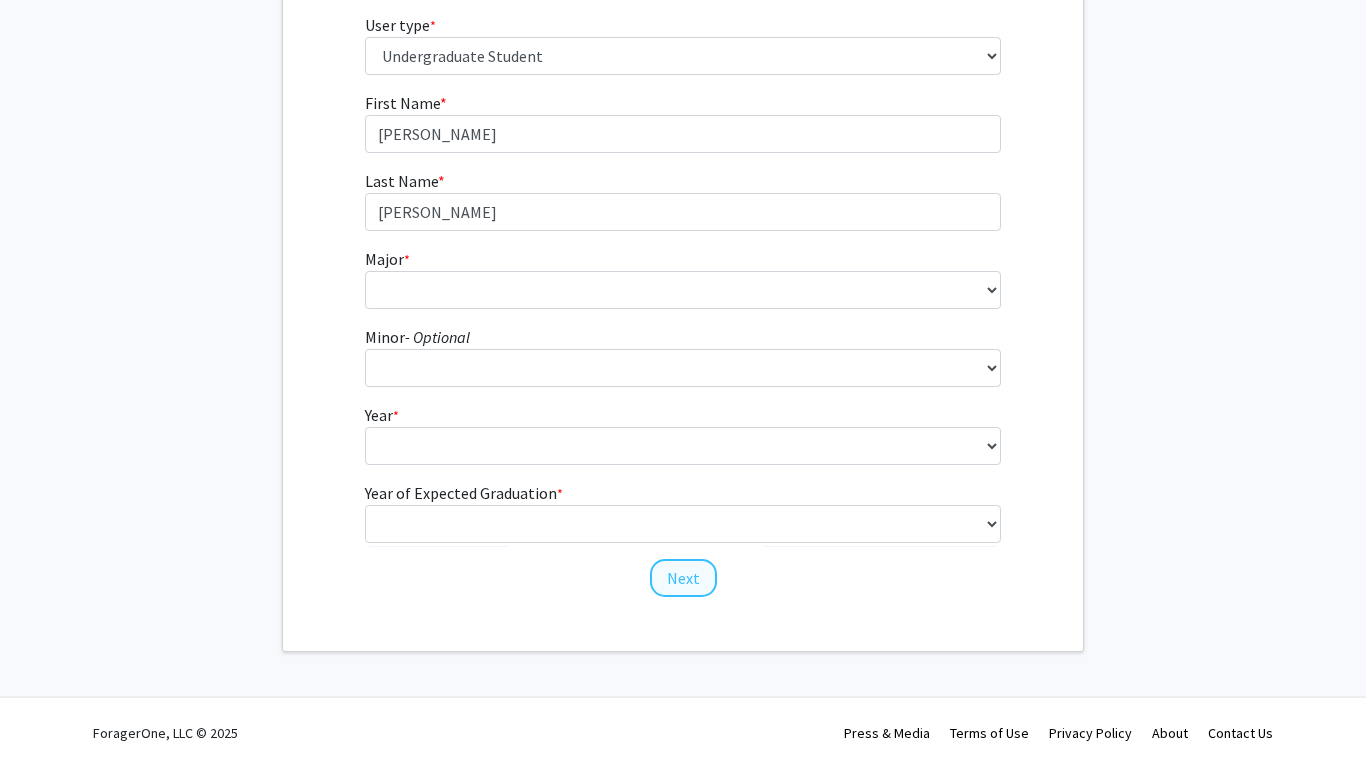 scroll, scrollTop: 0, scrollLeft: 0, axis: both 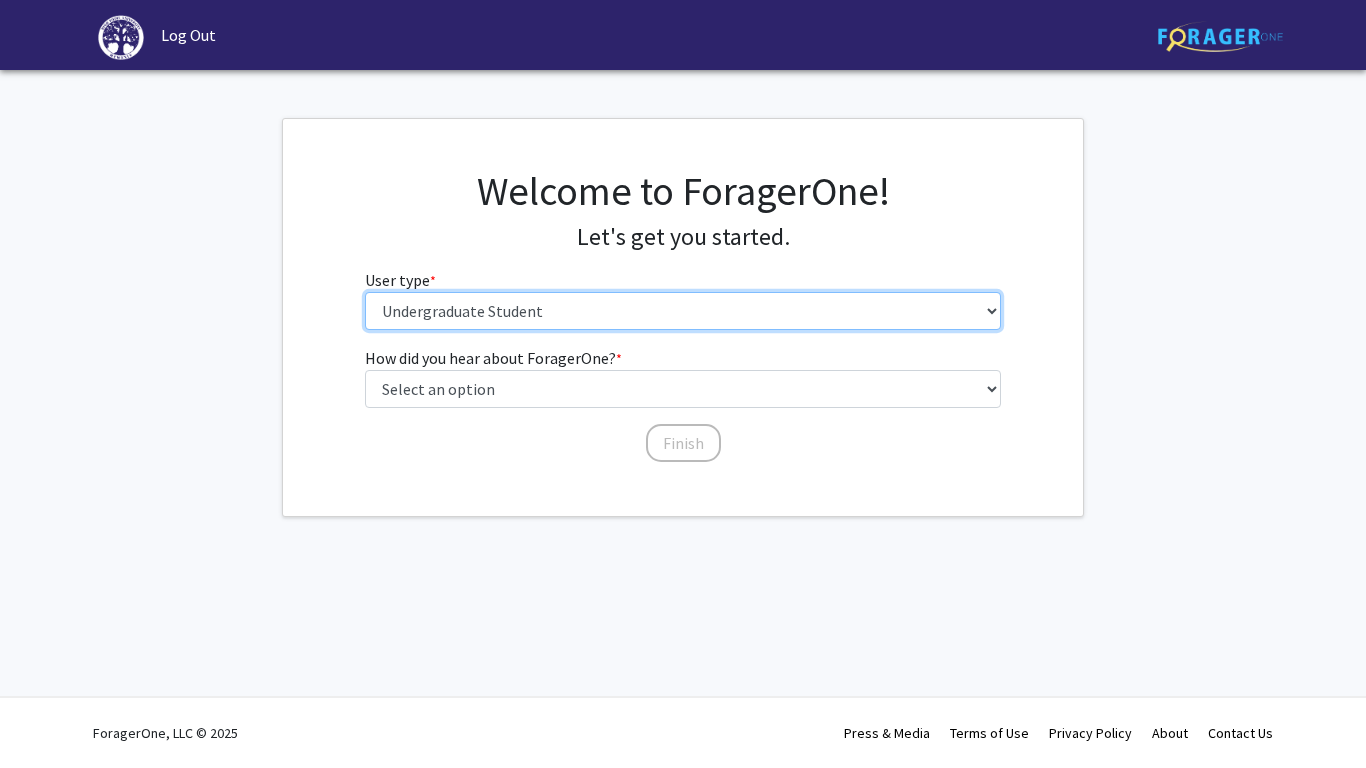click on "Please tell us who you are  Undergraduate Student   Master's Student   Doctoral Candidate (PhD, MD, DMD, PharmD, etc.)   Postdoctoral Researcher / Research Staff / Medical Resident / Medical Fellow   Faculty   Administrative Staff" at bounding box center [683, 311] 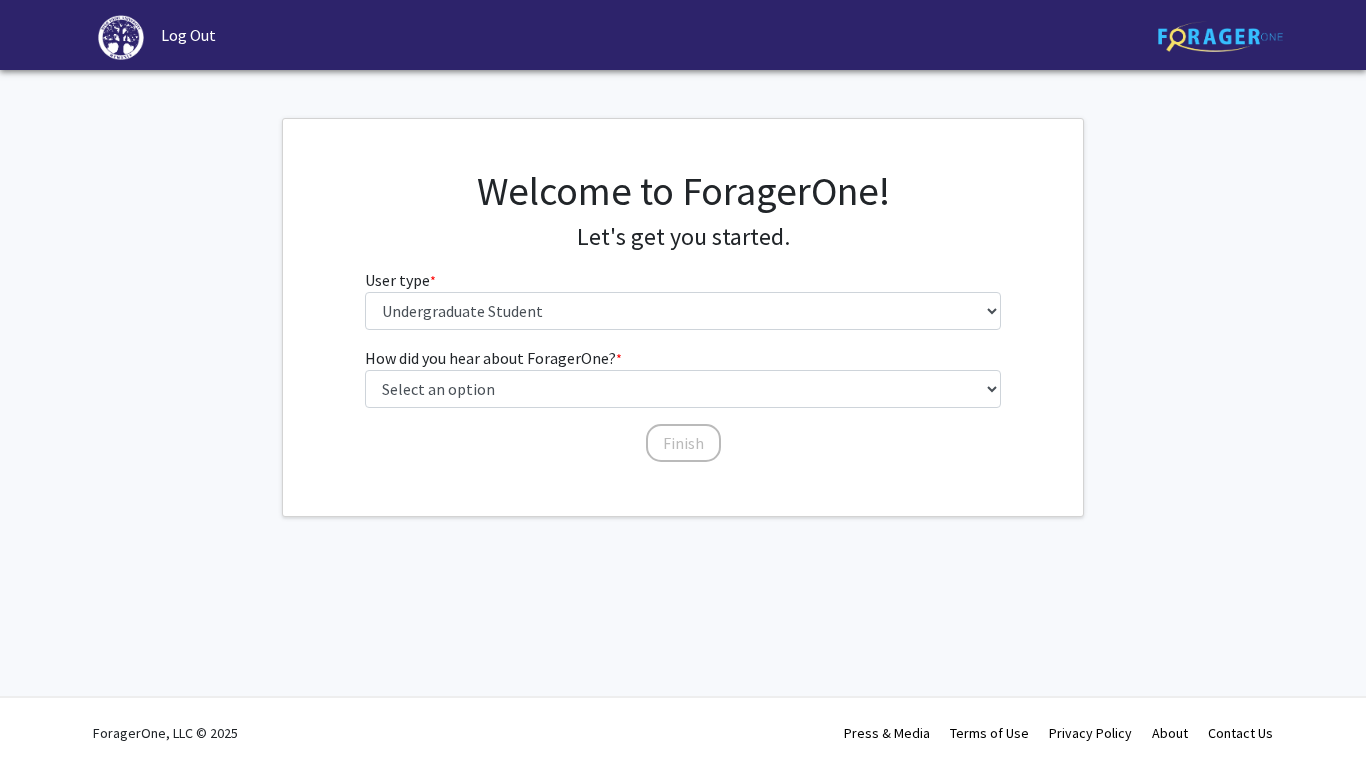 click on "Welcome to ForagerOne! Let's get you started.  User type  * required Please tell us who you are  Undergraduate Student   Master's Student   Doctoral Candidate (PhD, MD, DMD, PharmD, etc.)   Postdoctoral Researcher / Research Staff / Medical Resident / Medical Fellow   Faculty   Administrative Staff" 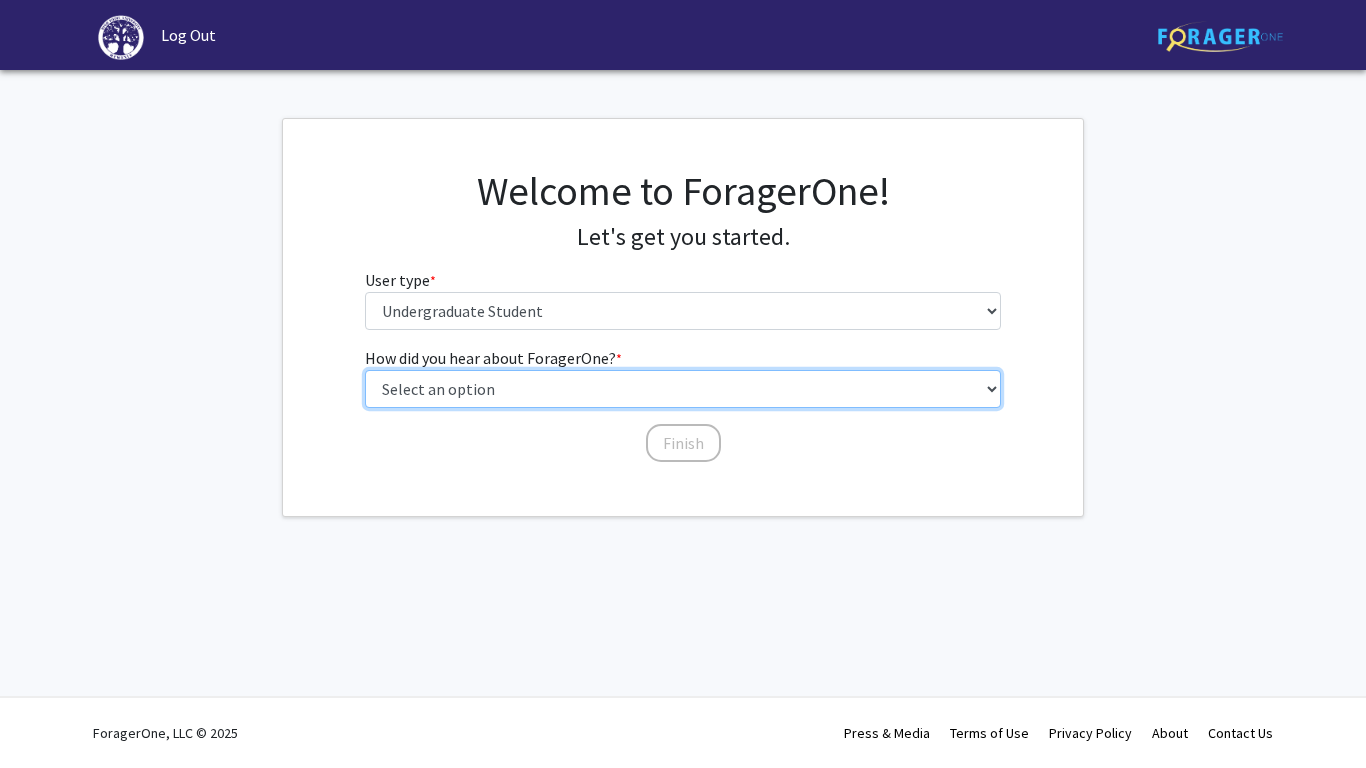 click on "Select an option  Peer/student recommendation   Faculty/staff recommendation   University website   University email or newsletter   Other" at bounding box center [683, 389] 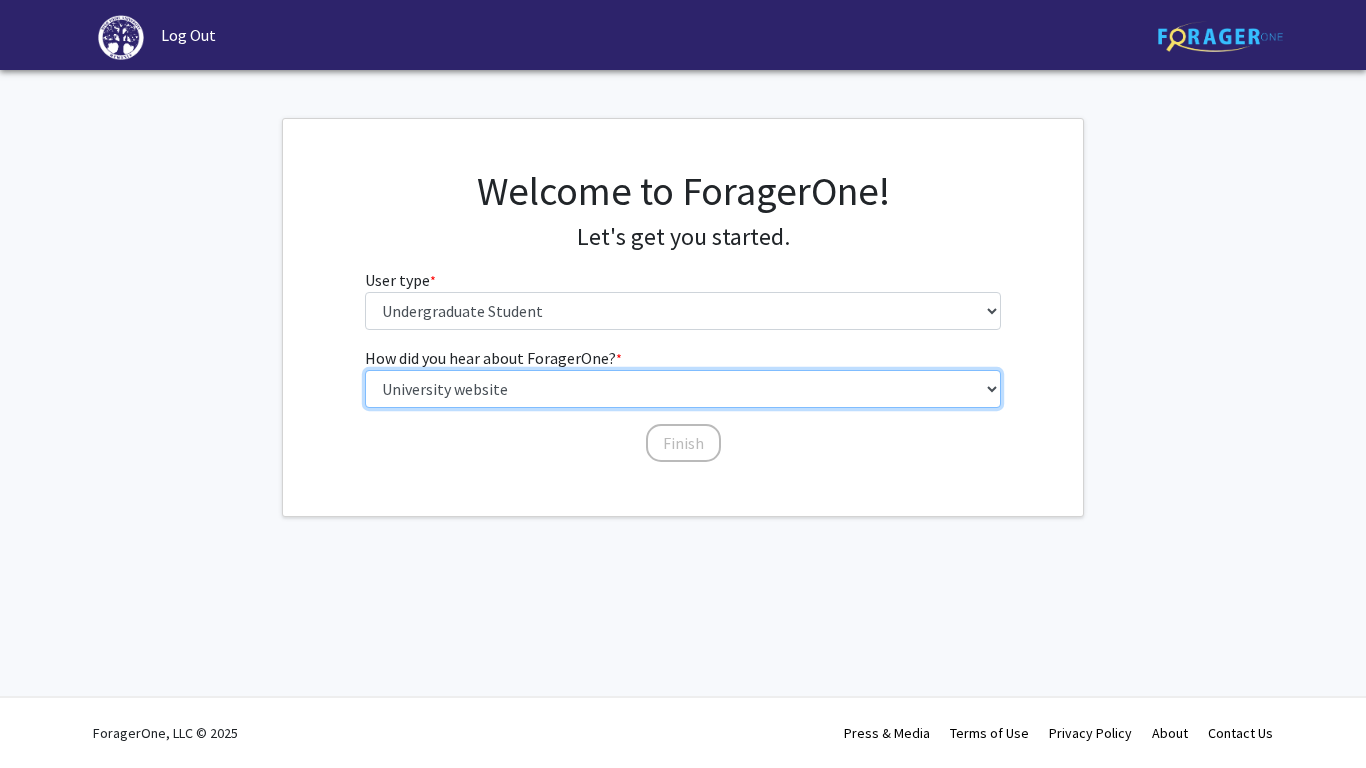 click on "Select an option  Peer/student recommendation   Faculty/staff recommendation   University website   University email or newsletter   Other" at bounding box center (683, 389) 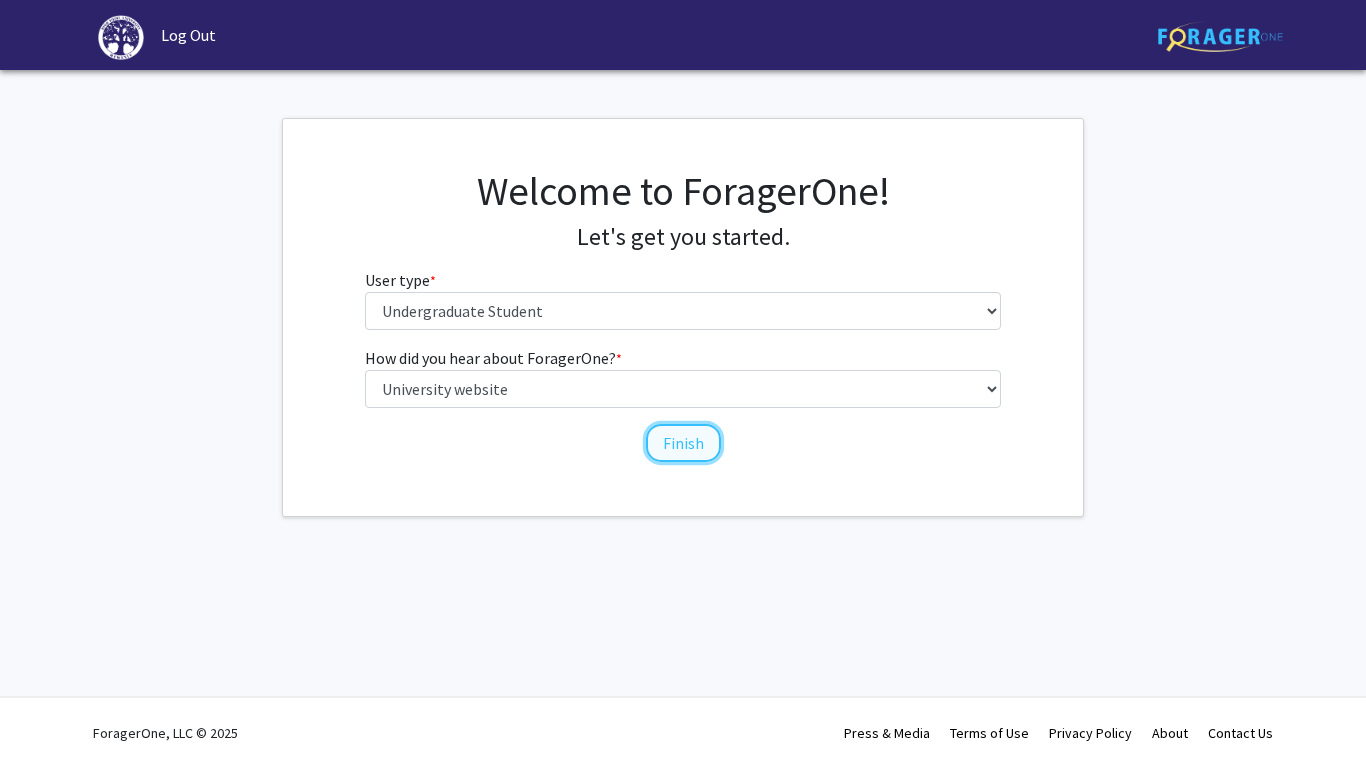 click on "Finish" 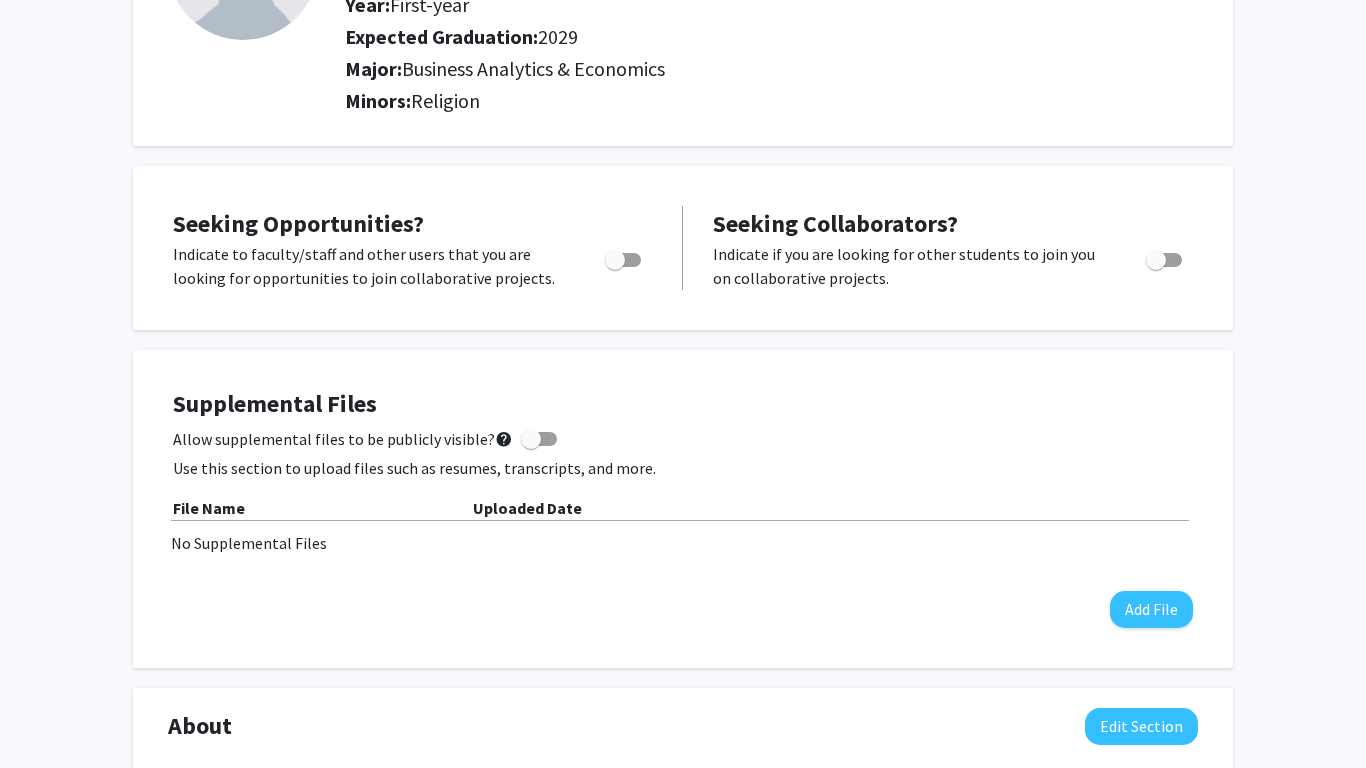 scroll, scrollTop: 247, scrollLeft: 0, axis: vertical 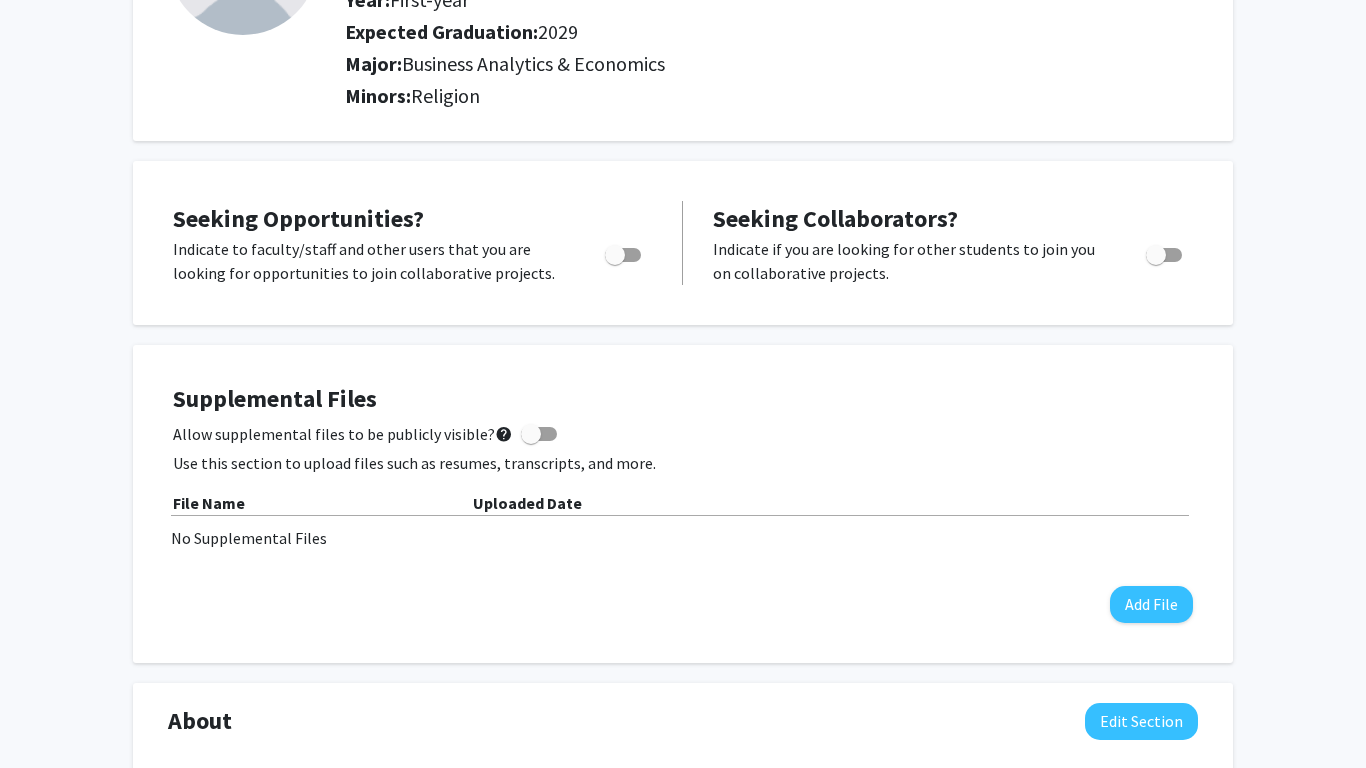 click on "Use this section to upload files such as resumes, transcripts, and more." 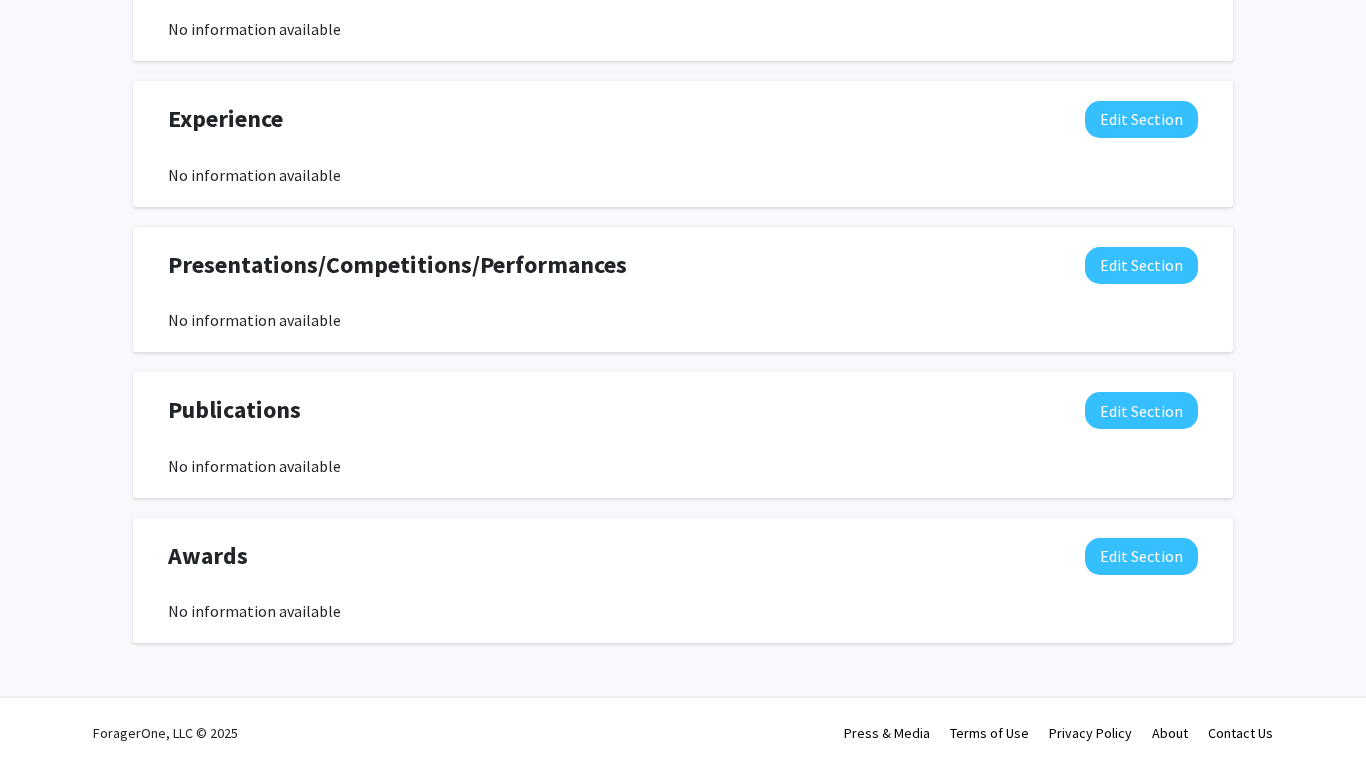 scroll, scrollTop: 0, scrollLeft: 0, axis: both 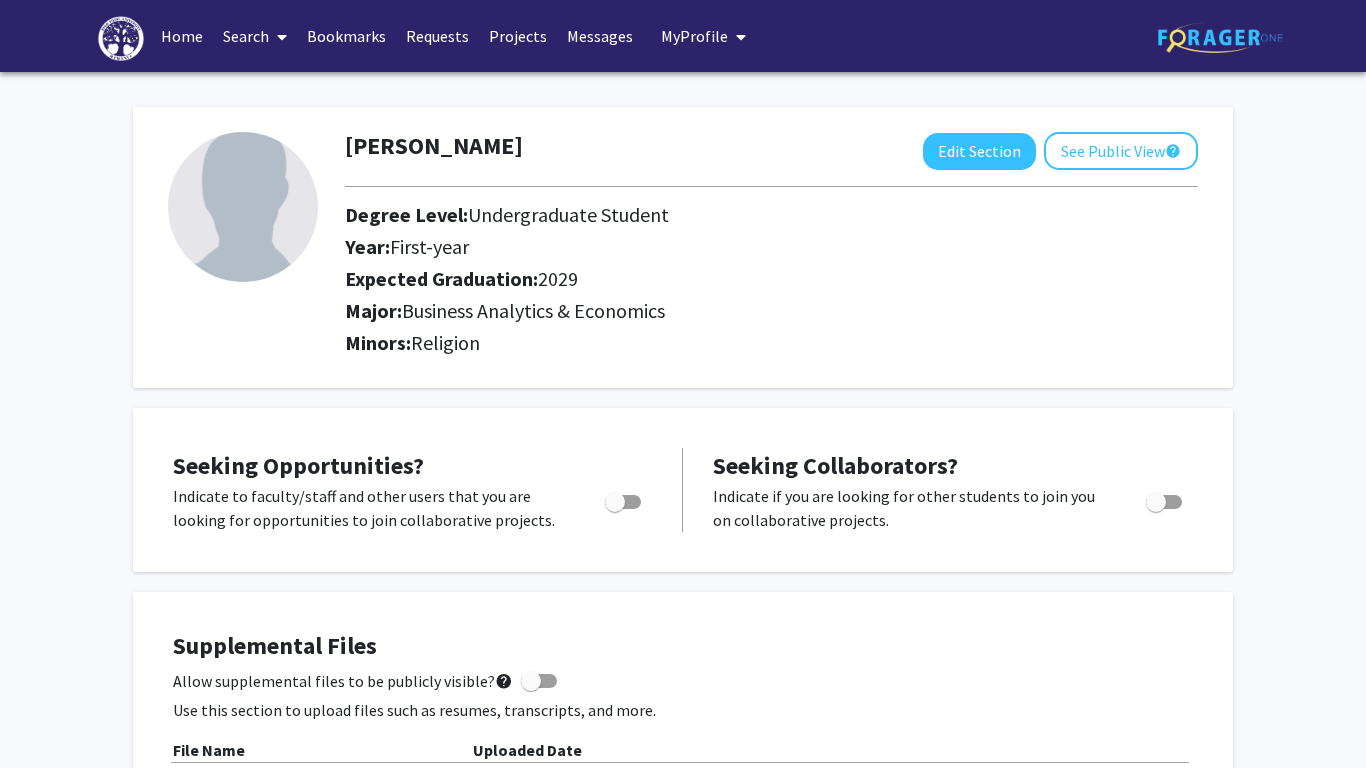 click 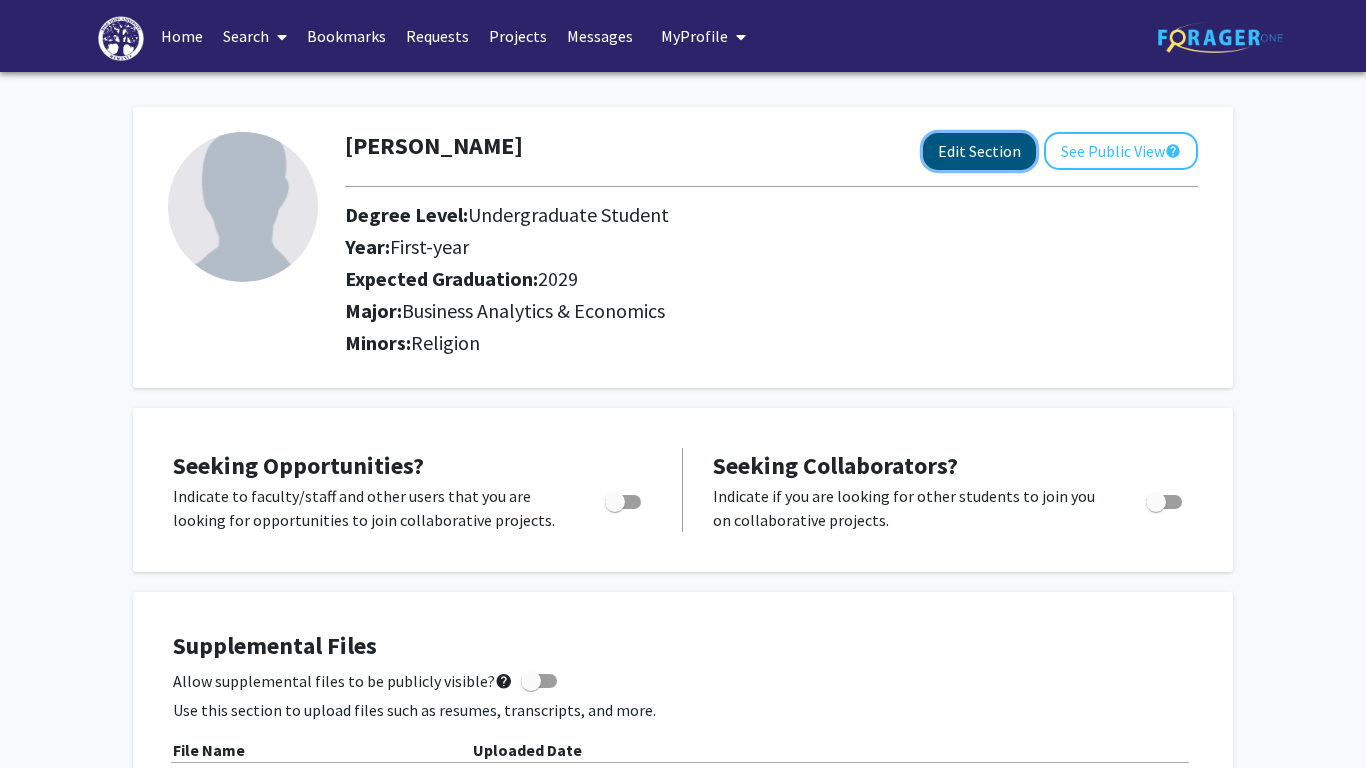 click on "Edit Section" 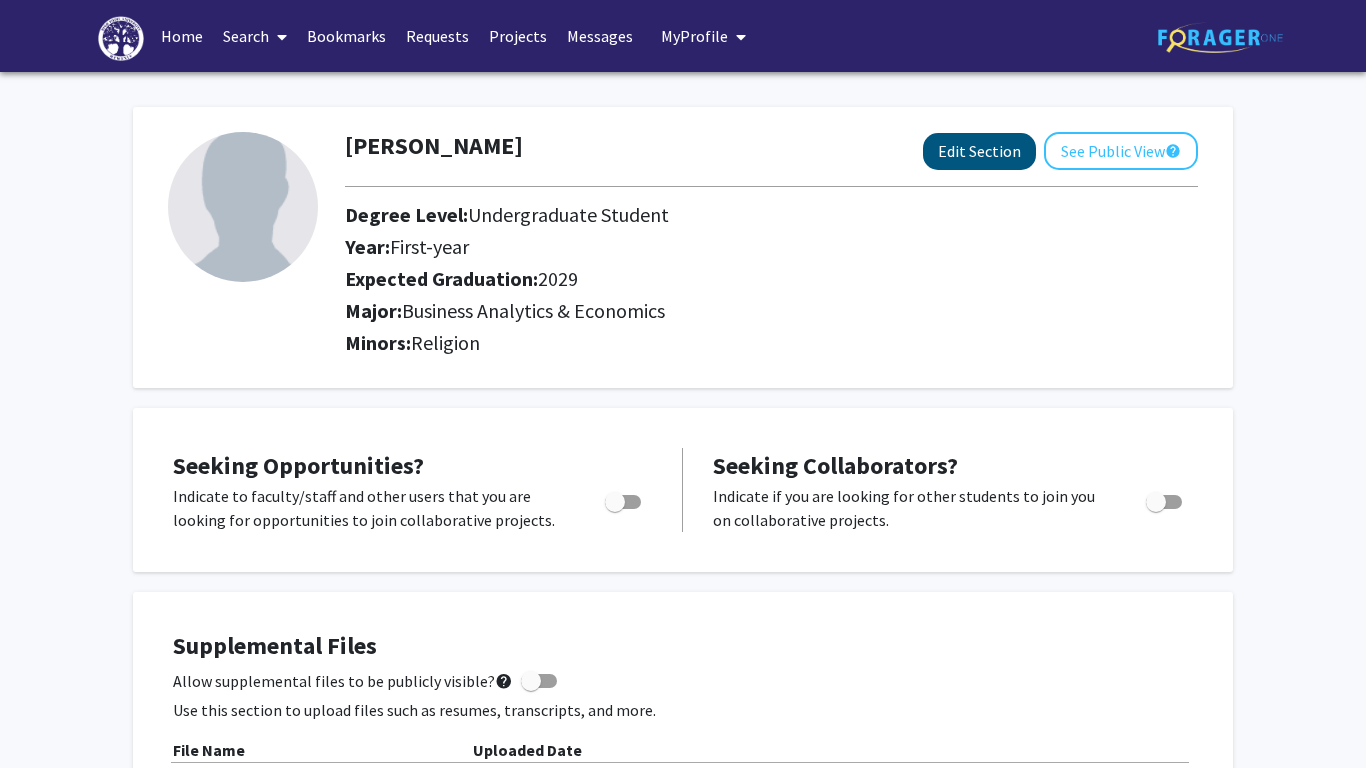 select on "first-year" 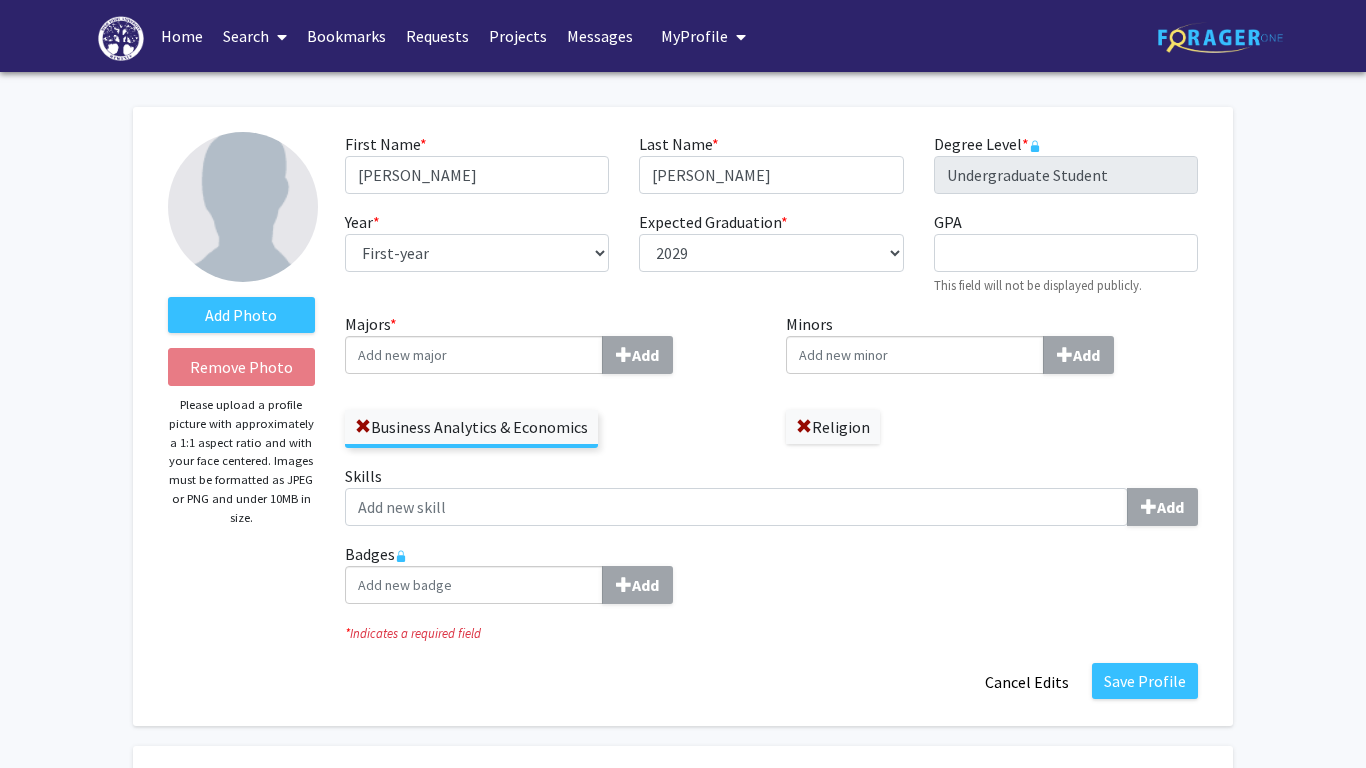 click 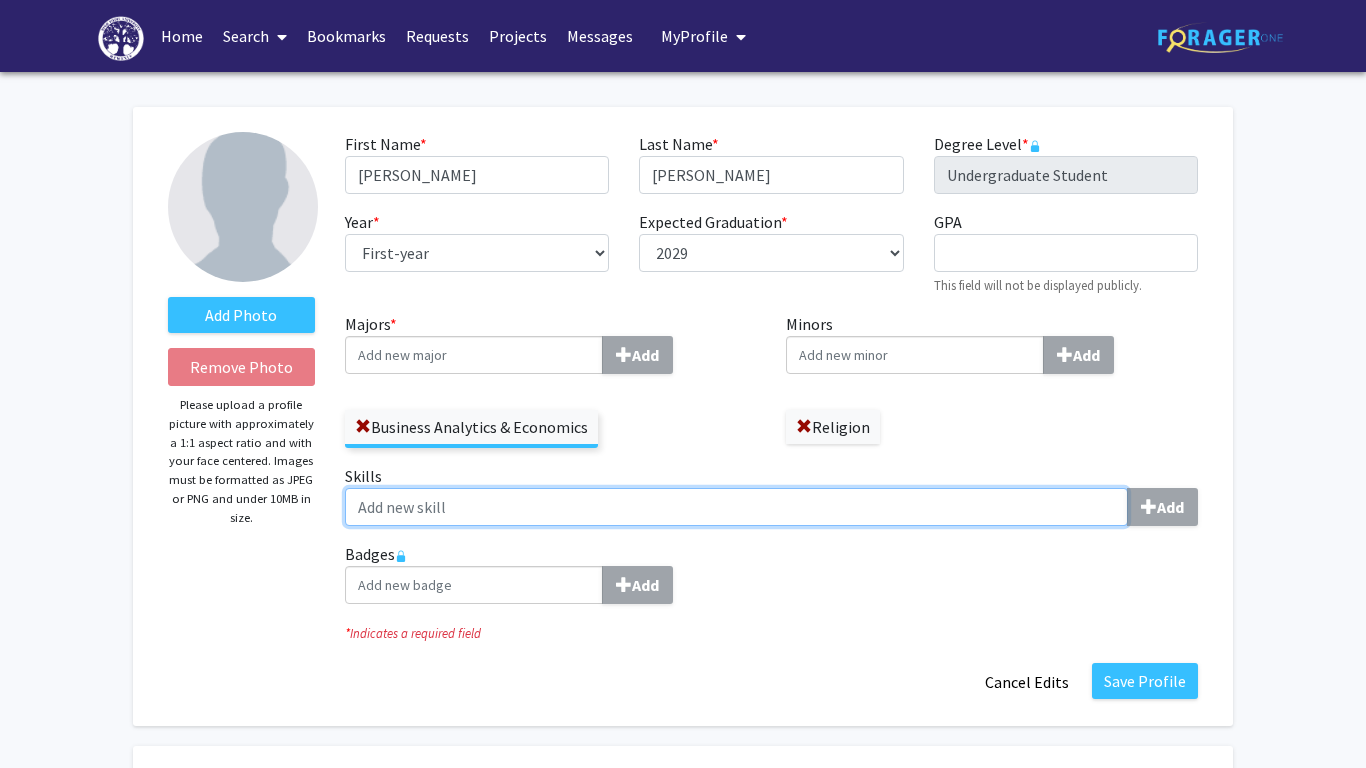 click on "Skills  Add" 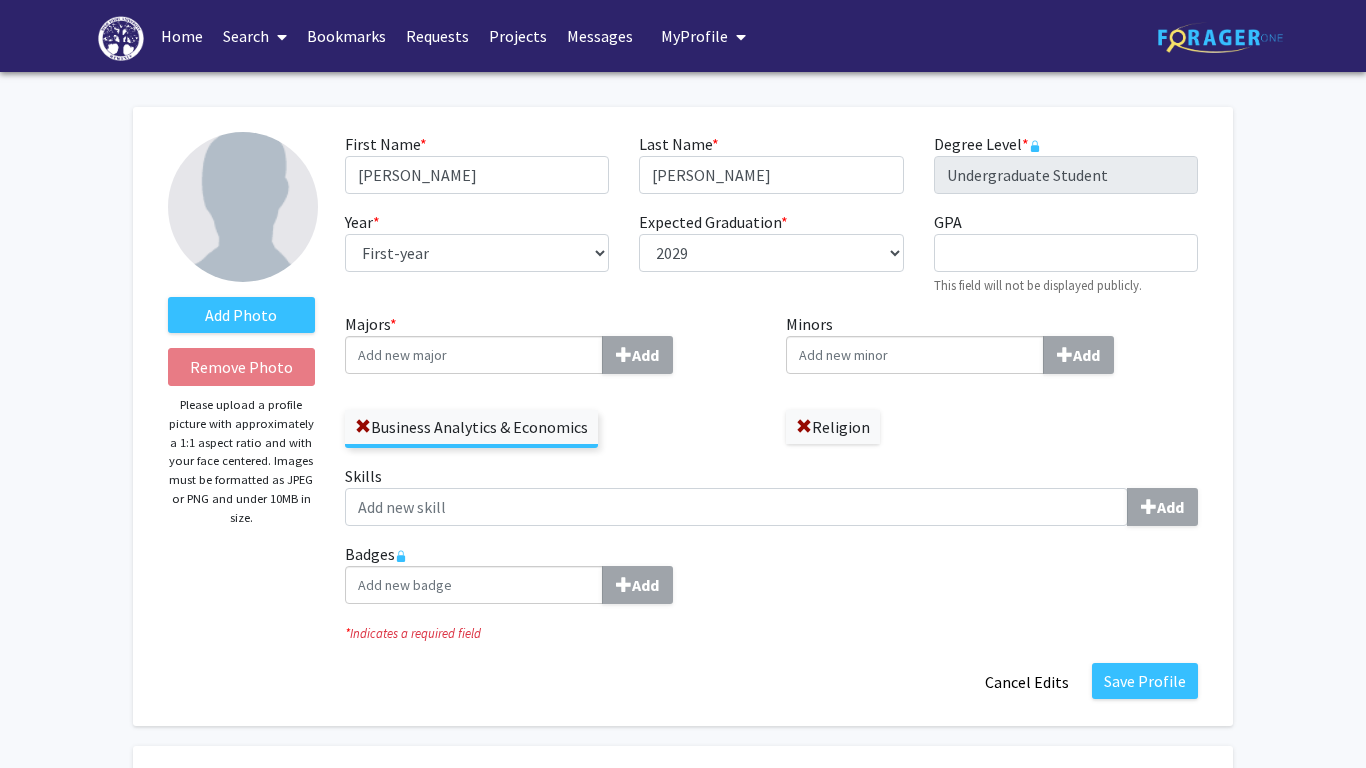 click on "Majors  * Add" at bounding box center [474, 355] 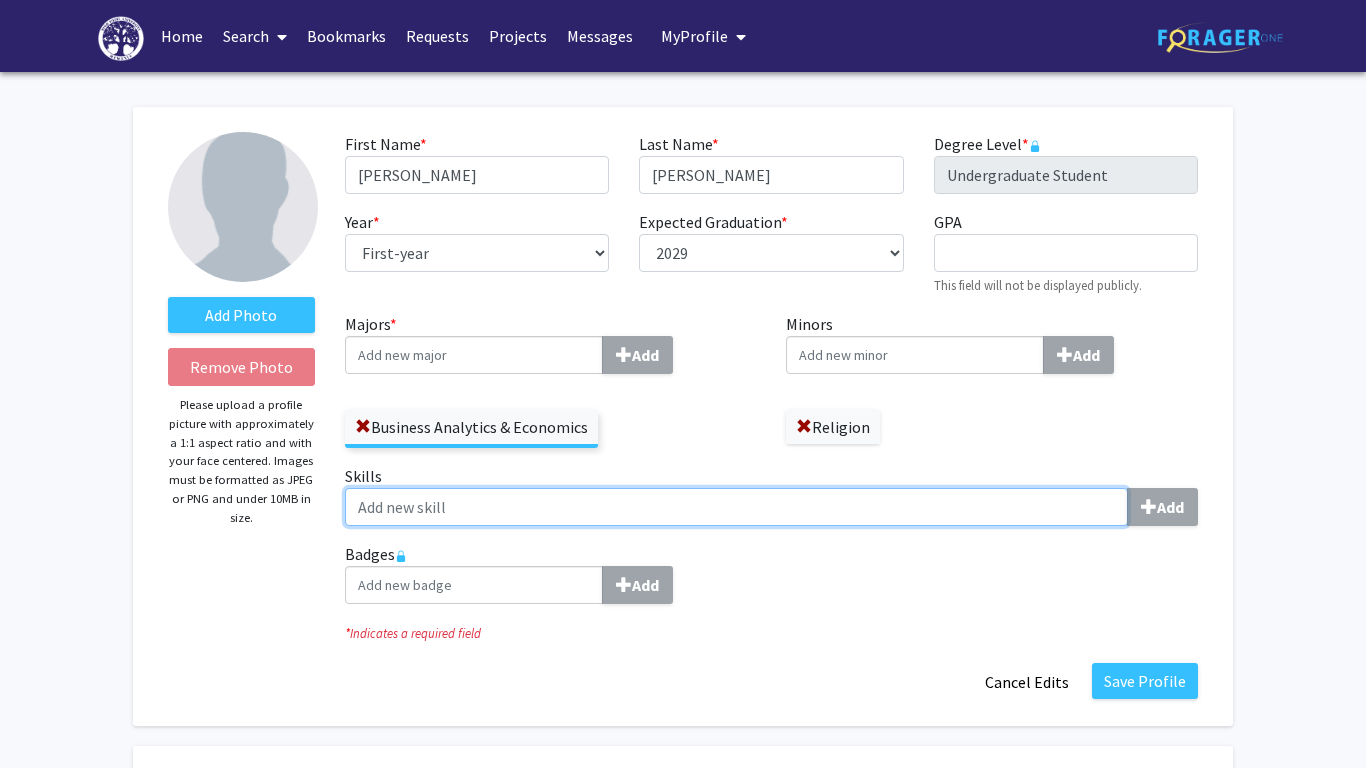 click on "Skills  Add" 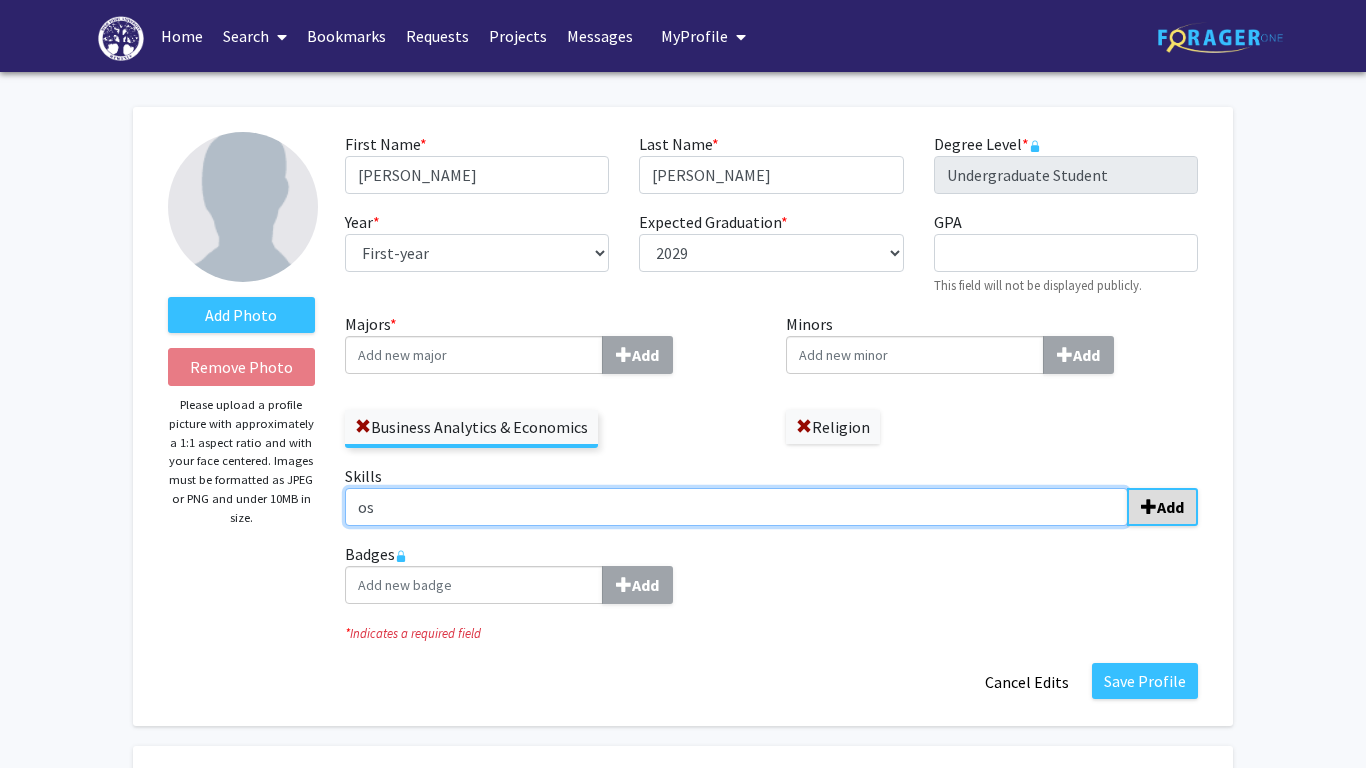 type on "o" 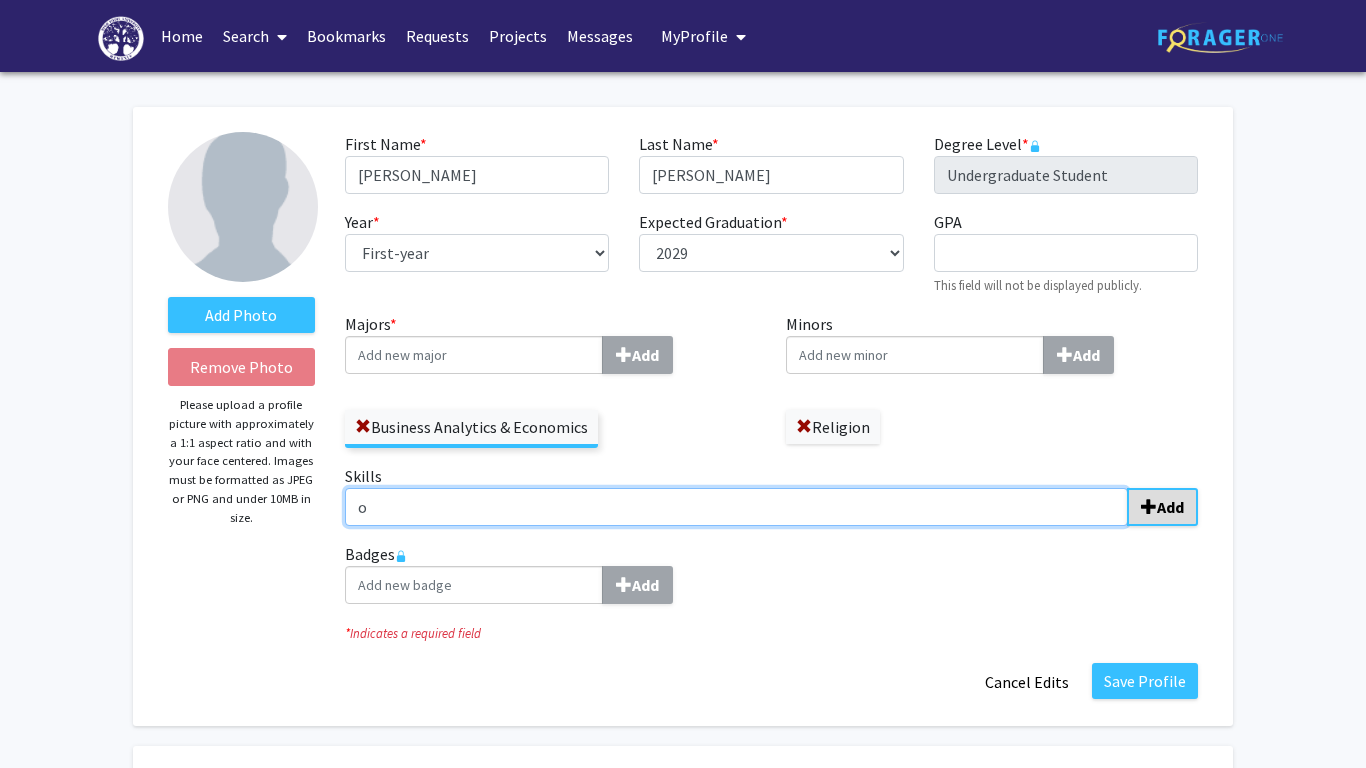 type 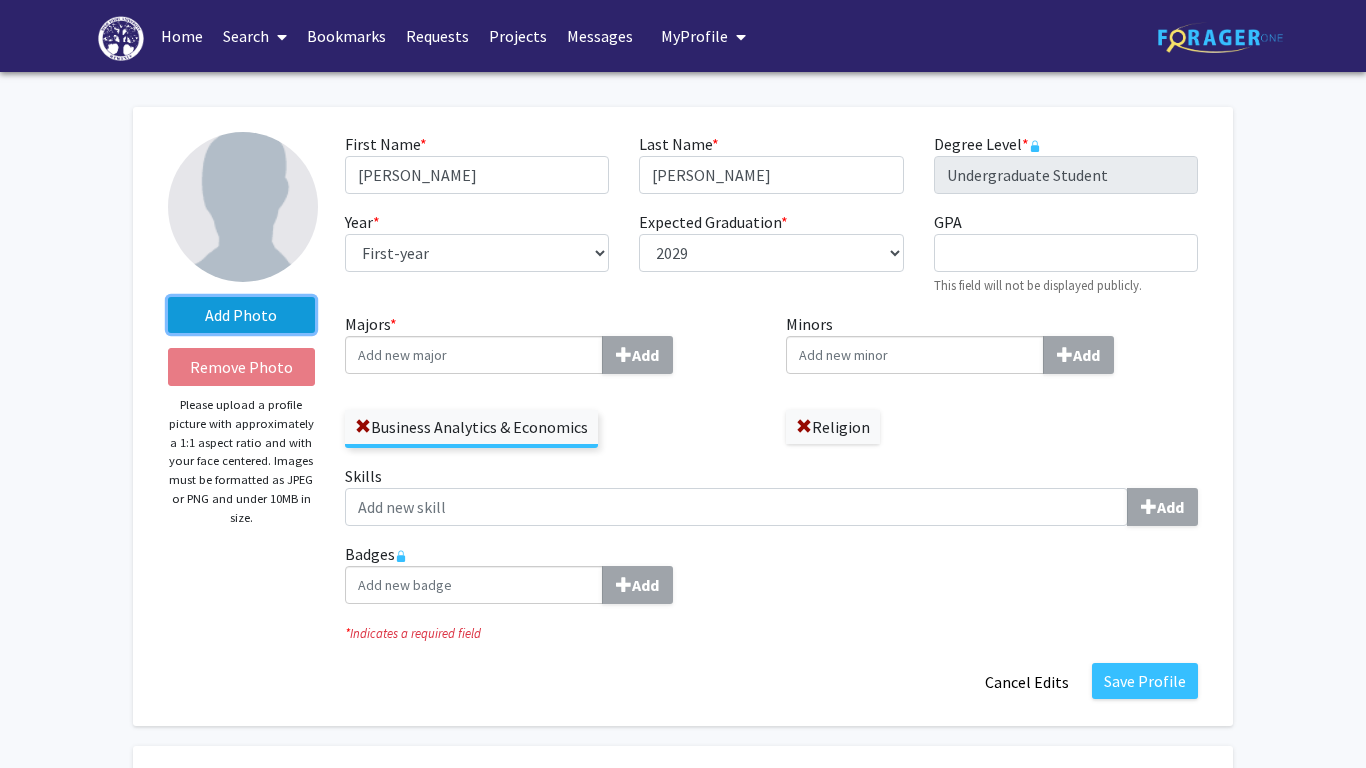 click on "Add Photo" 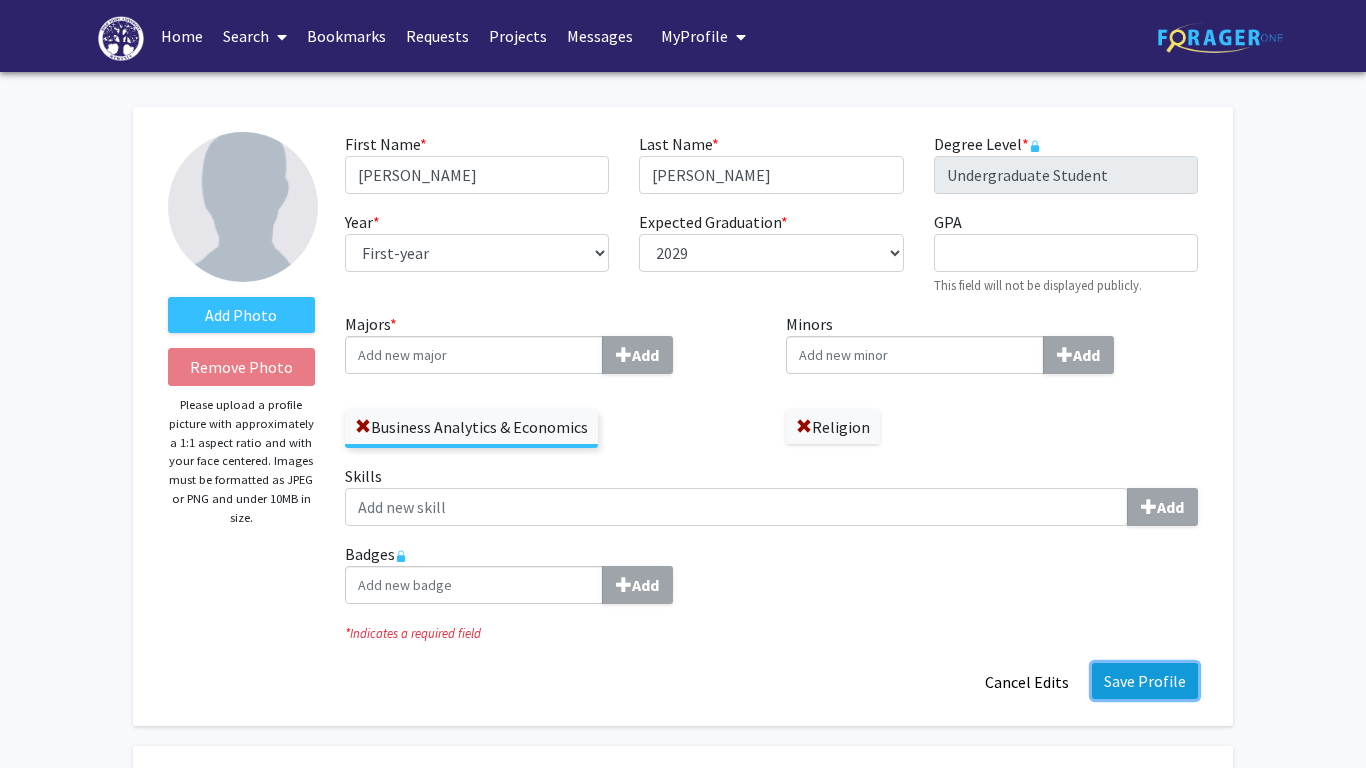 click on "Save Profile" 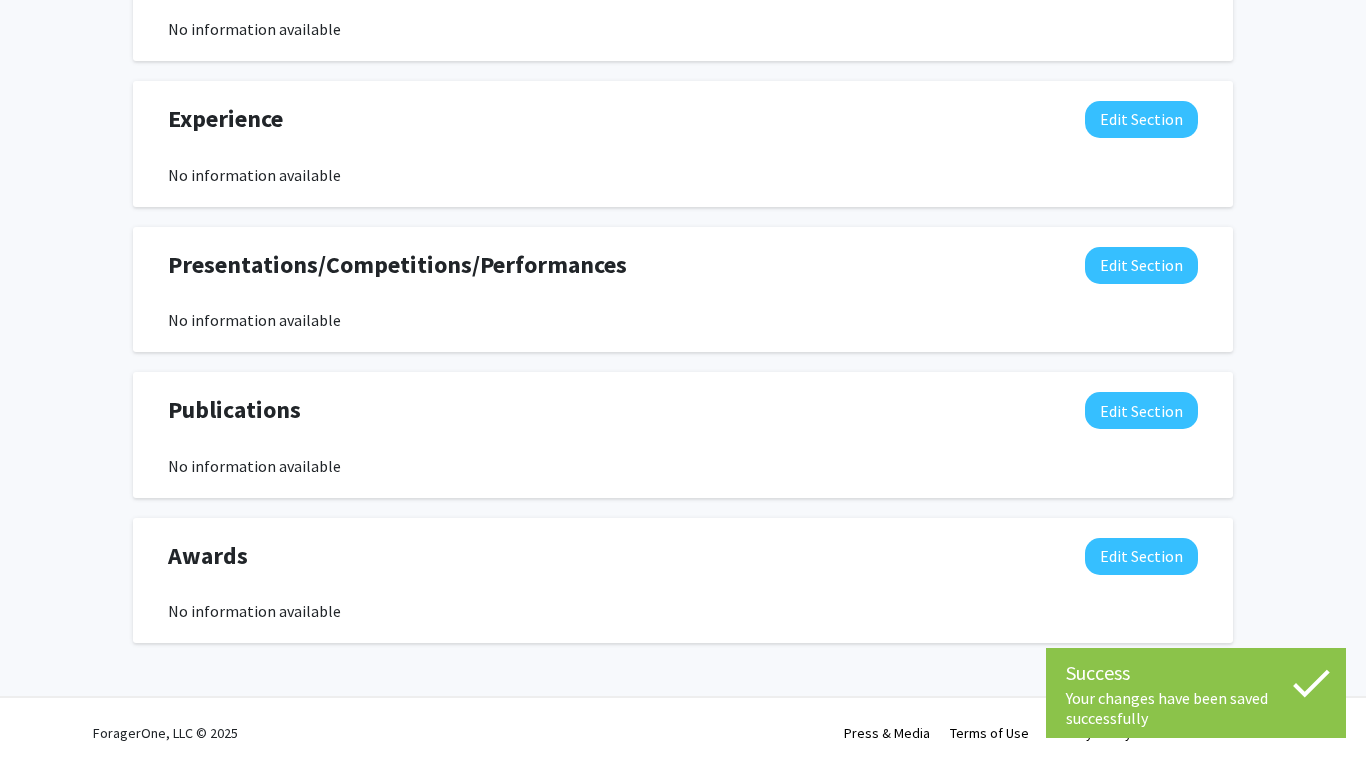 scroll, scrollTop: 0, scrollLeft: 0, axis: both 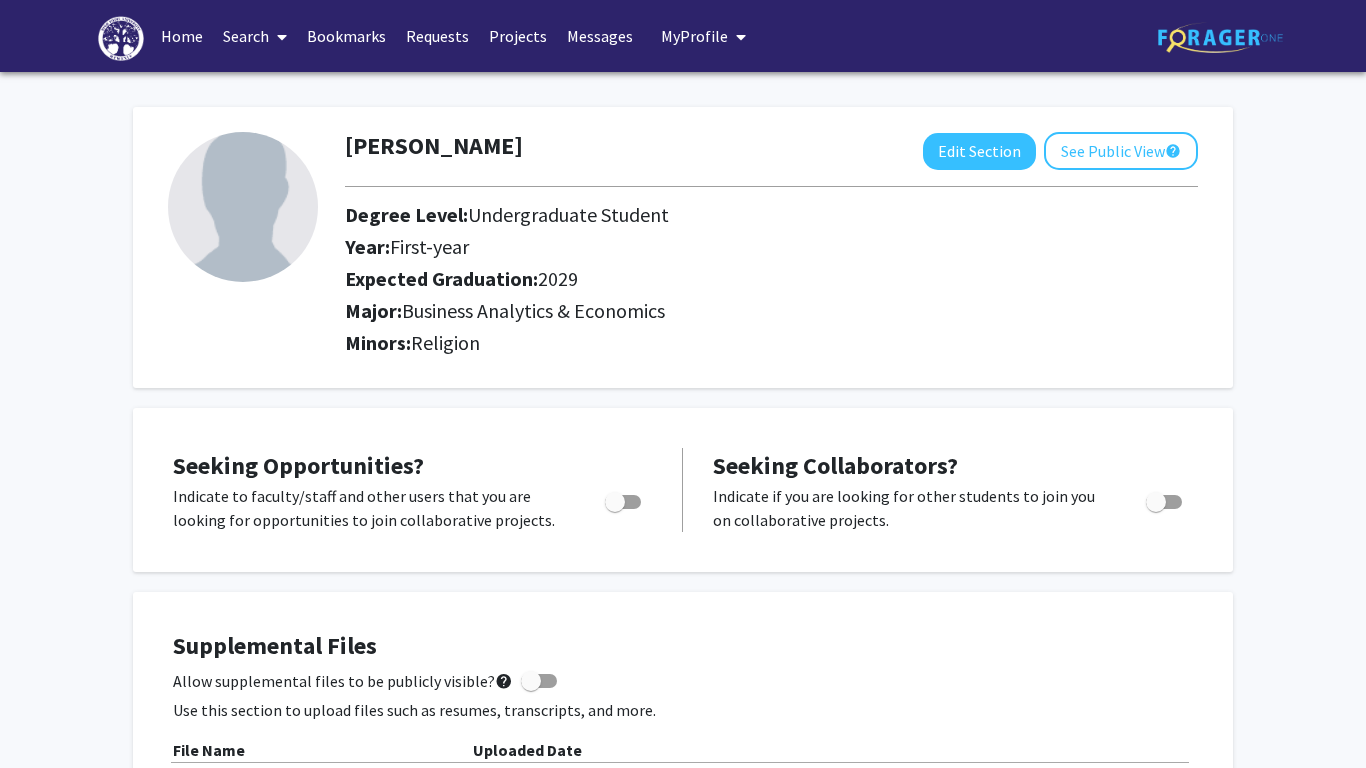 click on "Home" at bounding box center [182, 36] 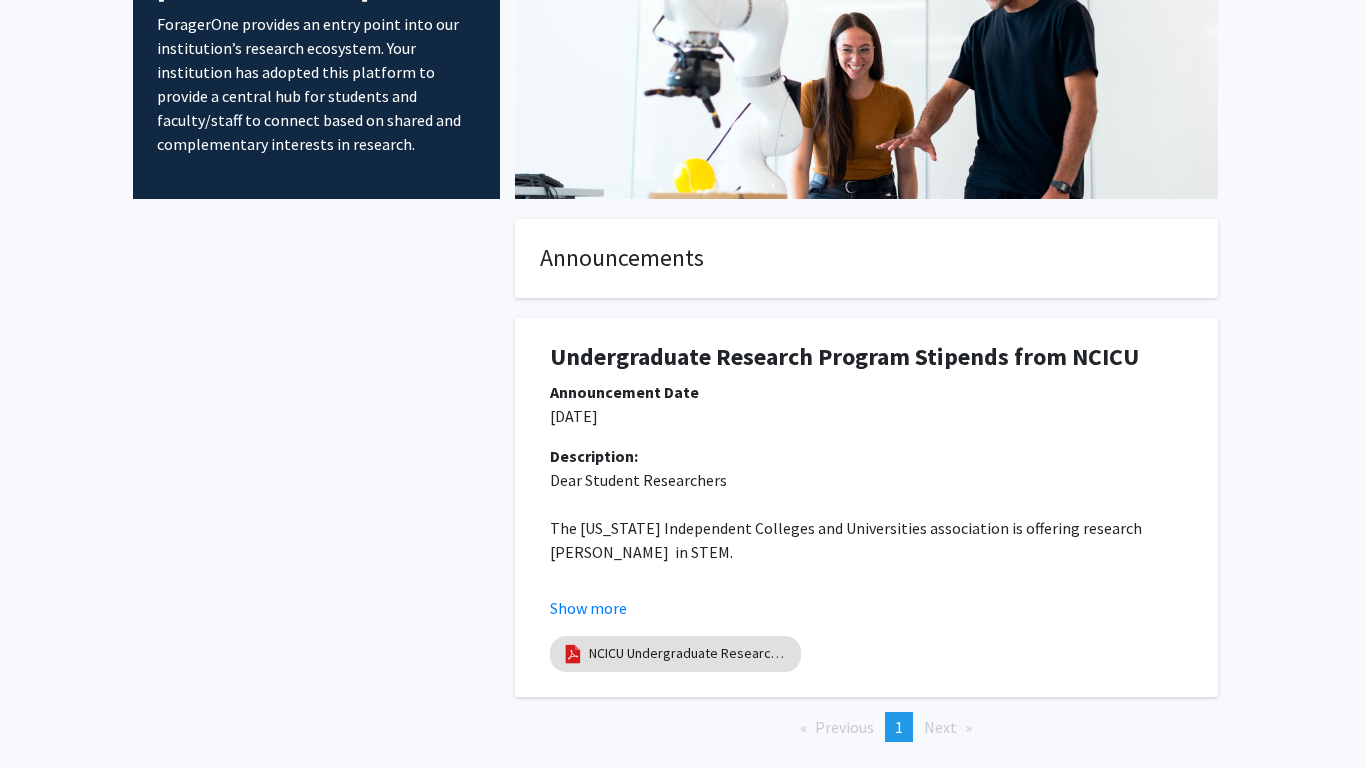scroll, scrollTop: 272, scrollLeft: 0, axis: vertical 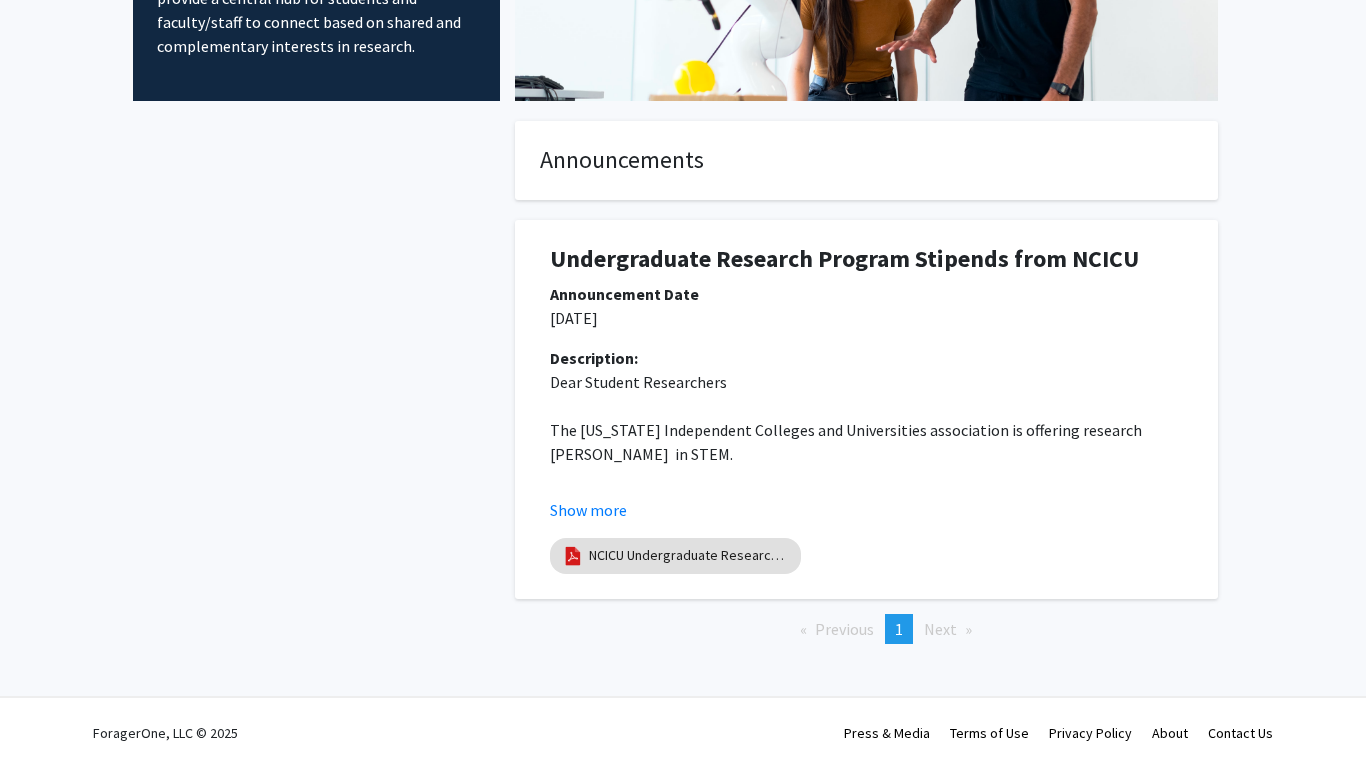 click on "Next  page" 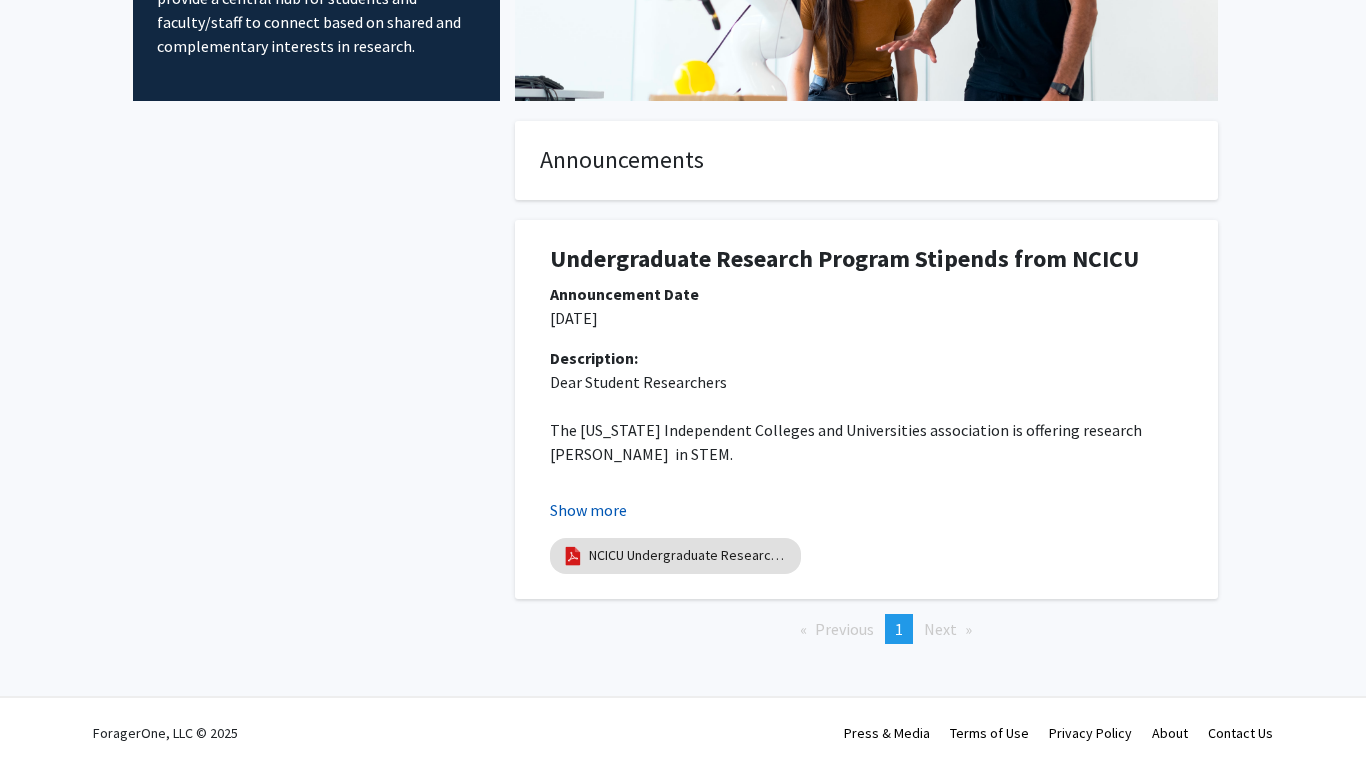 click on "Show more" 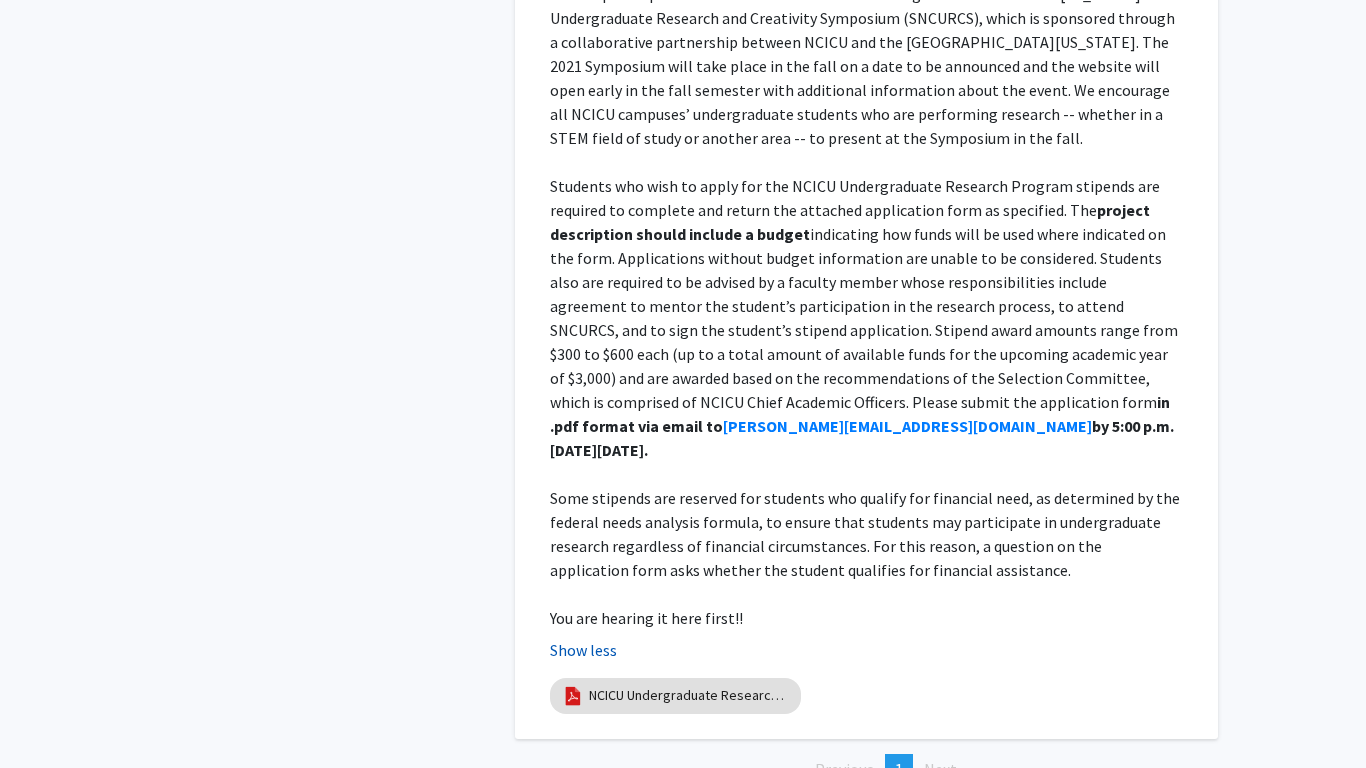 scroll, scrollTop: 1016, scrollLeft: 0, axis: vertical 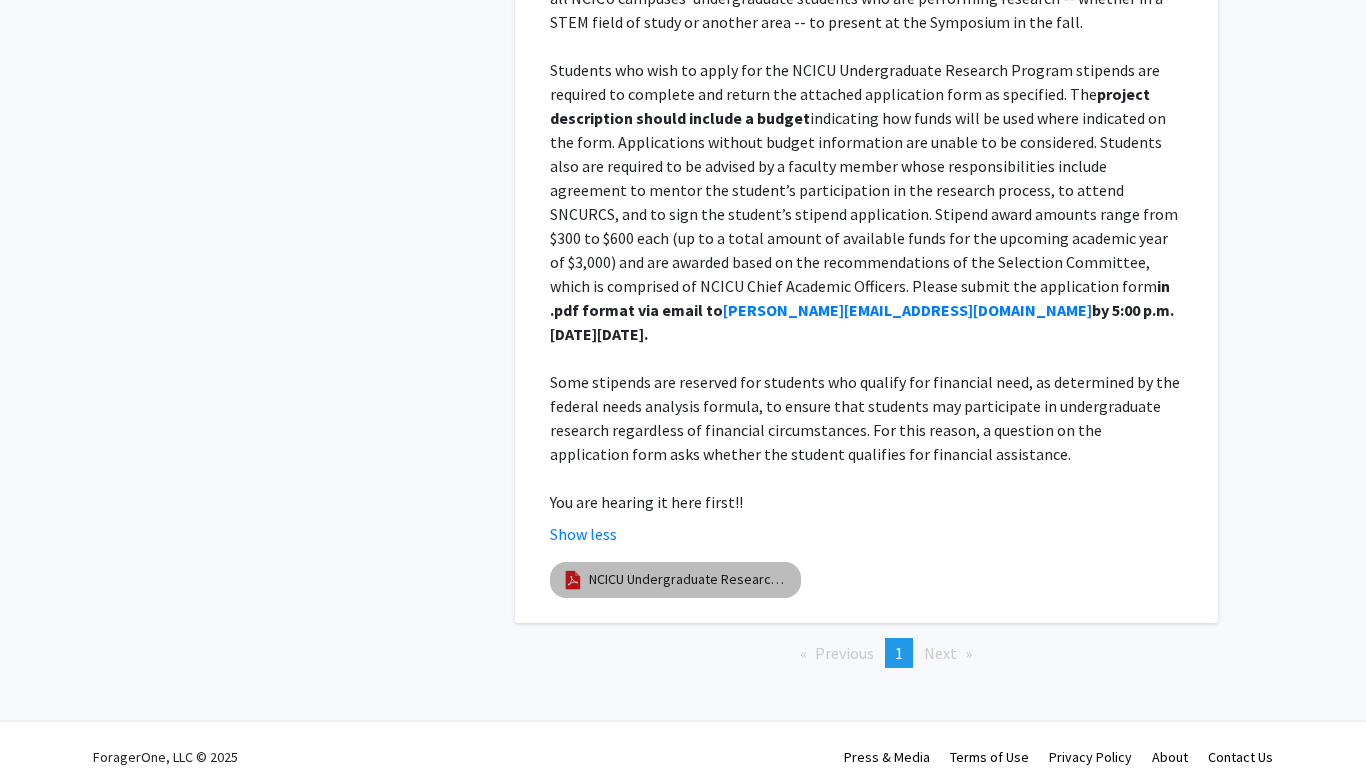 click on "NCICU Undergraduate Research Program - Application Form - [DATE]-[DATE]" at bounding box center (689, 579) 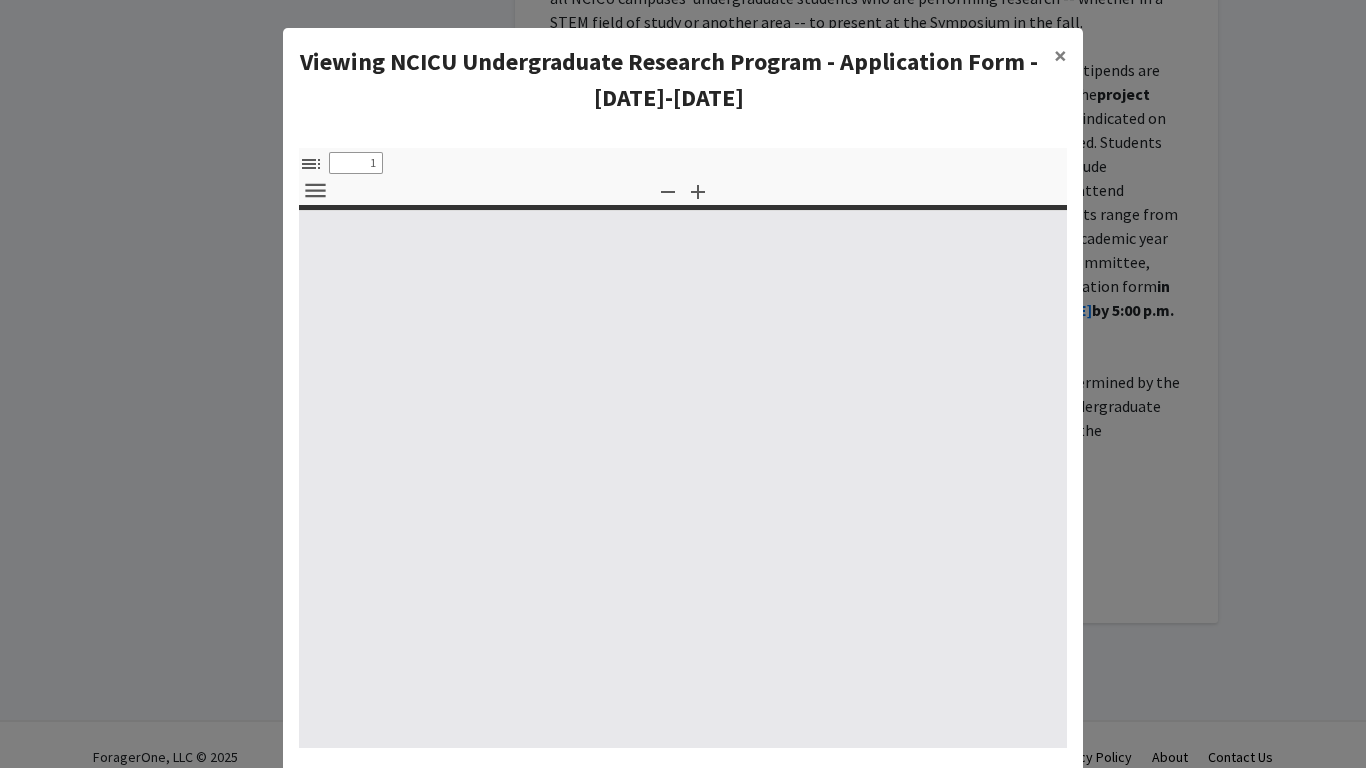 select on "custom" 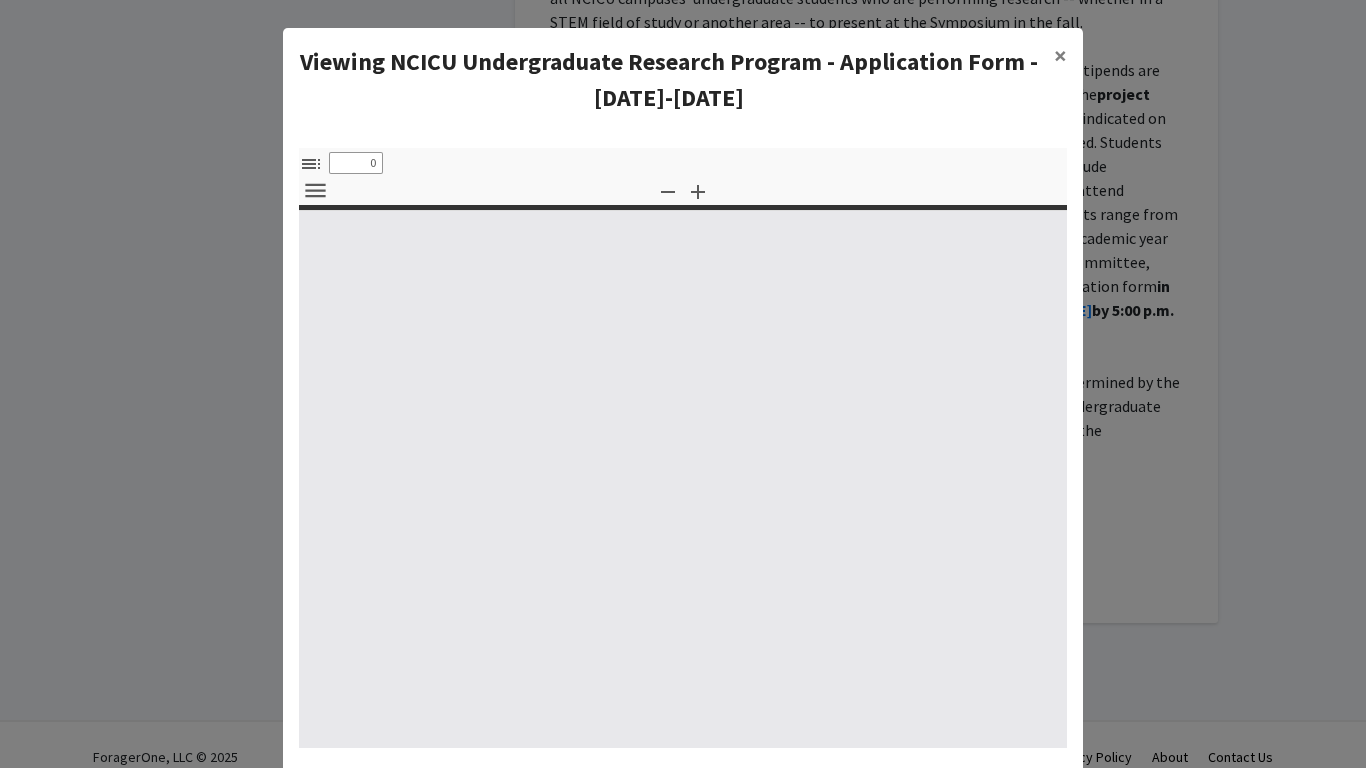 select on "custom" 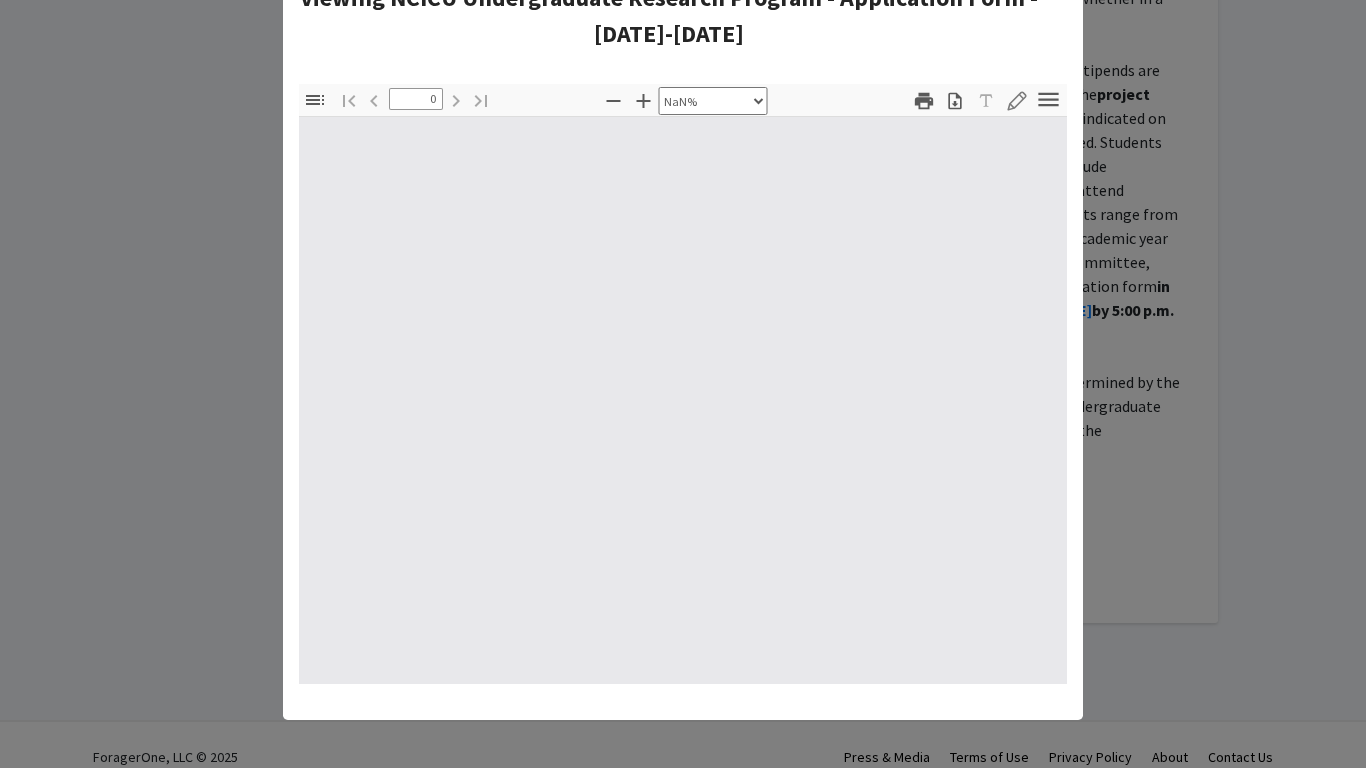 scroll, scrollTop: 0, scrollLeft: 0, axis: both 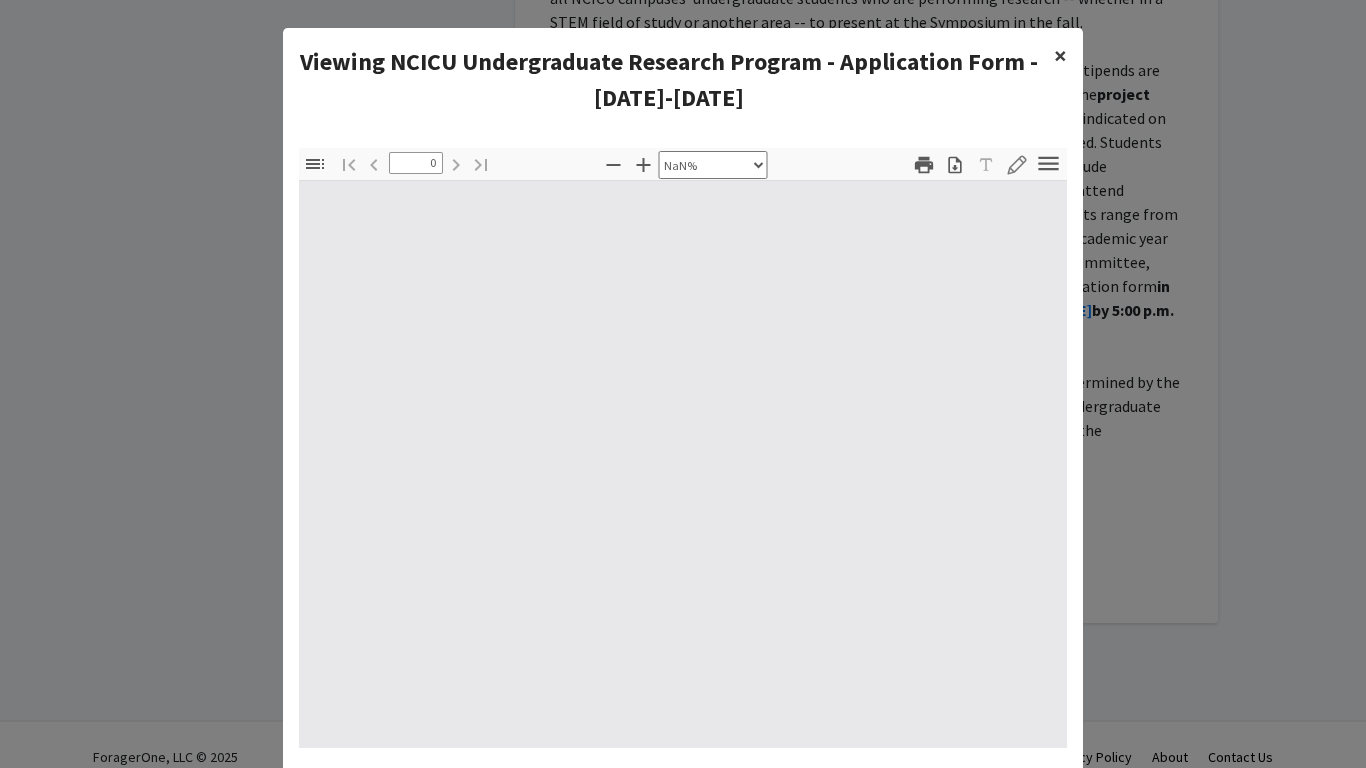 click on "×" 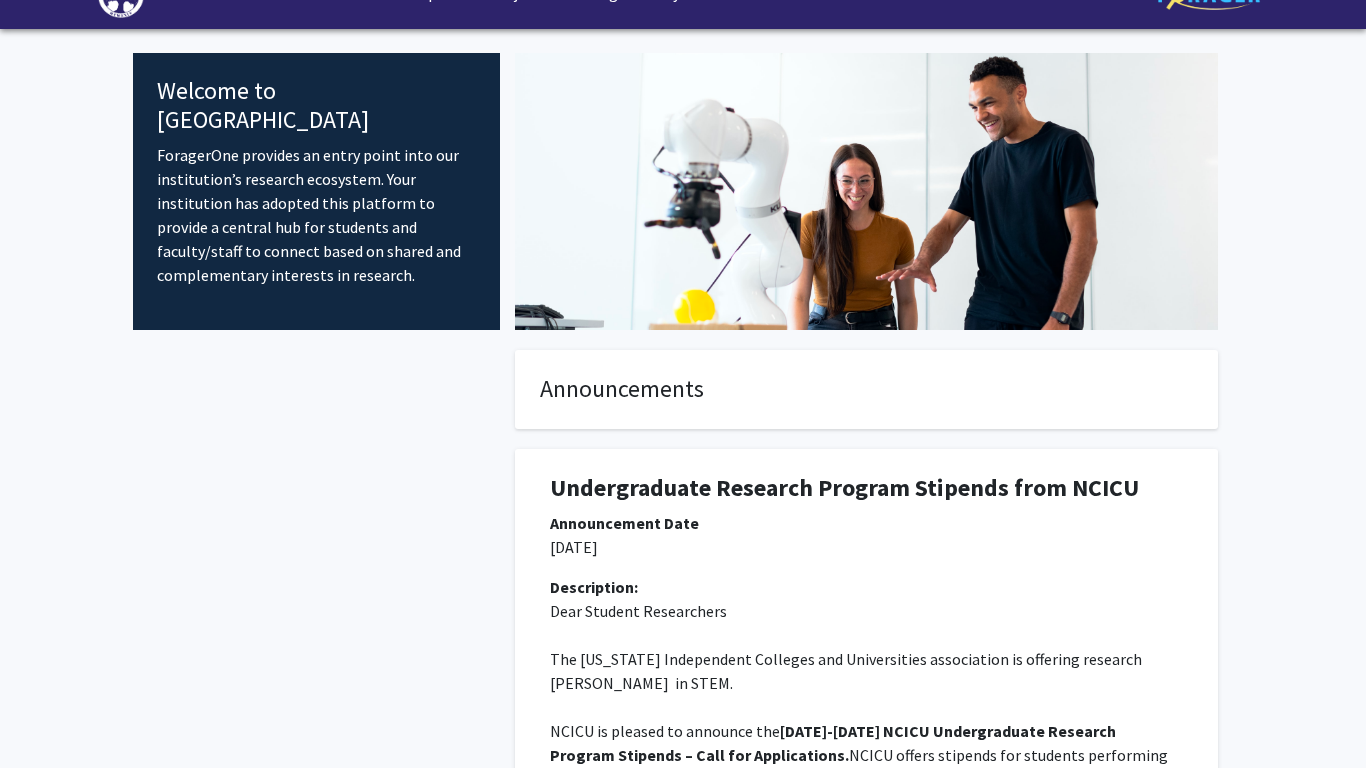 scroll, scrollTop: 0, scrollLeft: 0, axis: both 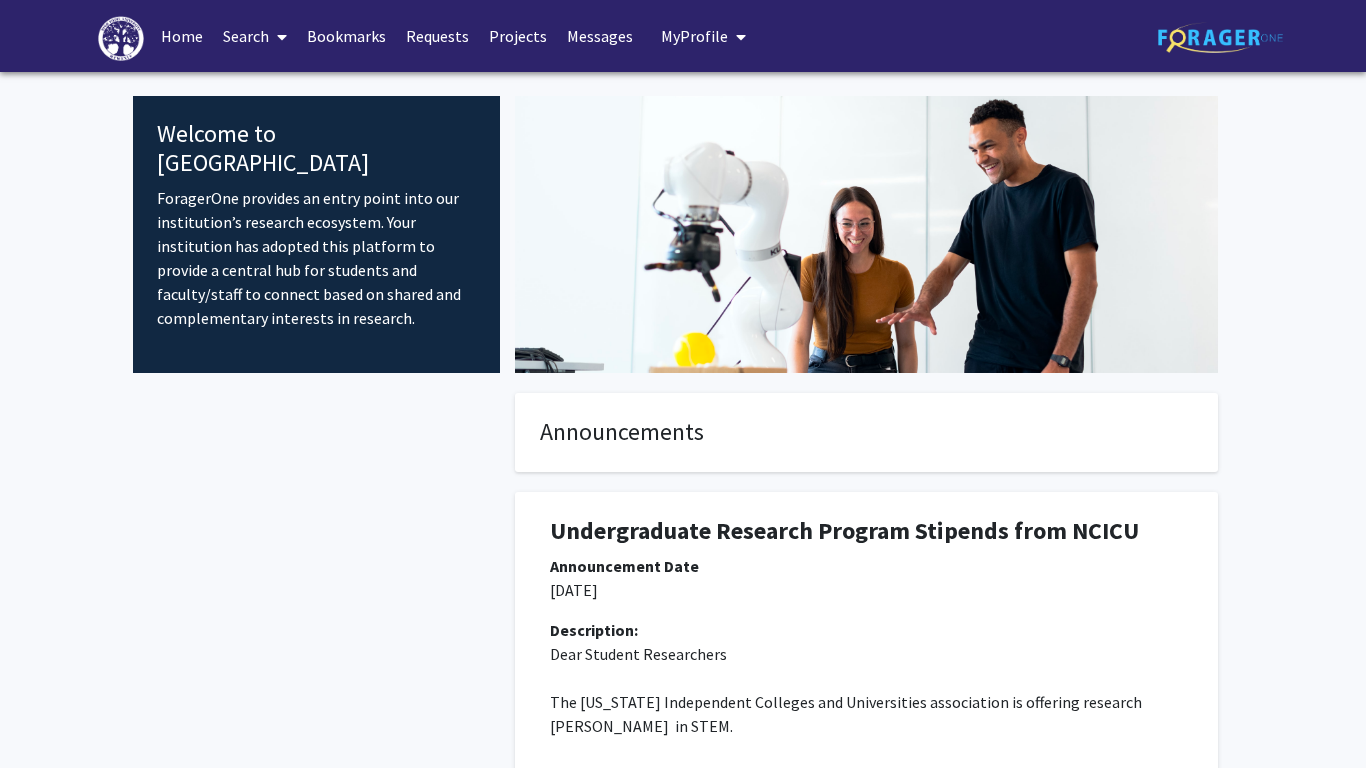 click at bounding box center [278, 37] 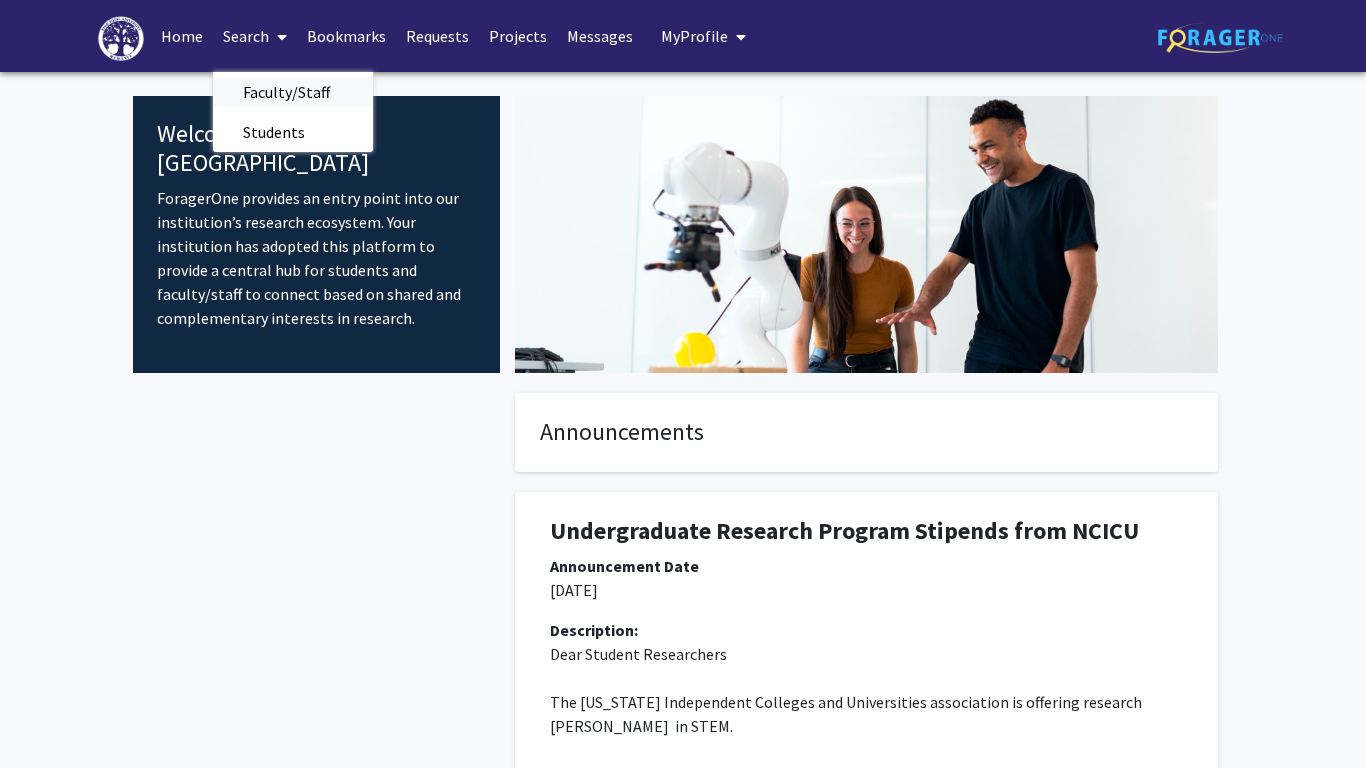 click on "Faculty/Staff" at bounding box center (286, 92) 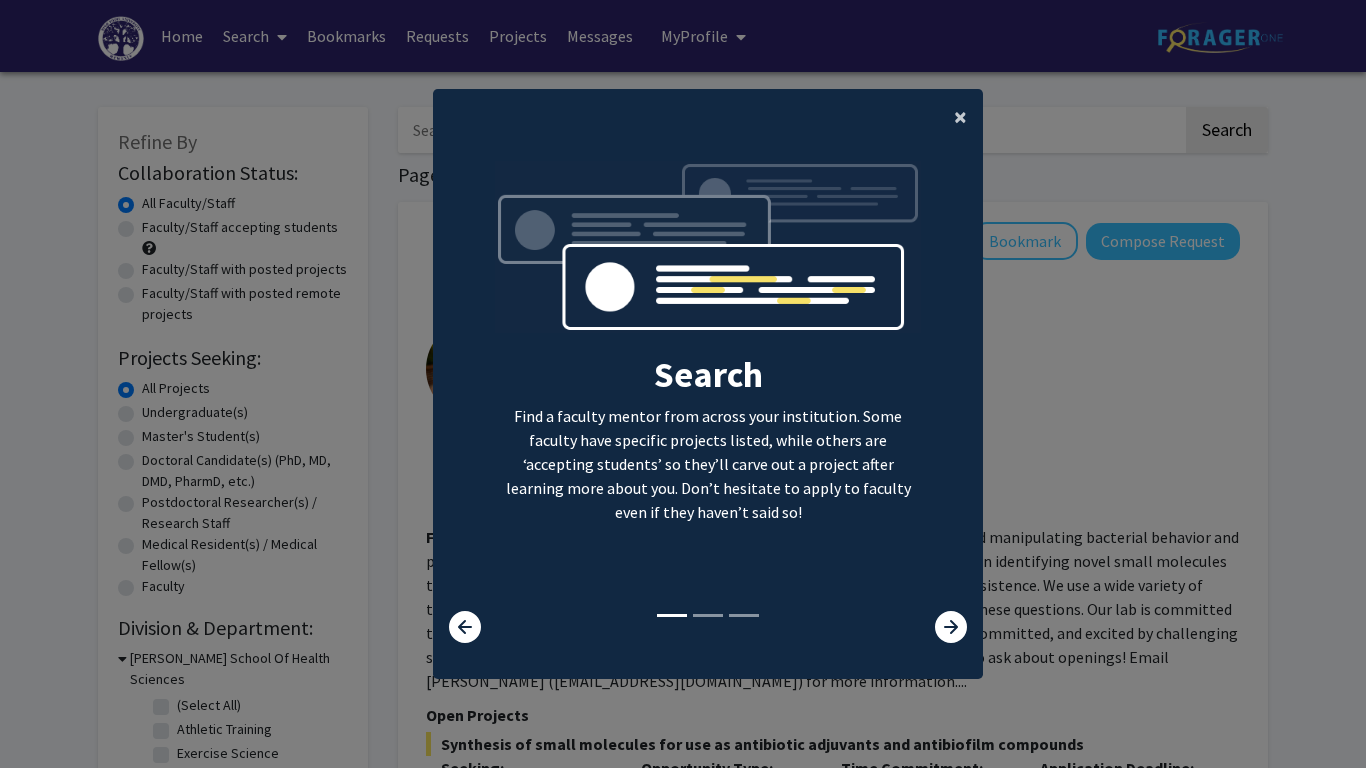 click on "×" 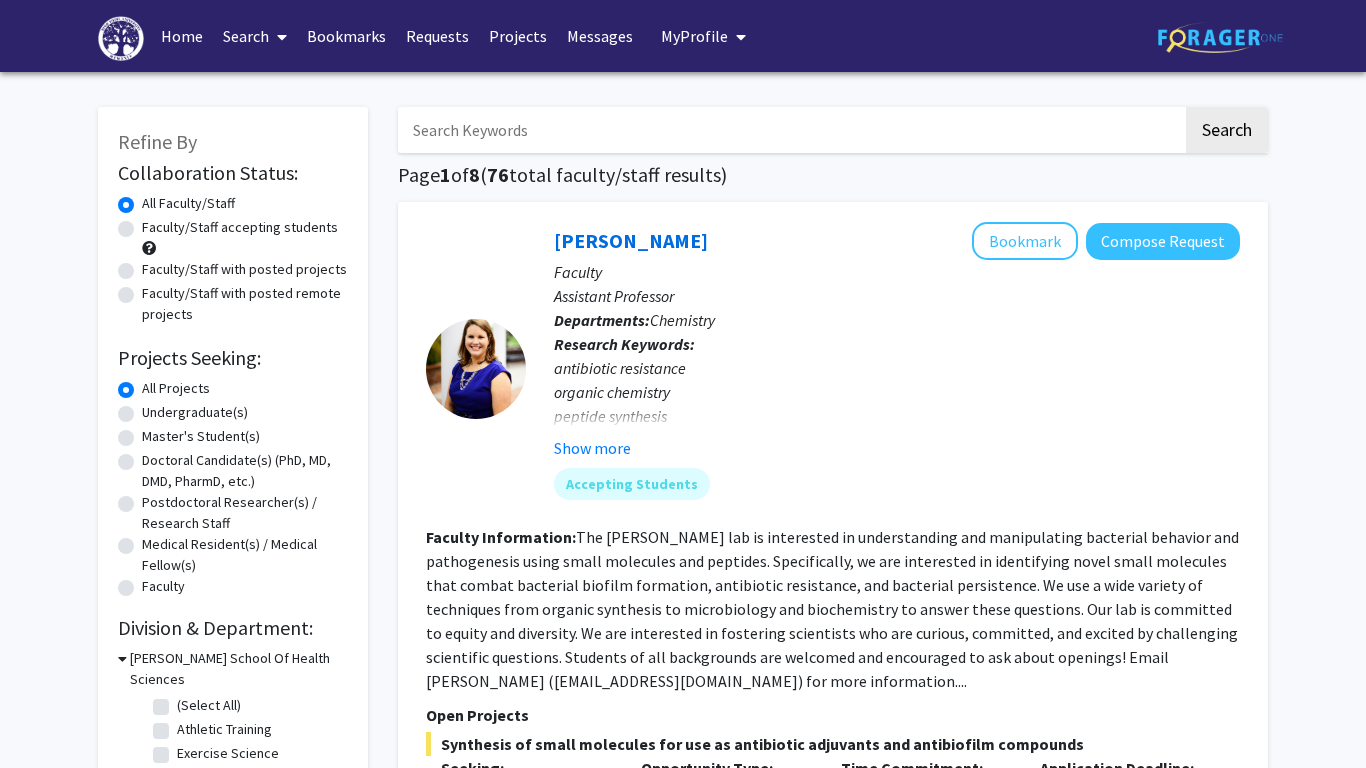 click on "Search" at bounding box center [255, 36] 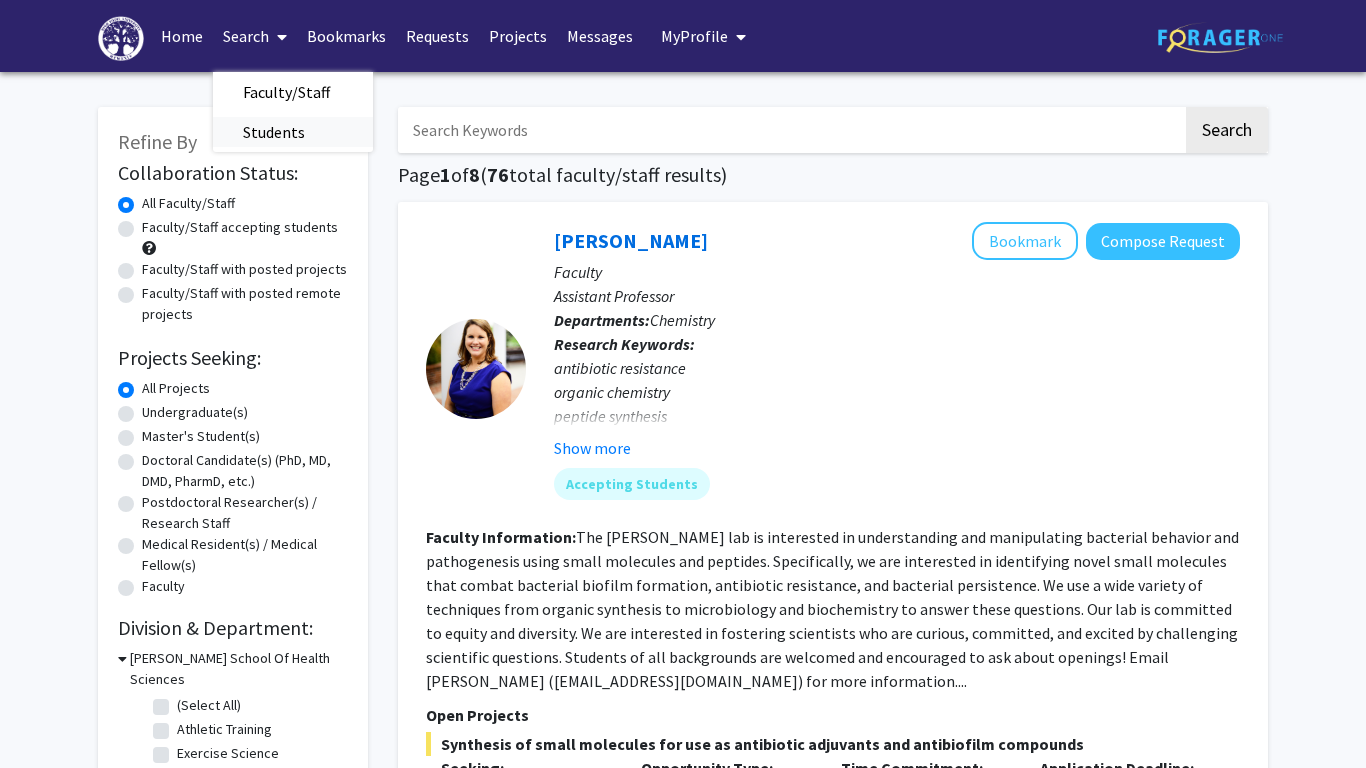 click on "Students" at bounding box center (274, 132) 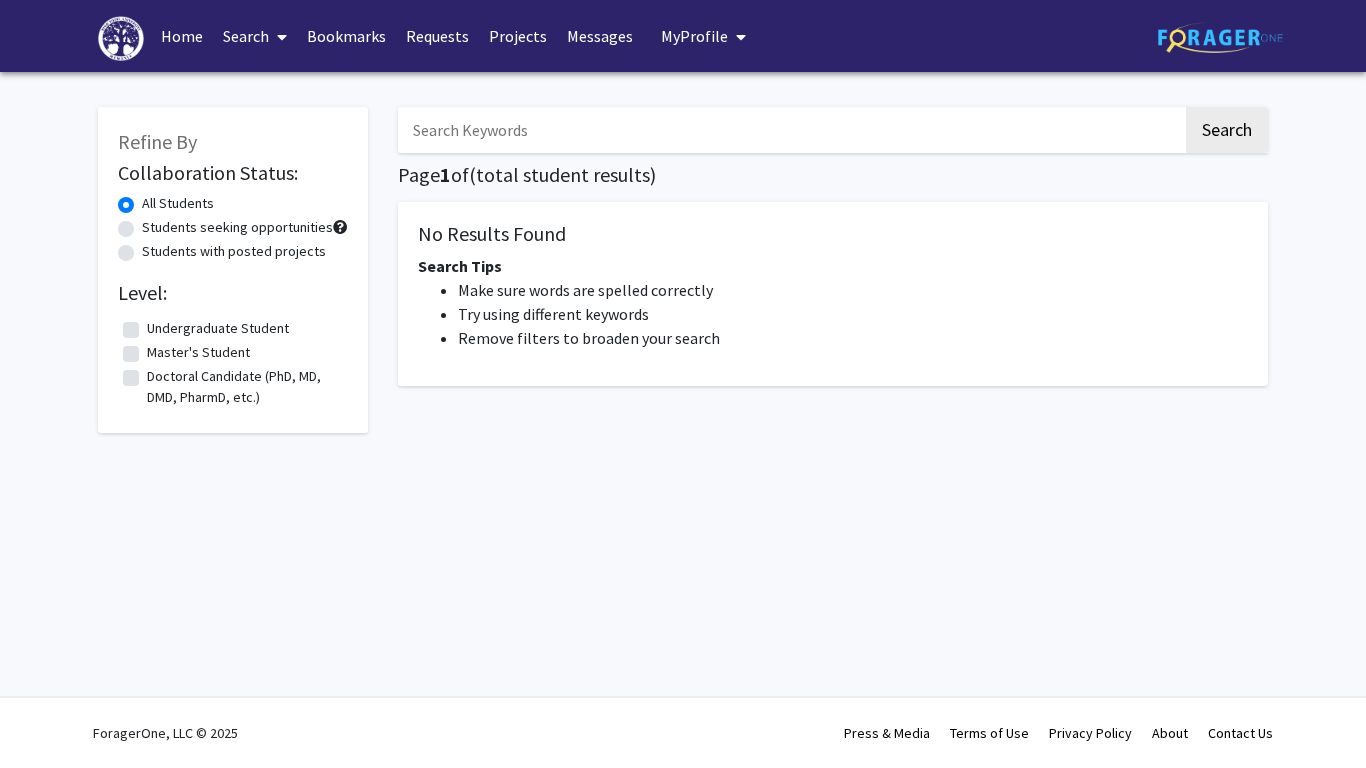 click at bounding box center (278, 37) 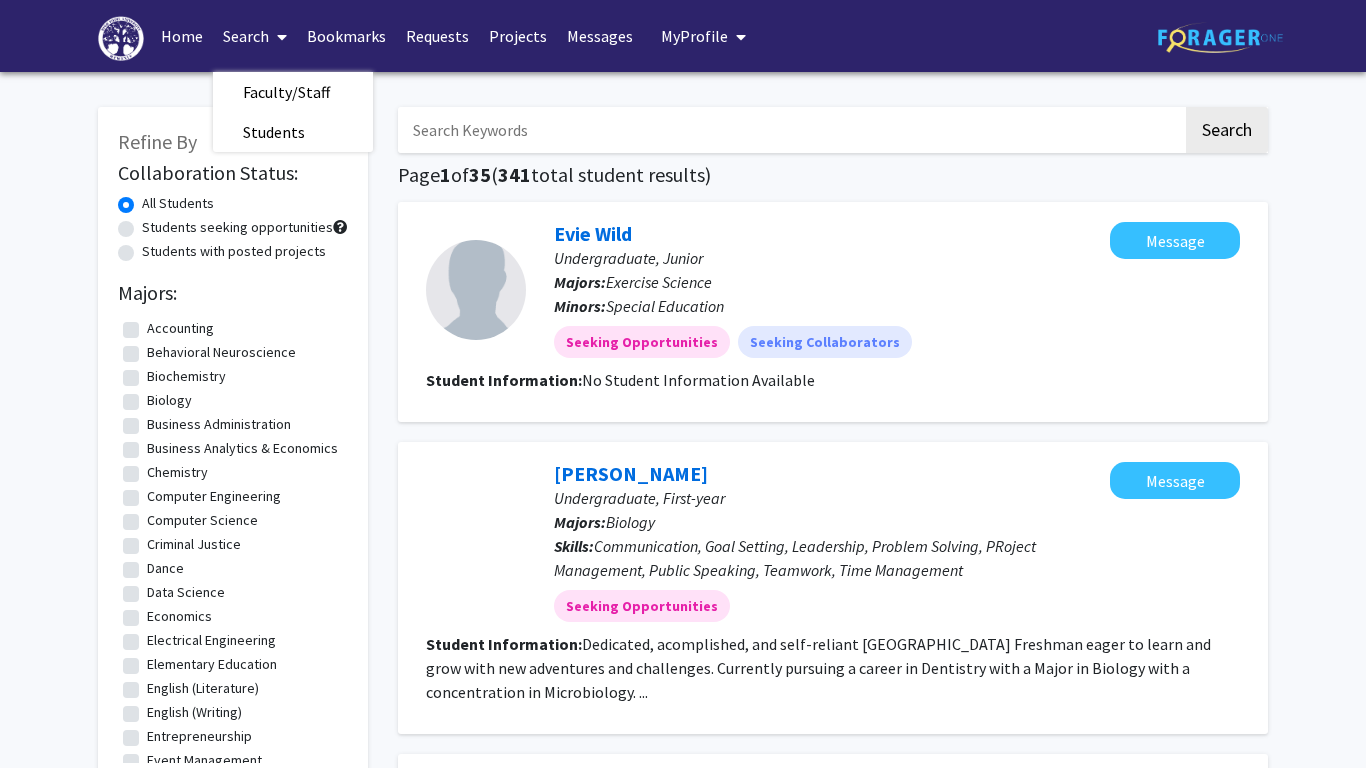 click 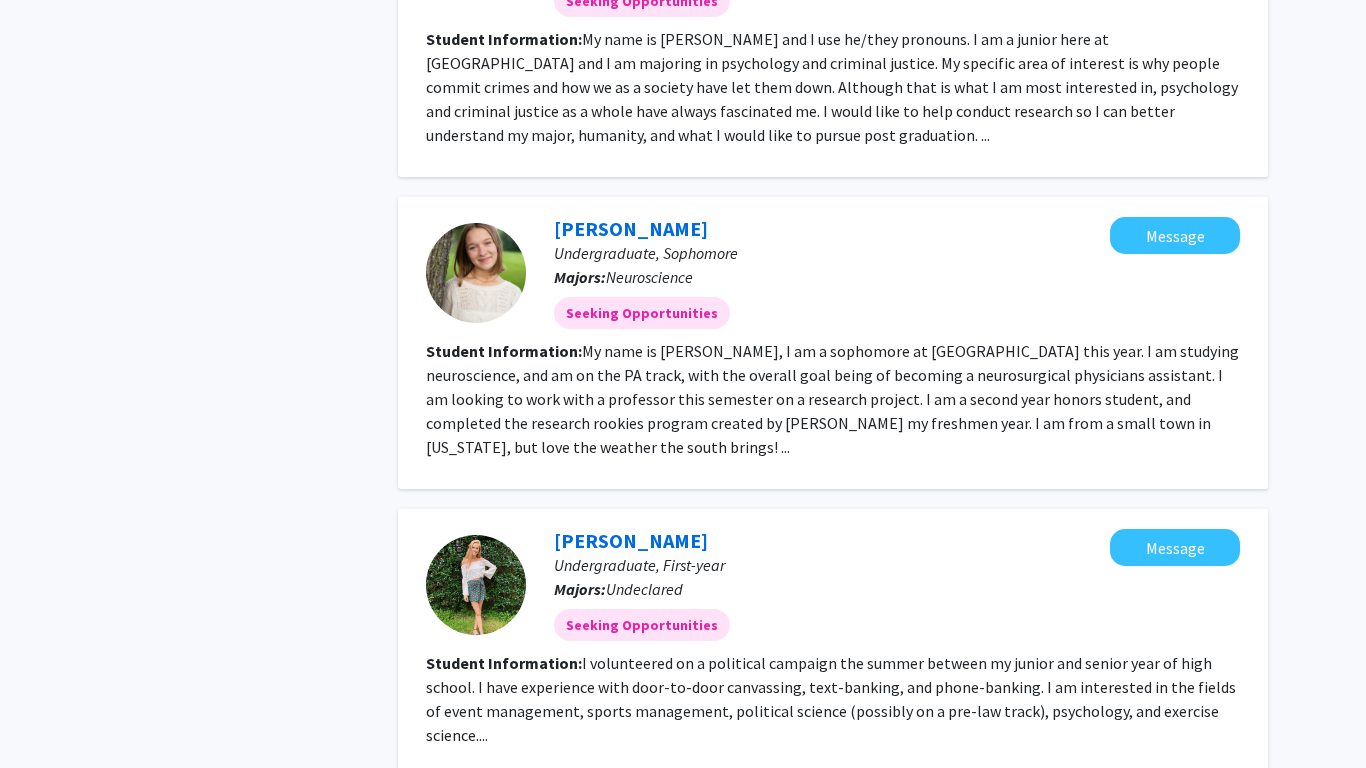 scroll, scrollTop: 0, scrollLeft: 0, axis: both 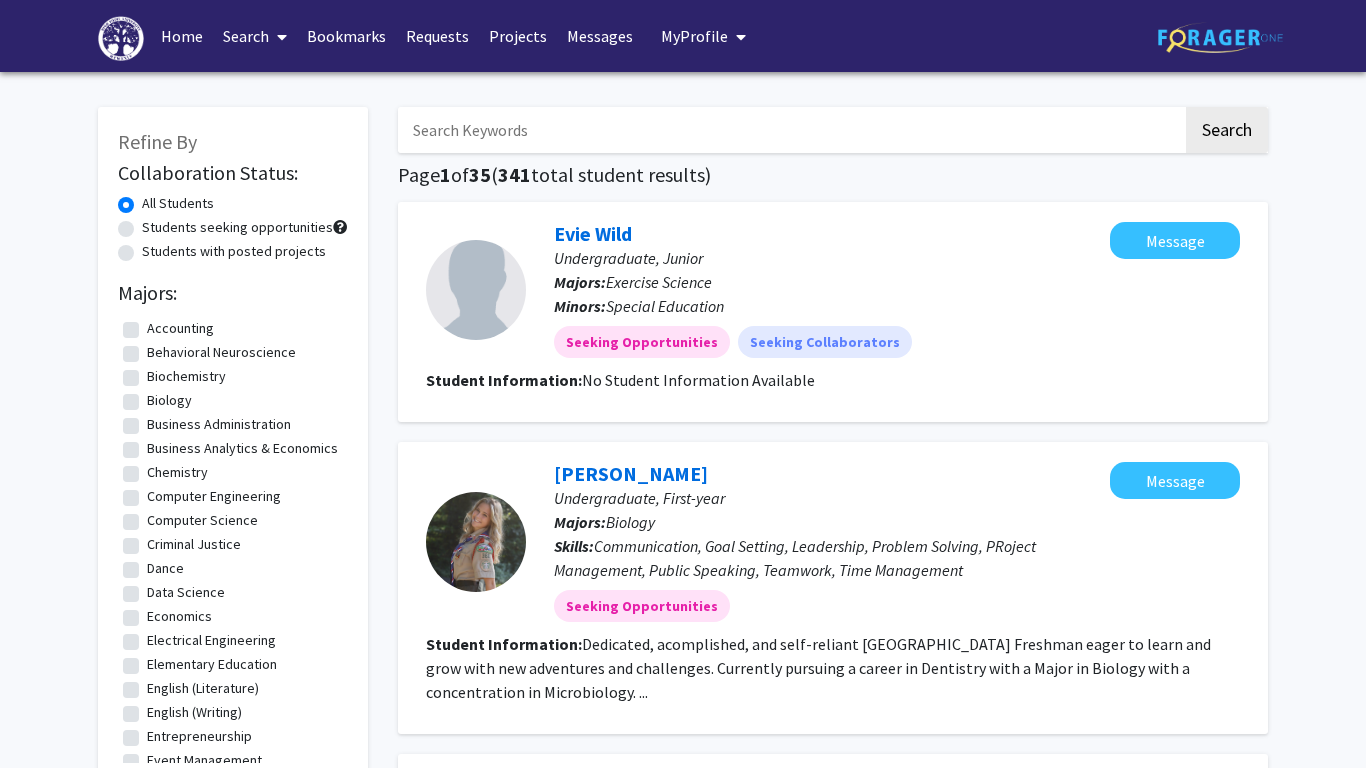 click on "Search" at bounding box center (255, 36) 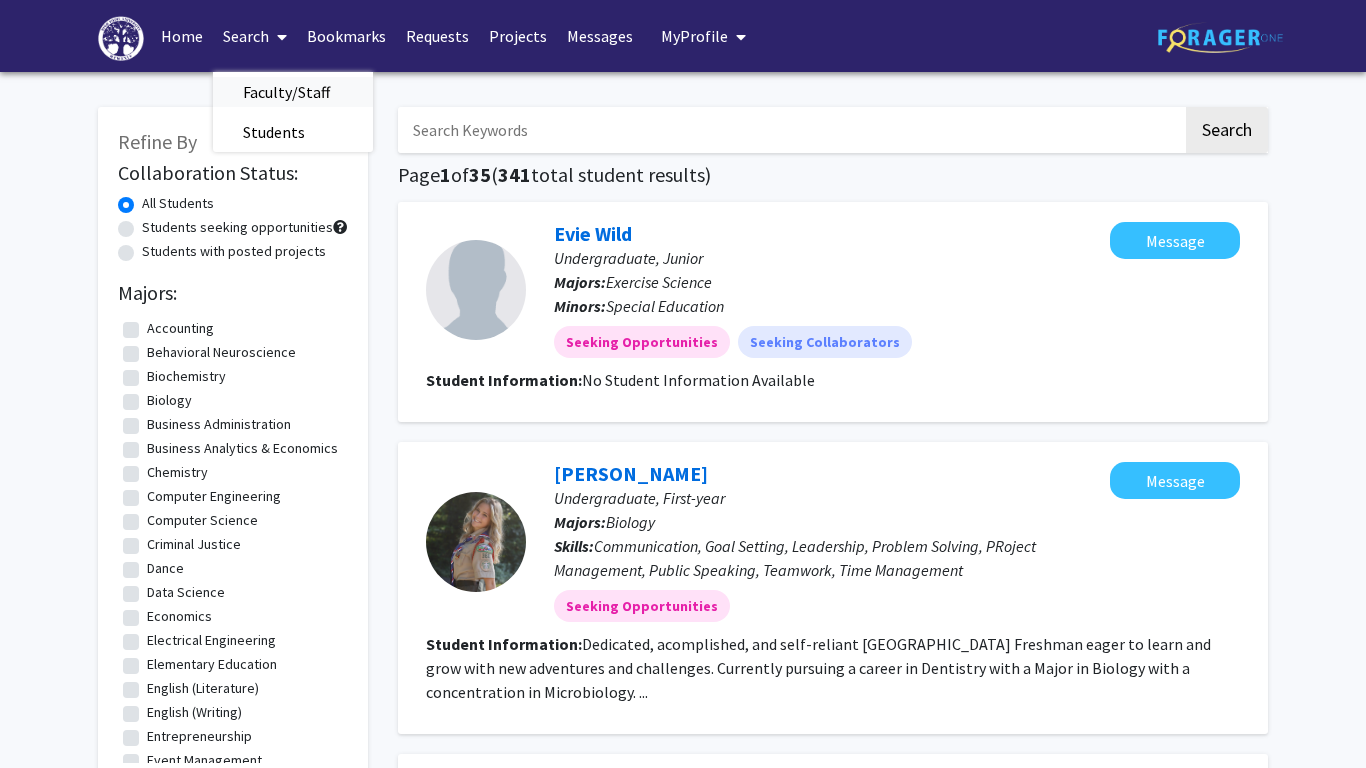 click on "Faculty/Staff" at bounding box center [286, 92] 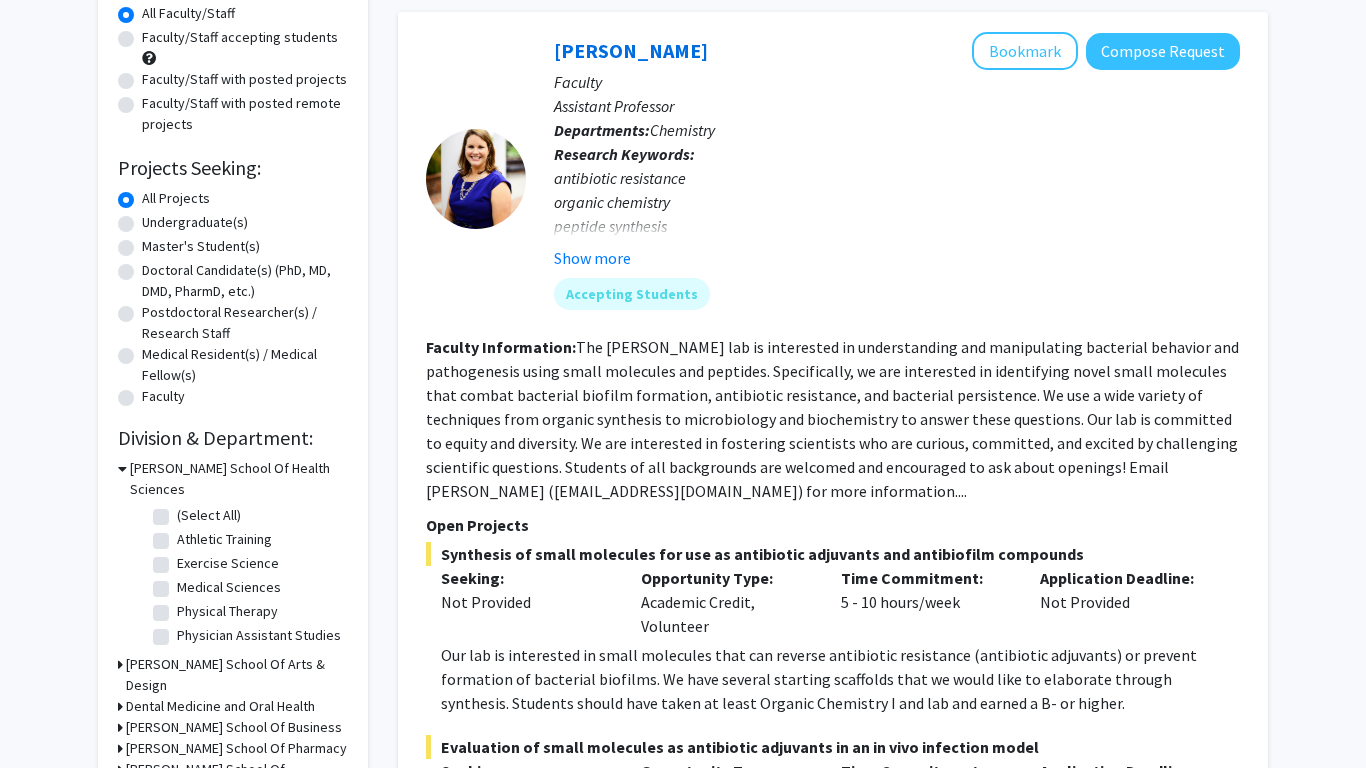 scroll, scrollTop: 0, scrollLeft: 0, axis: both 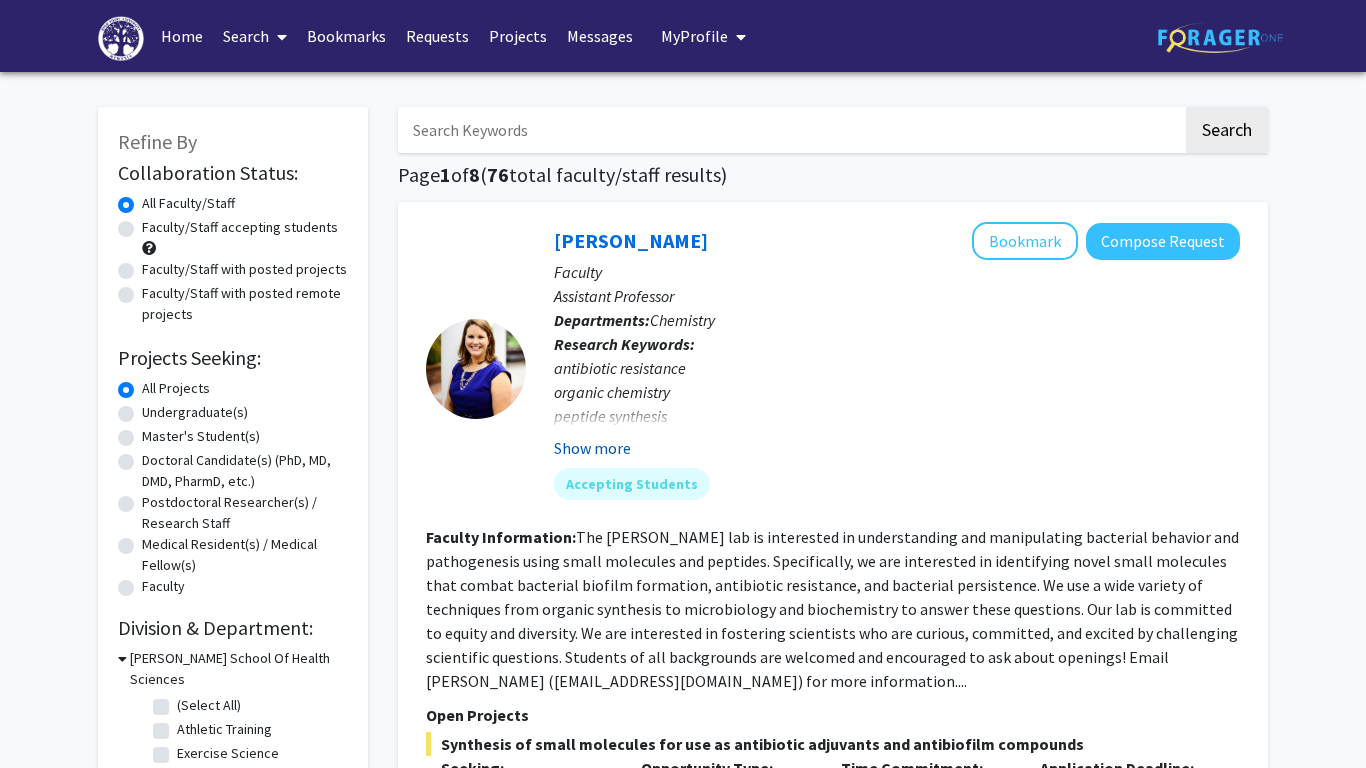 click on "Show more" 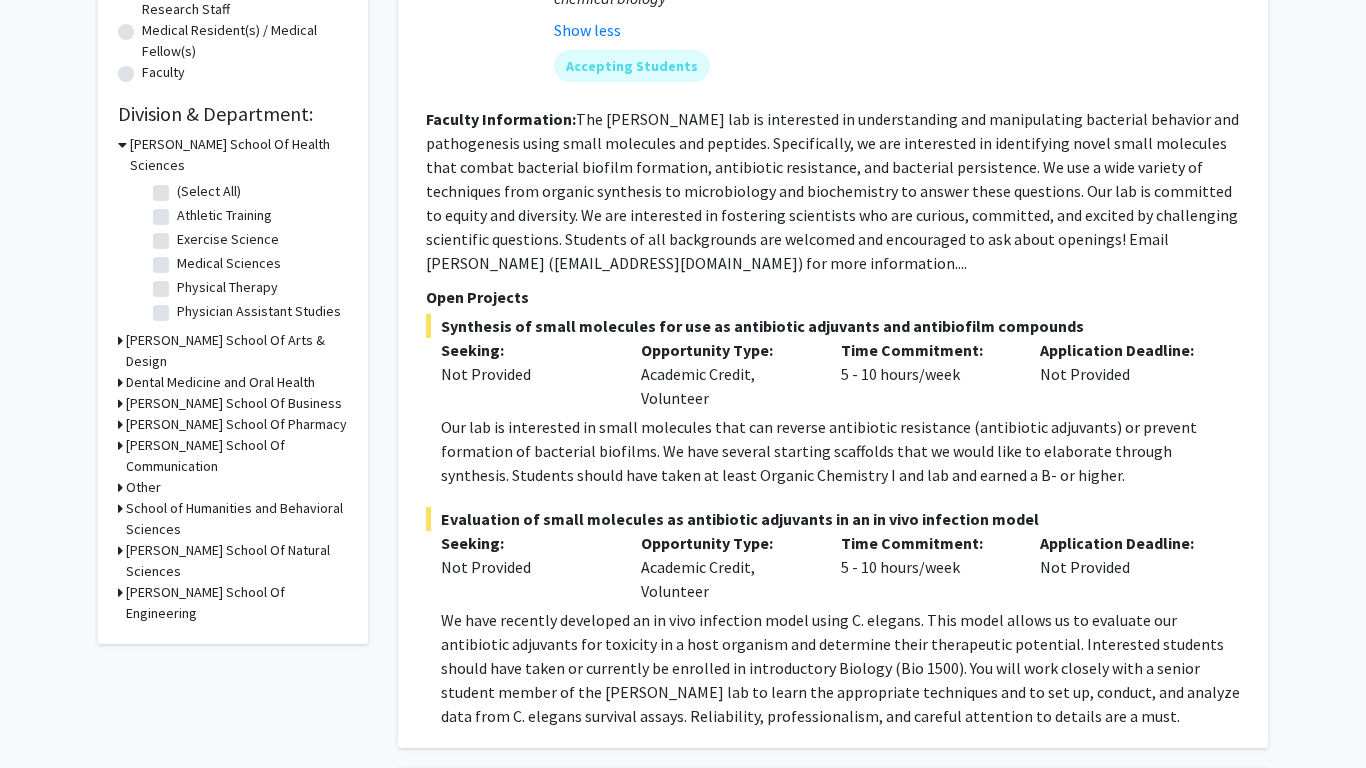 scroll, scrollTop: 516, scrollLeft: 0, axis: vertical 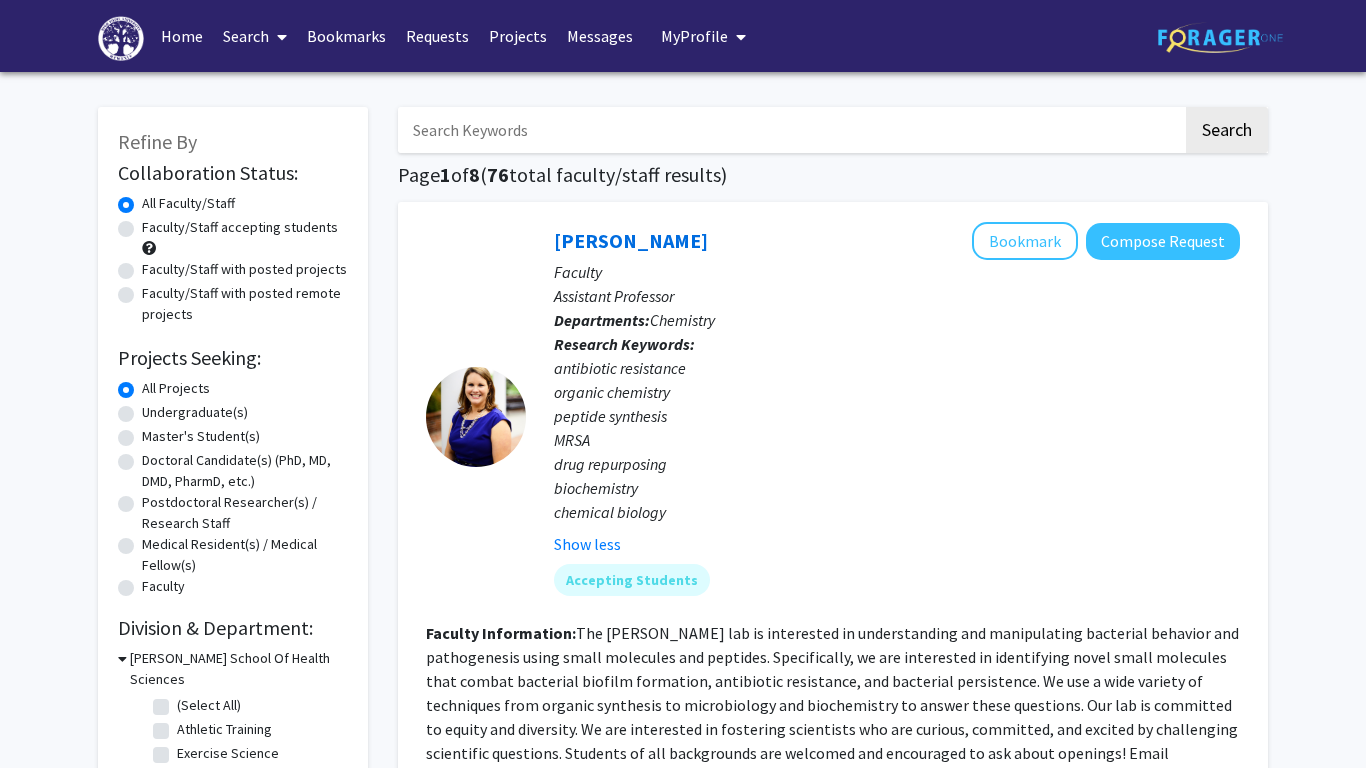type 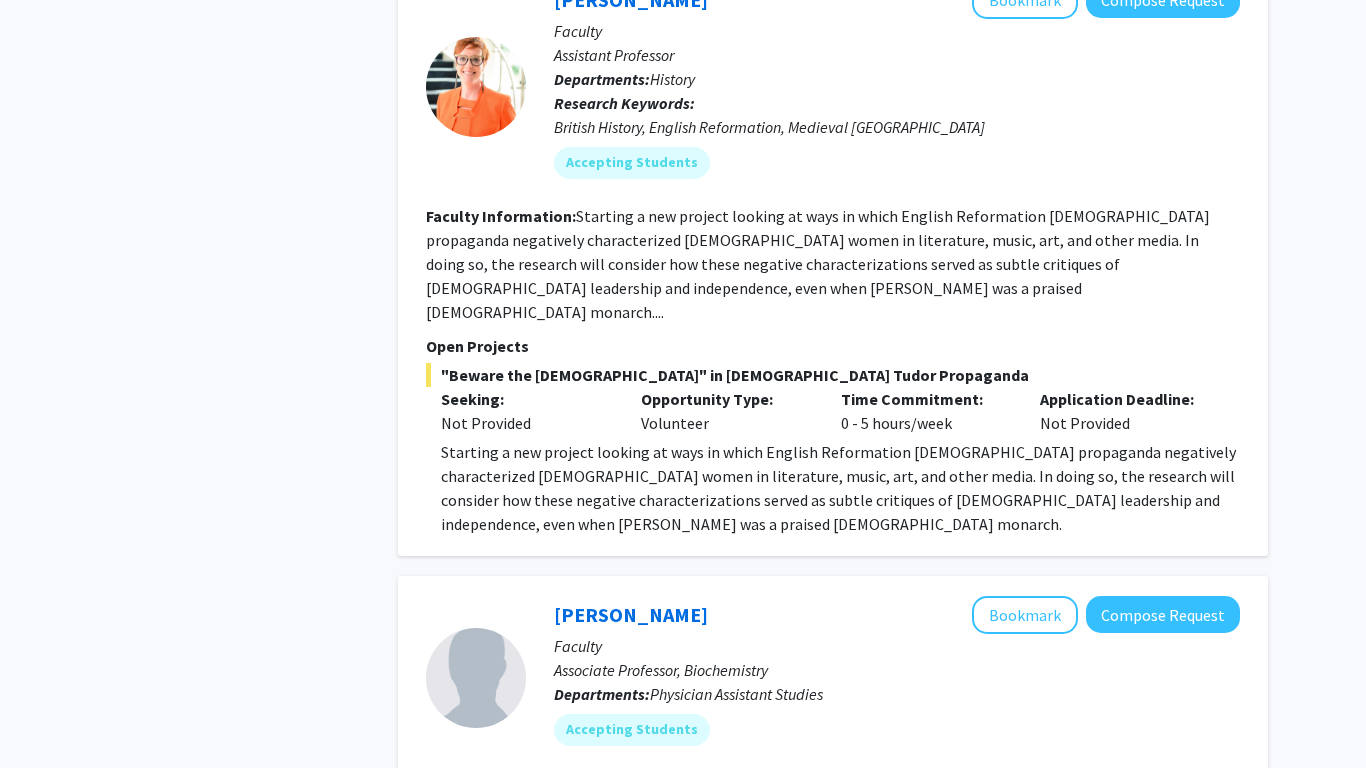 scroll, scrollTop: 3824, scrollLeft: 0, axis: vertical 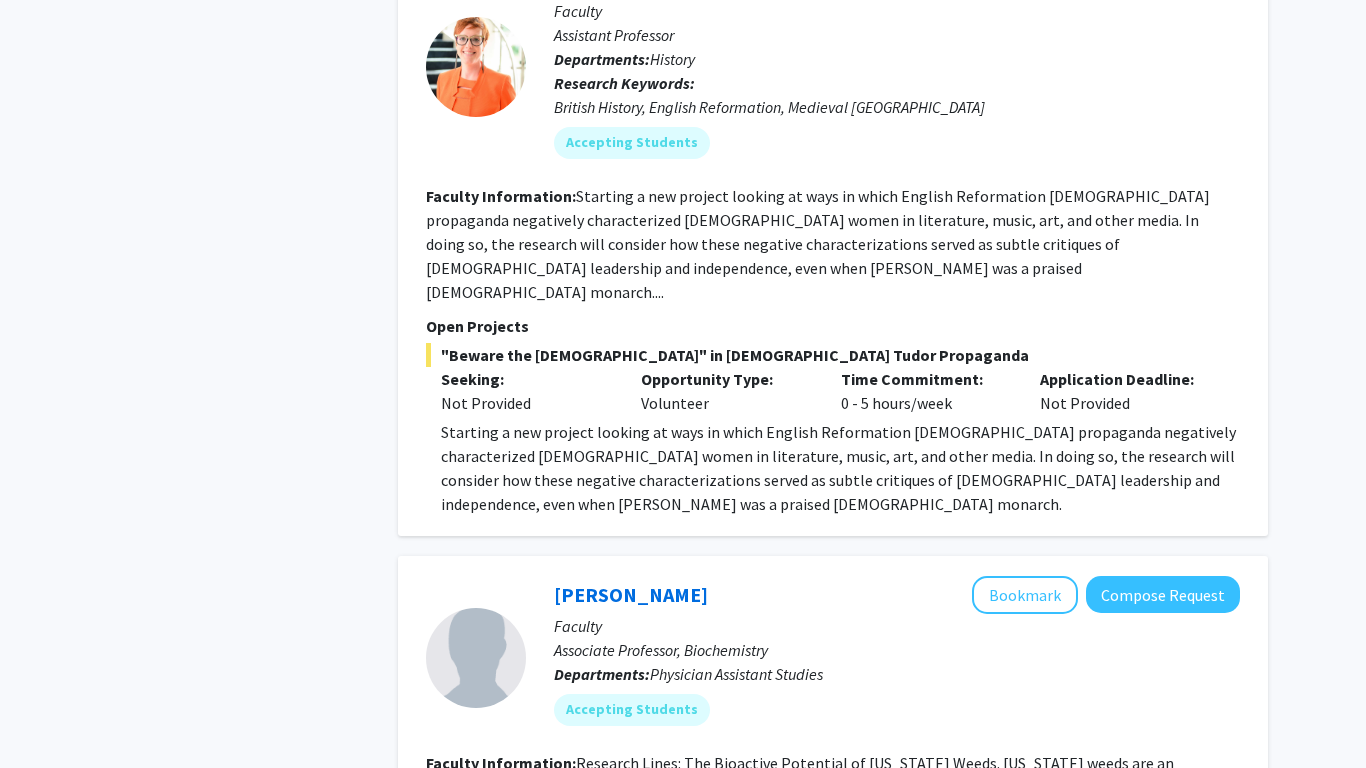 click on "[PERSON_NAME]   Bookmark
Compose Request  Faculty Assistant Professor Departments:  Chemistry Research Keywords:  antibiotic resistance organic chemistry peptide synthesis MRSA drug repurposing biochemistry chemical biology Show less Accepting Students Faculty Information:  The [PERSON_NAME] lab is interested in understanding and manipulating bacterial behavior and pathogenesis using small molecules and peptides. Specifically, we are interested in identifying novel small molecules that combat bacterial biofilm formation, antibiotic resistance, and bacterial persistence.  We use a wide variety of techniques from organic synthesis to microbiology and biochemistry to answer these questions.
Our lab is committed to equity and diversity.  We are interested in fostering scientists who are curious, committed, and excited by challenging scientific questions.  Students of all backgrounds are welcomed and encouraged to ask about openings!  Email [PERSON_NAME] ([EMAIL_ADDRESS][DOMAIN_NAME]) for more information...." 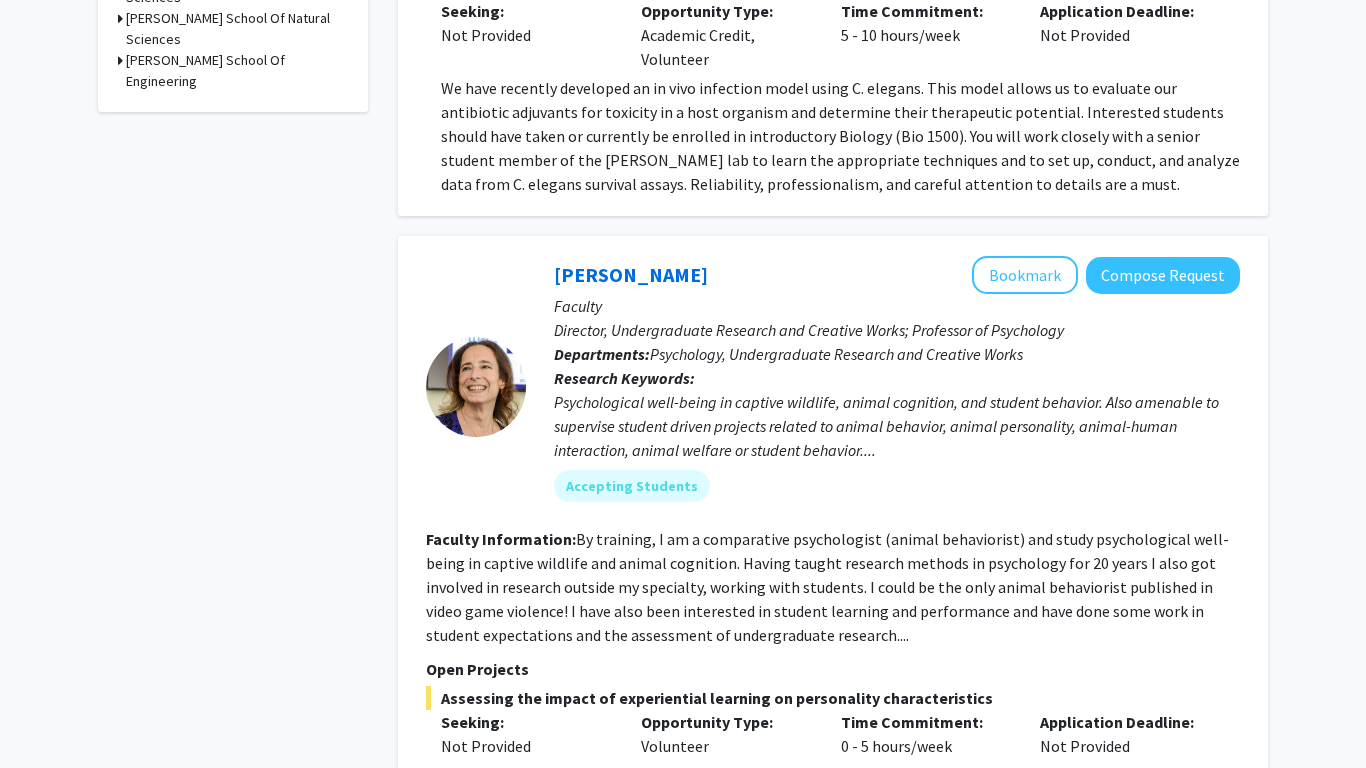 scroll, scrollTop: 0, scrollLeft: 0, axis: both 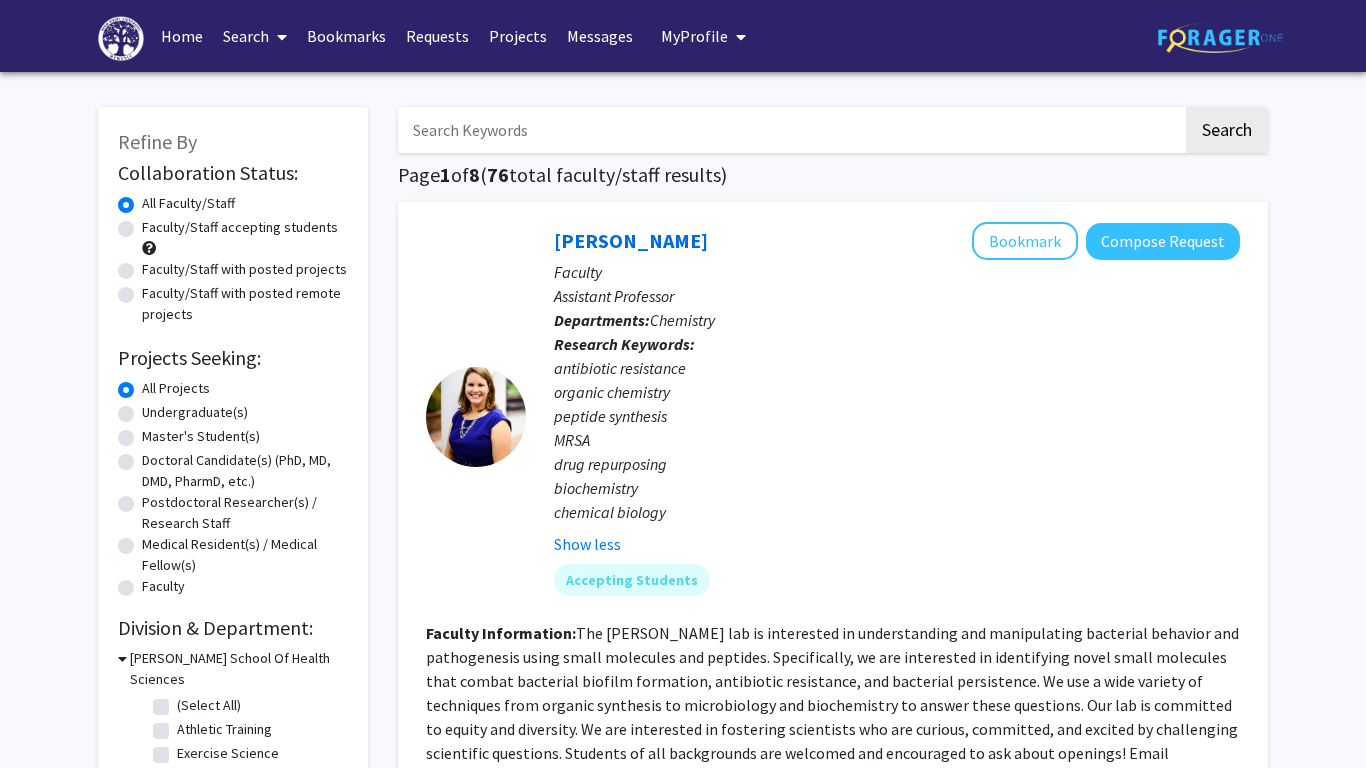 click at bounding box center (790, 130) 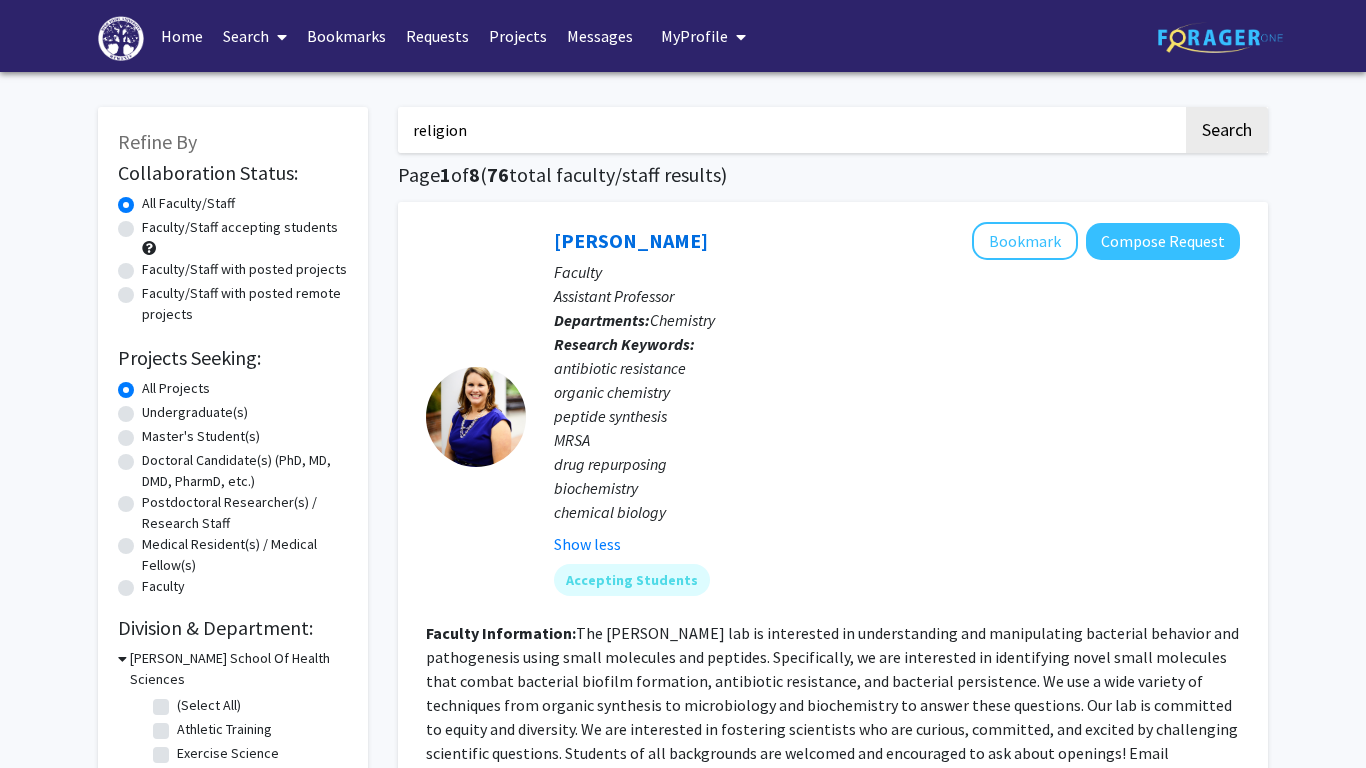 type on "religion" 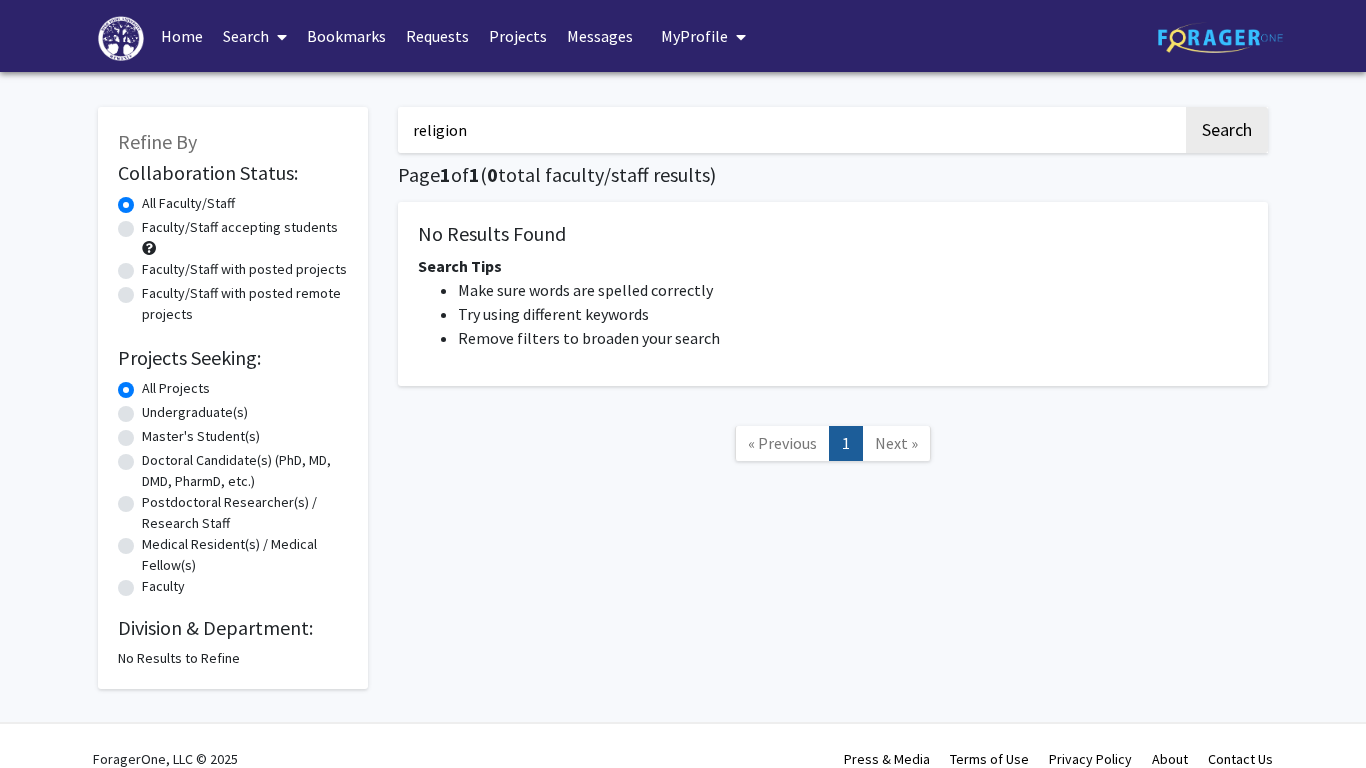 click on "Faculty/Staff accepting students" 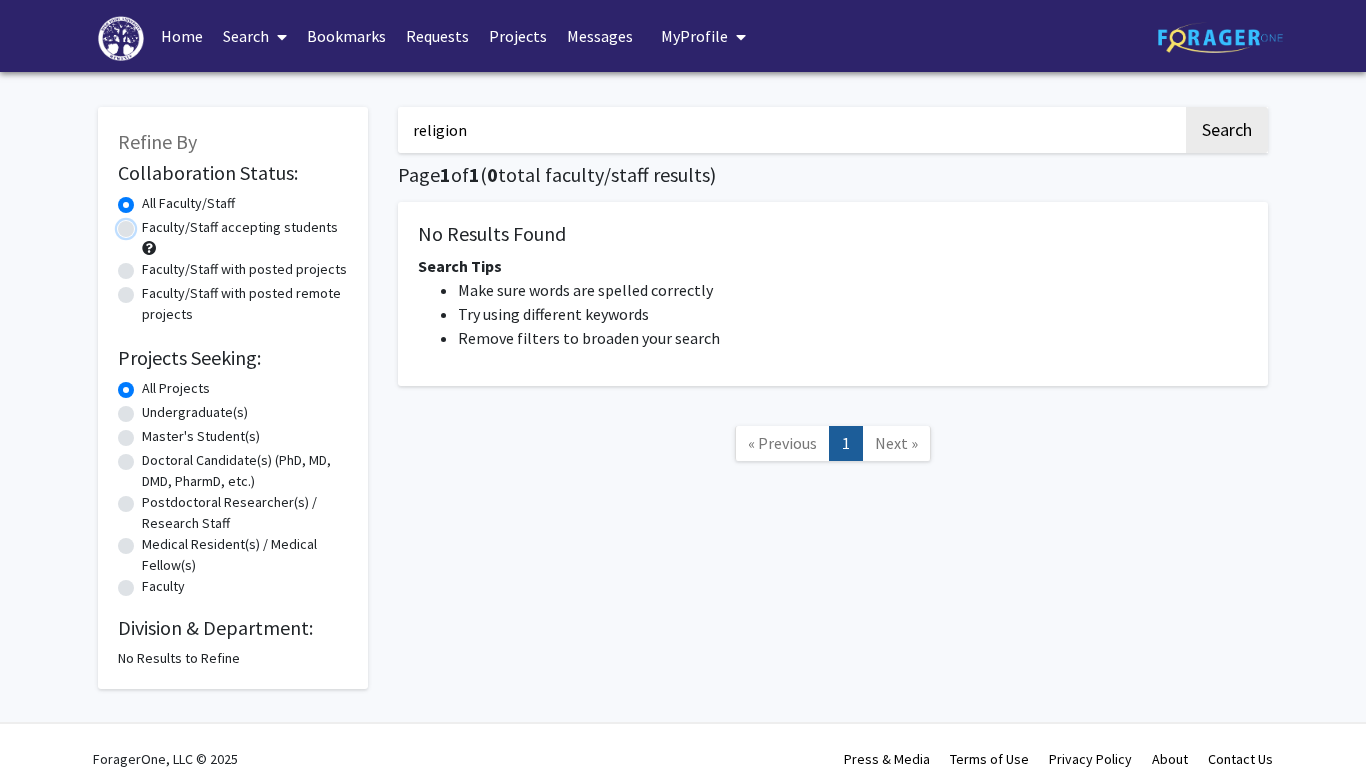 click on "Faculty/Staff accepting students" at bounding box center [148, 223] 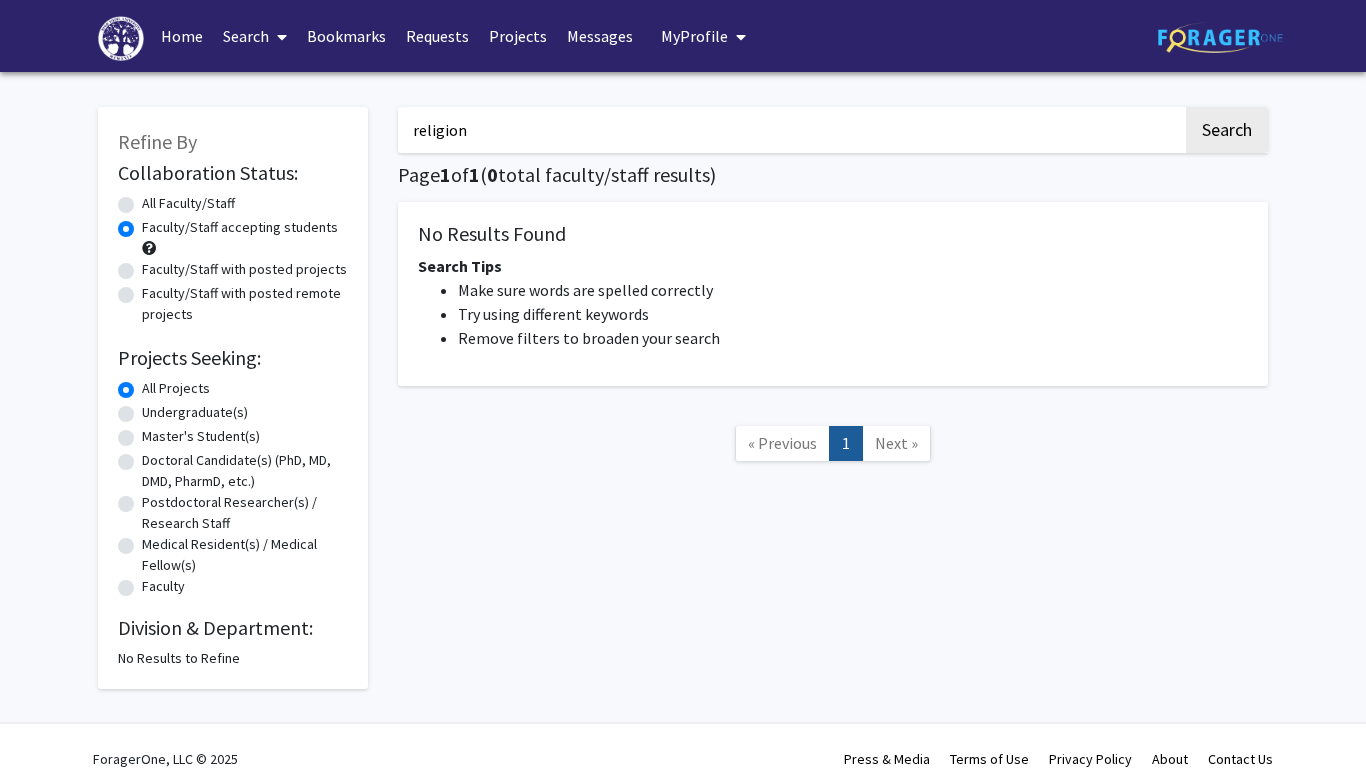 click on "All Faculty/Staff" 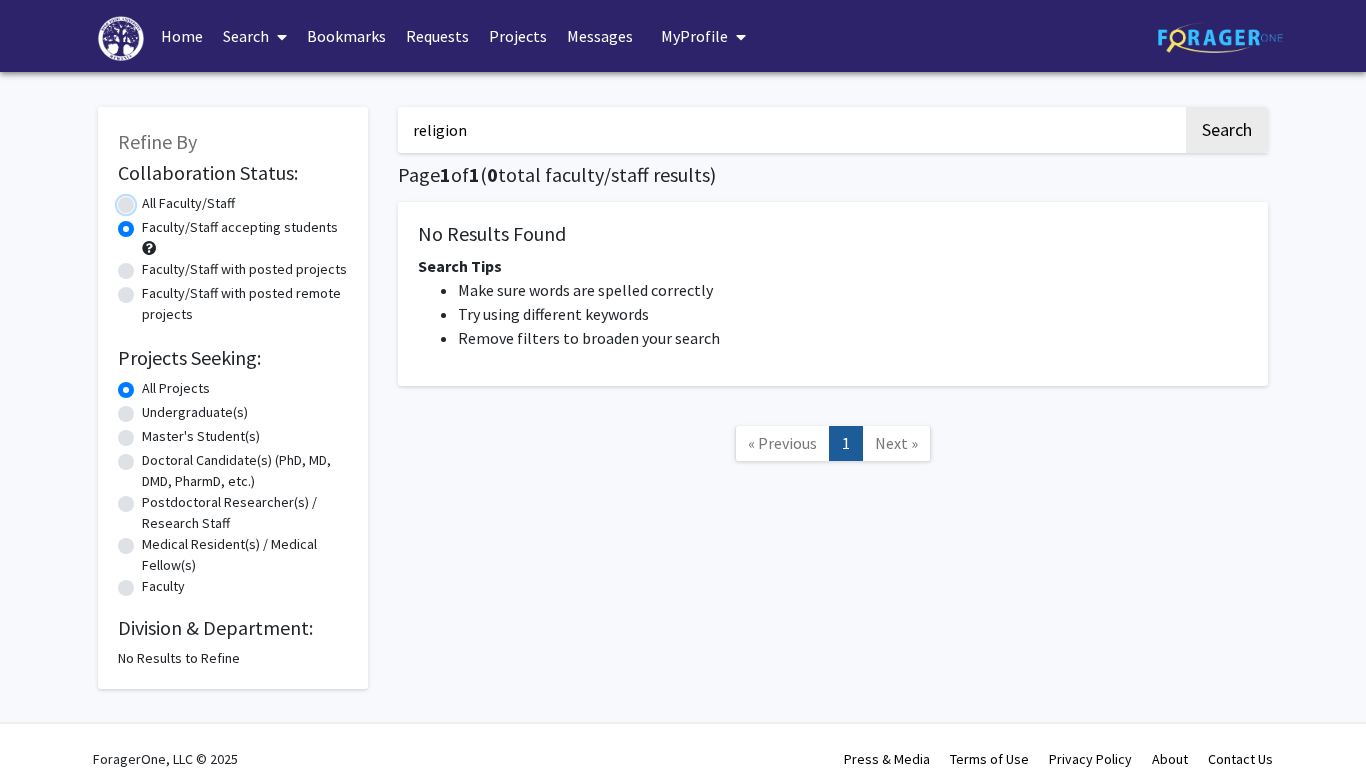 click on "All Faculty/Staff" at bounding box center (148, 199) 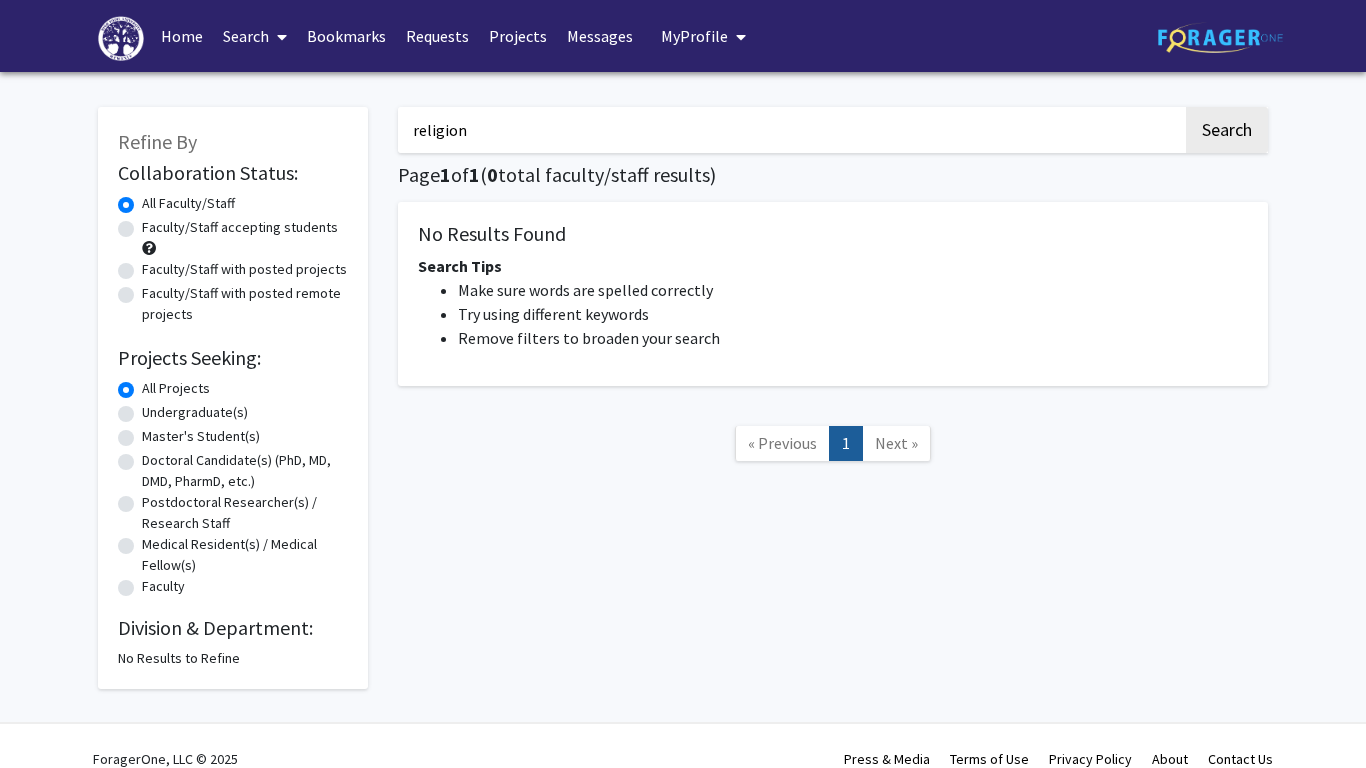 click on "religion" at bounding box center [790, 130] 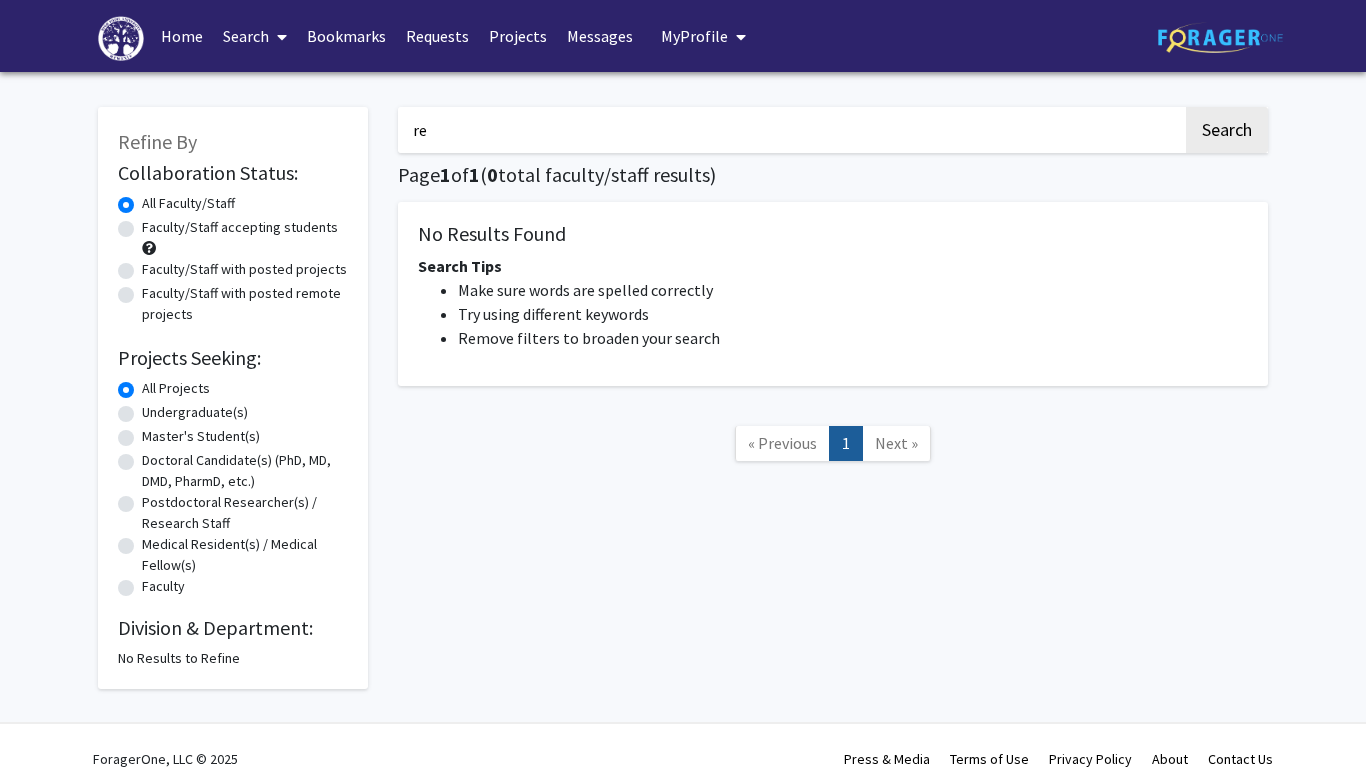 type on "r" 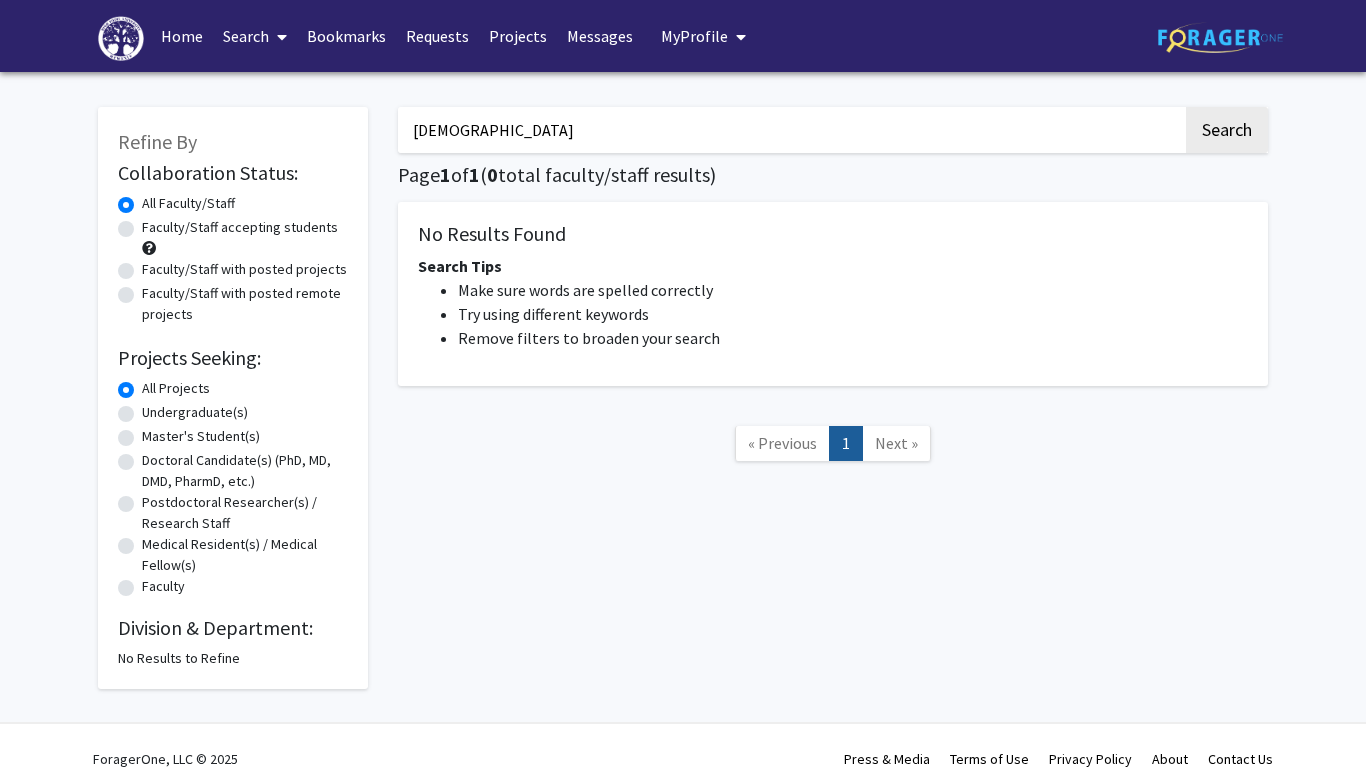 click on "Search" 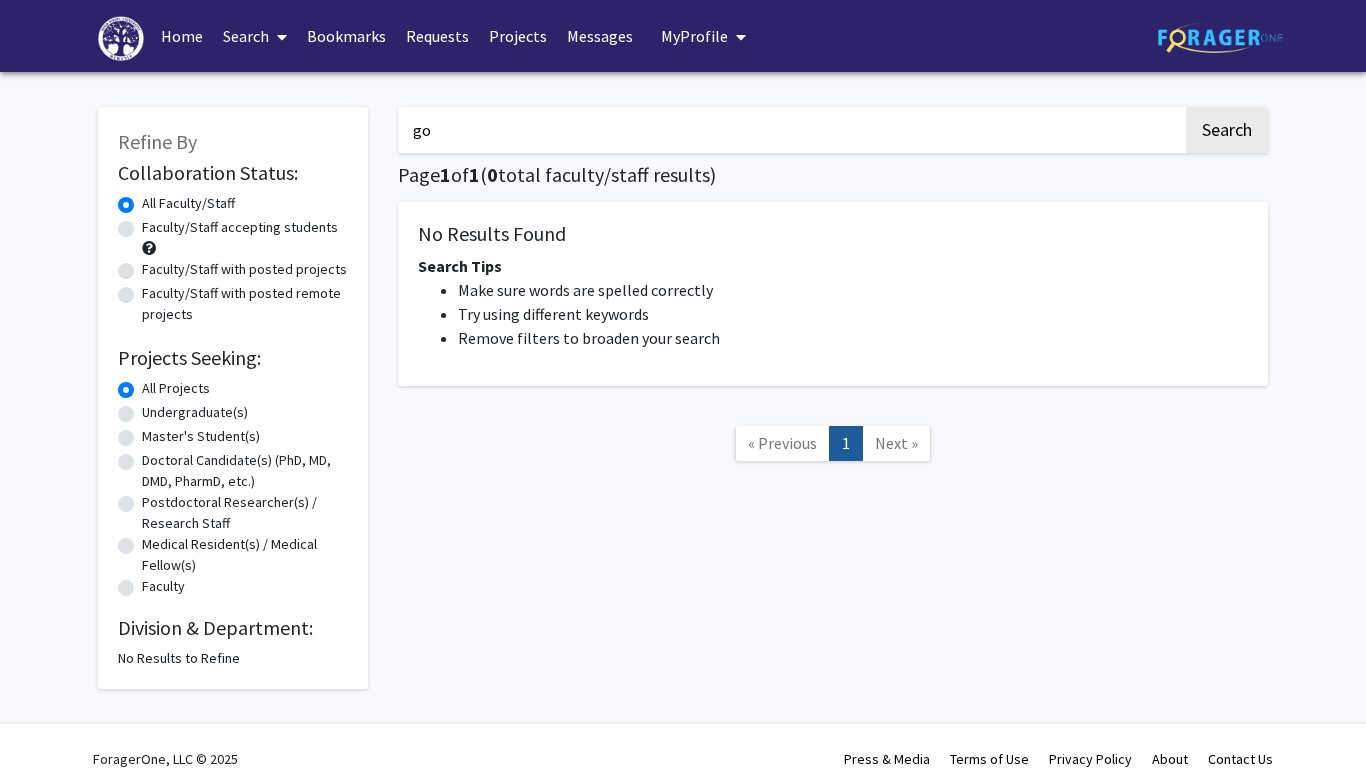 type on "g" 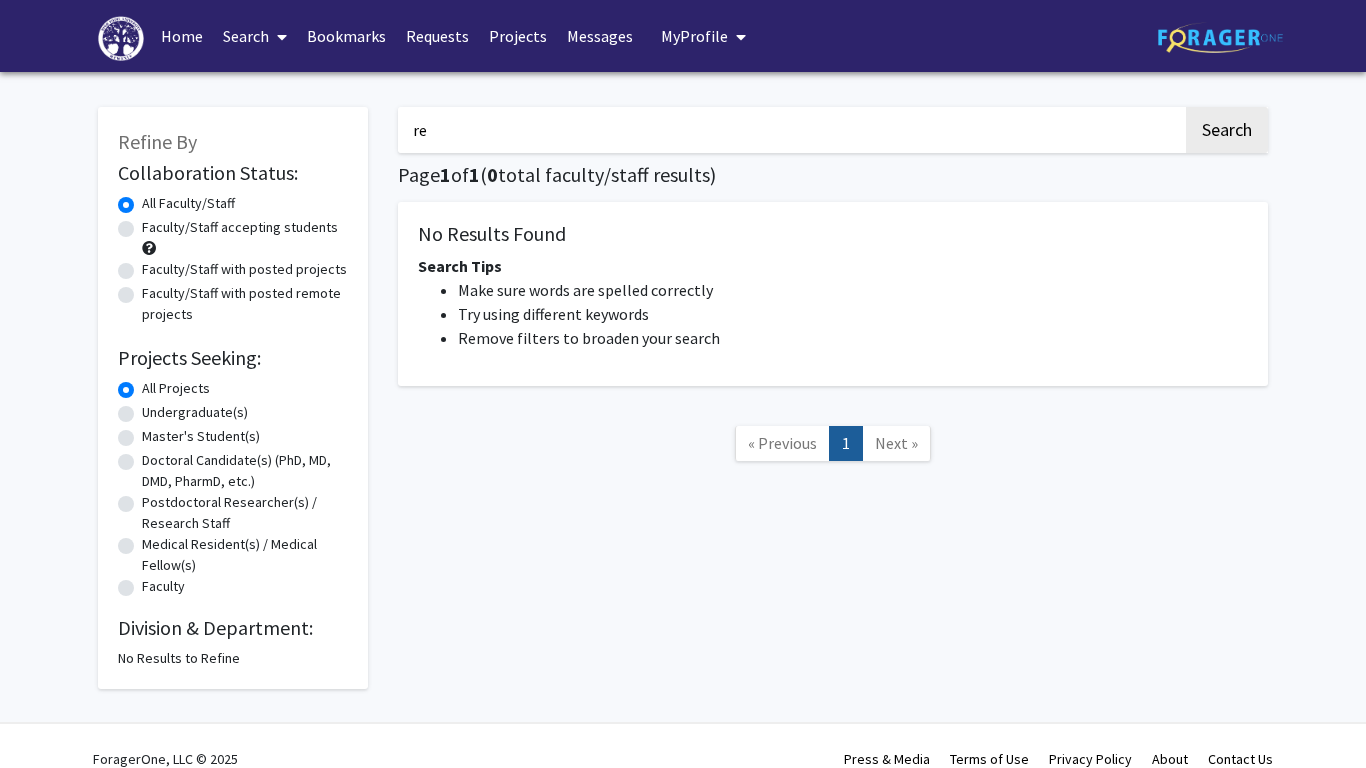 type on "r" 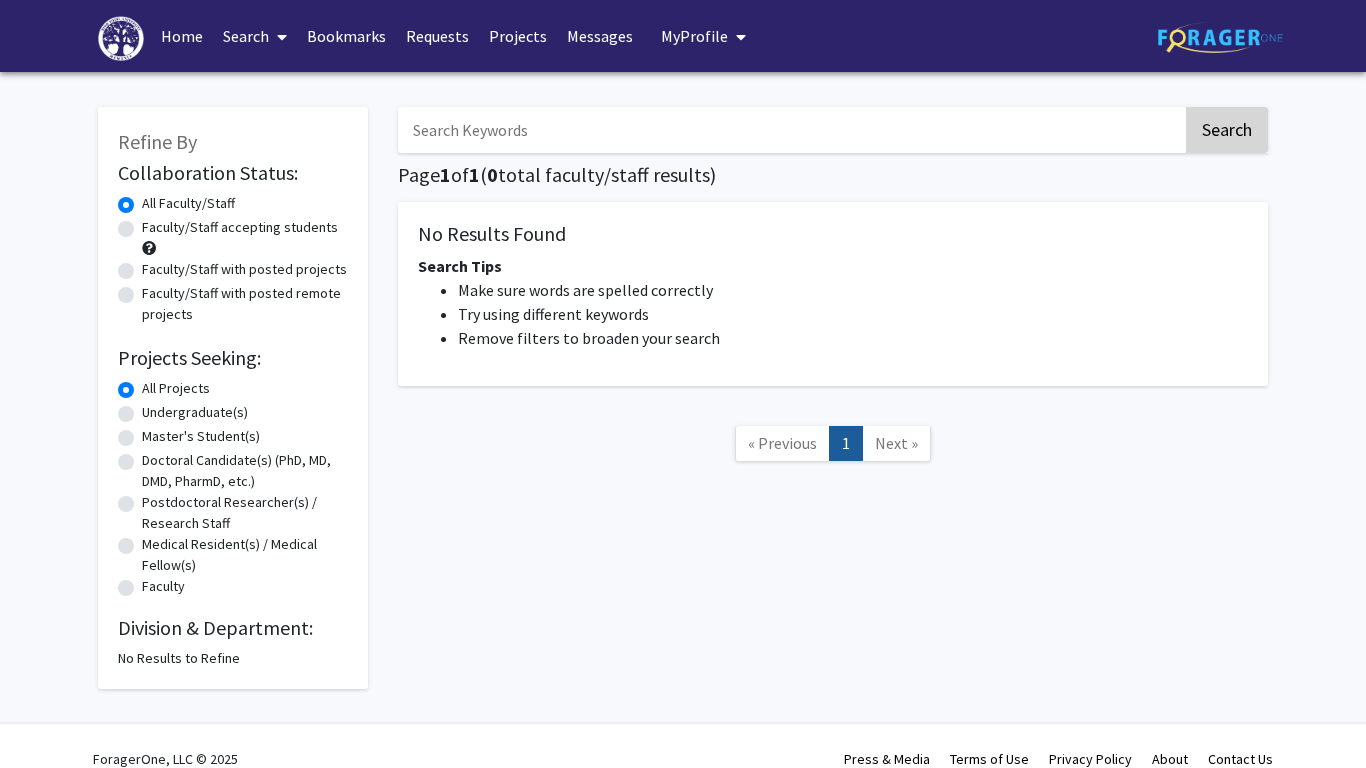 type 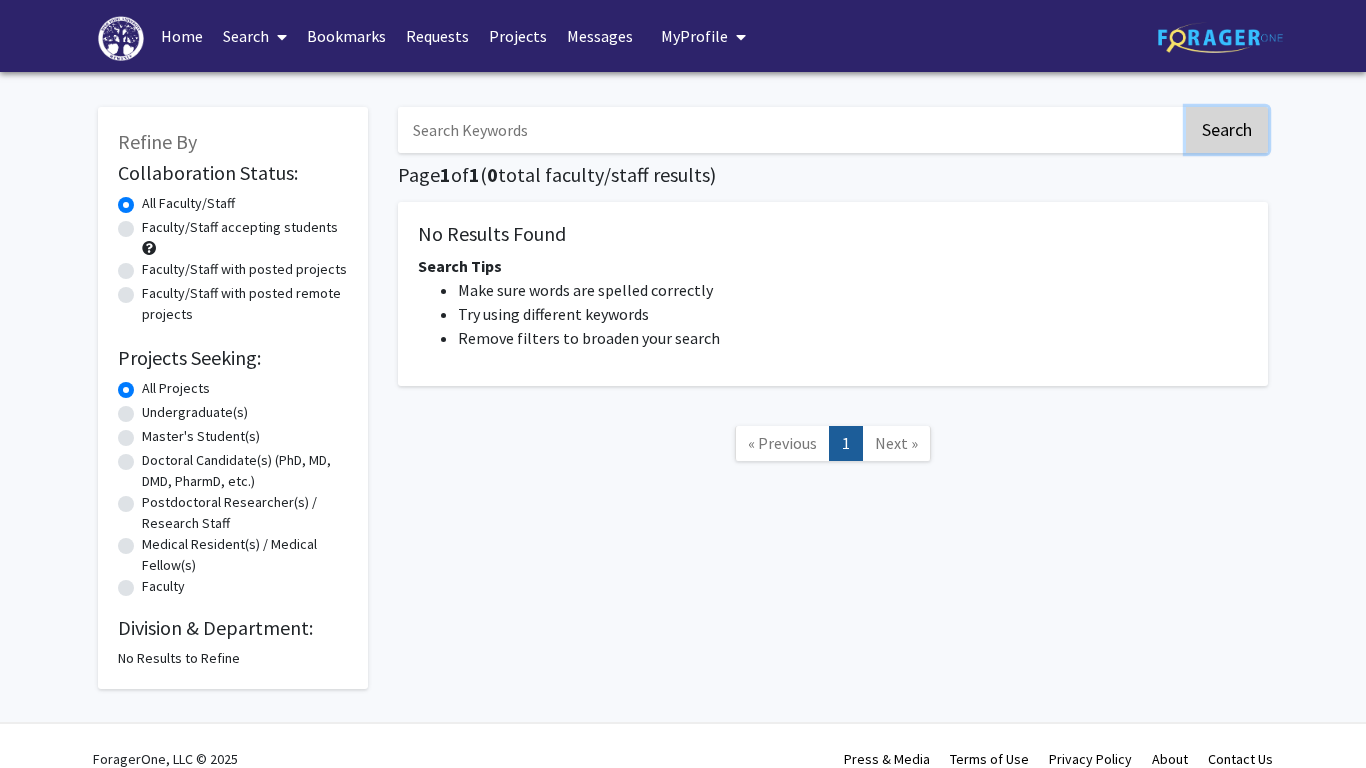 click on "Search" 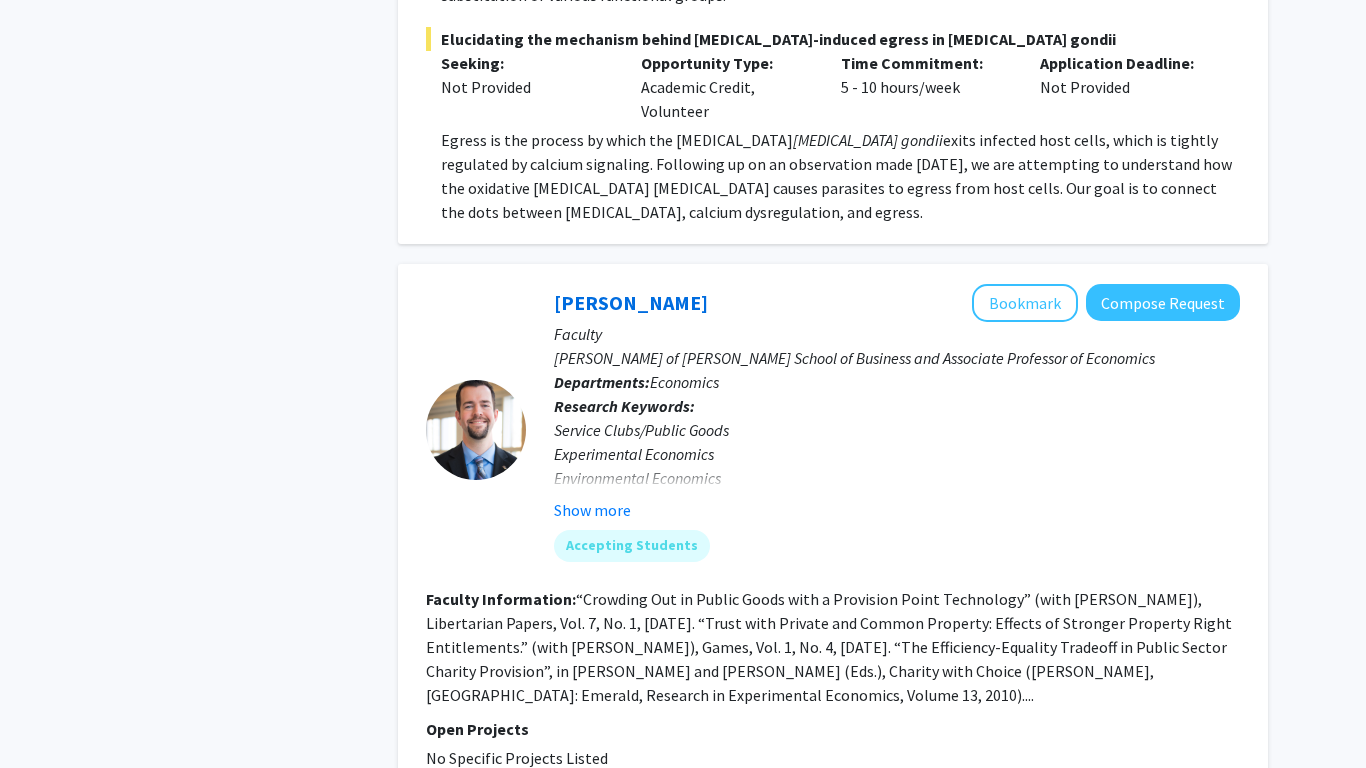 scroll, scrollTop: 6473, scrollLeft: 0, axis: vertical 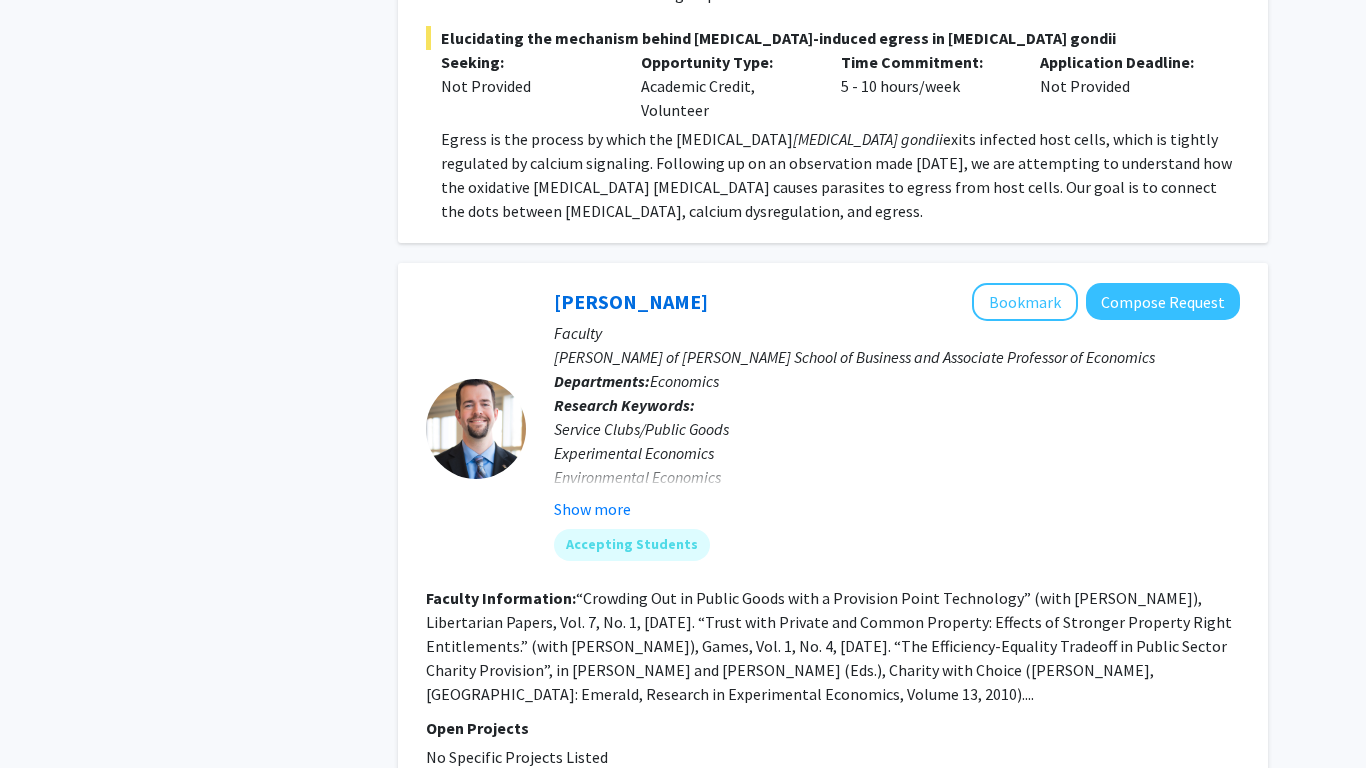 click on "“Crowding Out in Public Goods with a Provision Point Technology” (with [PERSON_NAME]), Libertarian Papers, Vol. 7, No. 1, [DATE].
“Trust with Private and Common Property: Effects of Stronger Property Right Entitlements.” (with [PERSON_NAME]), Games, Vol. 1, No. 4, [DATE].
“The Efficiency-Equality Tradeoff in Public Sector Charity Provision”, in [PERSON_NAME] and [PERSON_NAME] (Eds.), Charity with Choice ([PERSON_NAME], [GEOGRAPHIC_DATA]: Emerald, Research in Experimental Economics, Volume 13, 2010)...." 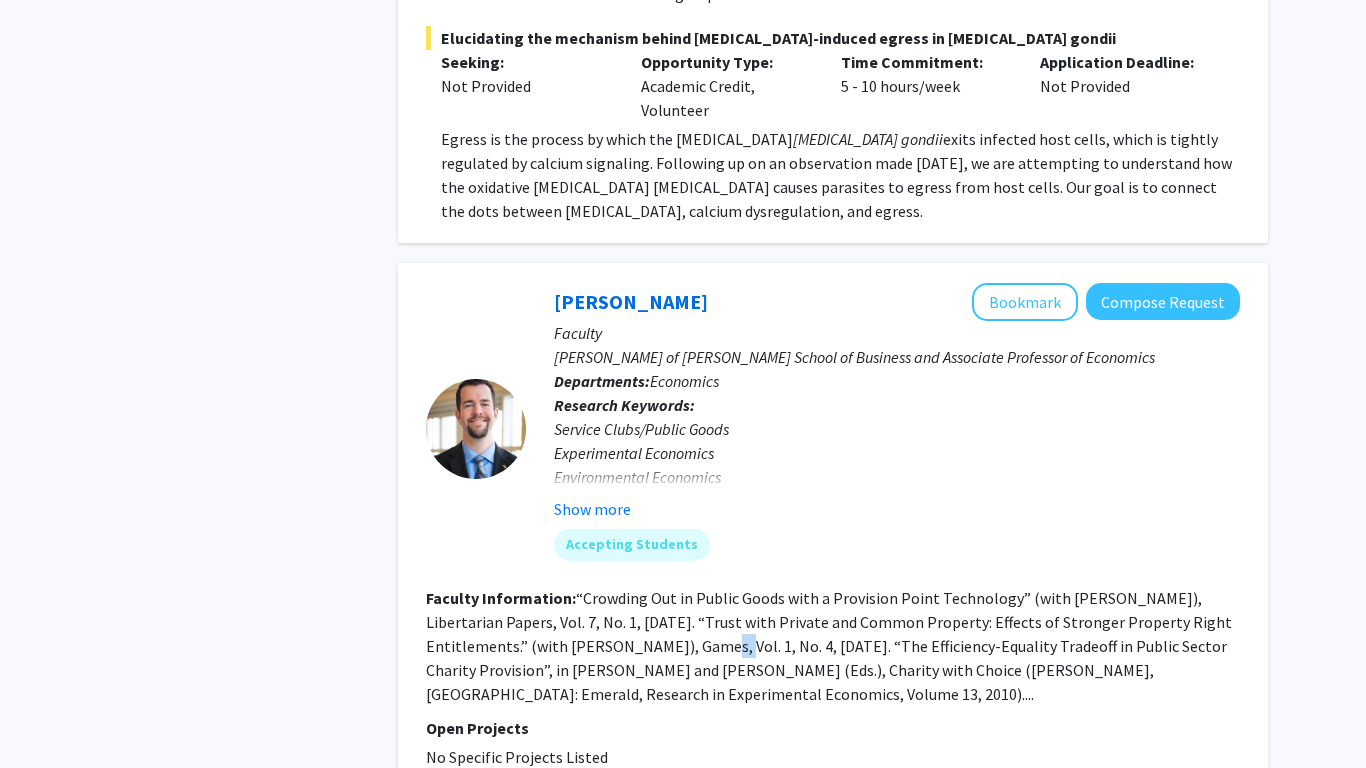 click on "“Crowding Out in Public Goods with a Provision Point Technology” (with [PERSON_NAME]), Libertarian Papers, Vol. 7, No. 1, [DATE].
“Trust with Private and Common Property: Effects of Stronger Property Right Entitlements.” (with [PERSON_NAME]), Games, Vol. 1, No. 4, [DATE].
“The Efficiency-Equality Tradeoff in Public Sector Charity Provision”, in [PERSON_NAME] and [PERSON_NAME] (Eds.), Charity with Choice ([PERSON_NAME], [GEOGRAPHIC_DATA]: Emerald, Research in Experimental Economics, Volume 13, 2010)...." 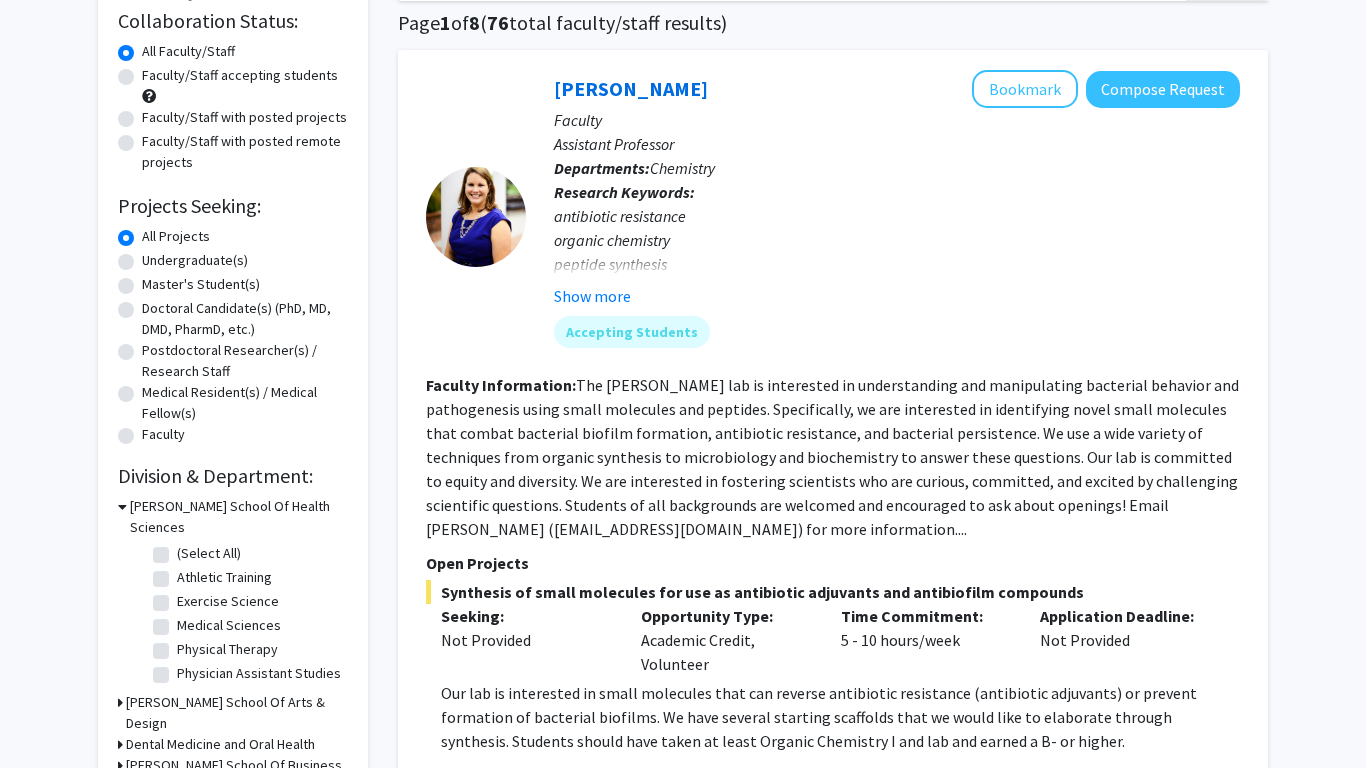 scroll, scrollTop: 0, scrollLeft: 0, axis: both 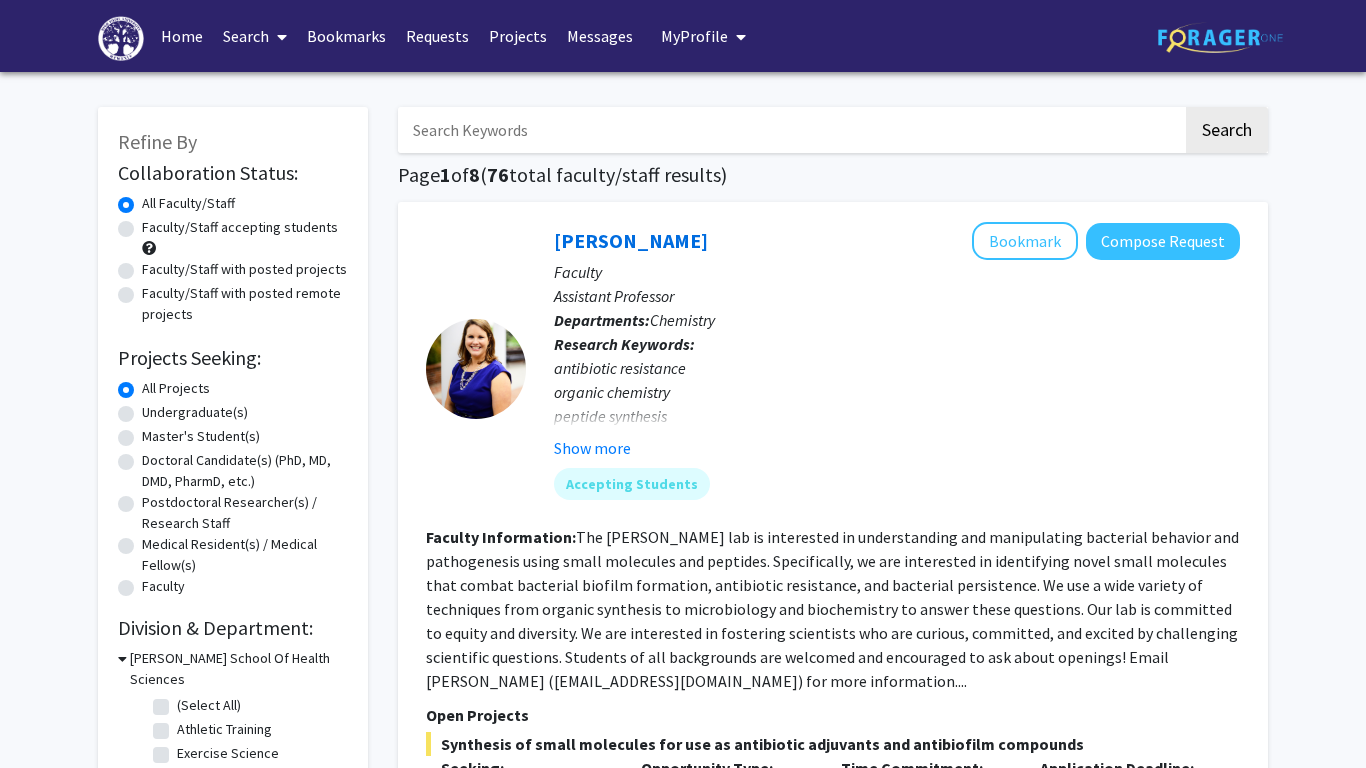 click on "Faculty/Staff with posted projects" 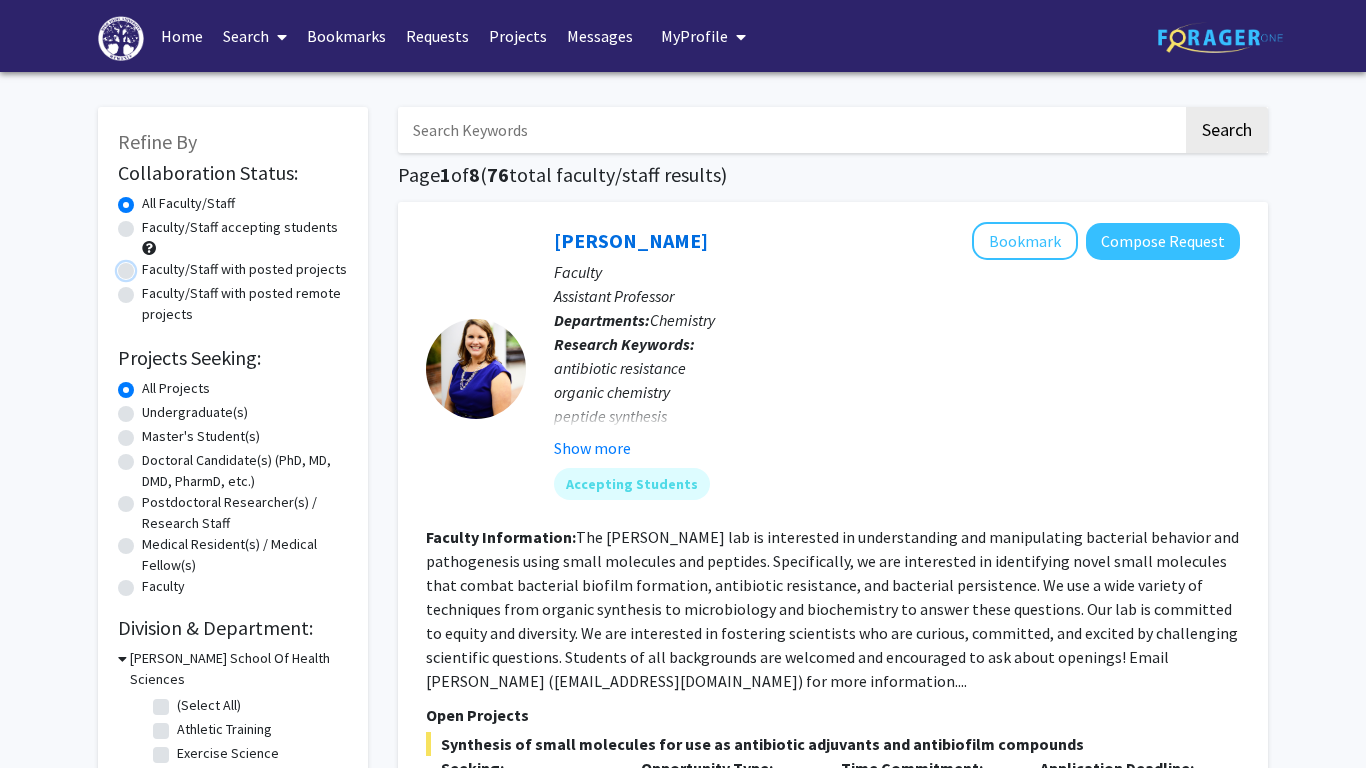 click on "Faculty/Staff with posted projects" at bounding box center [148, 265] 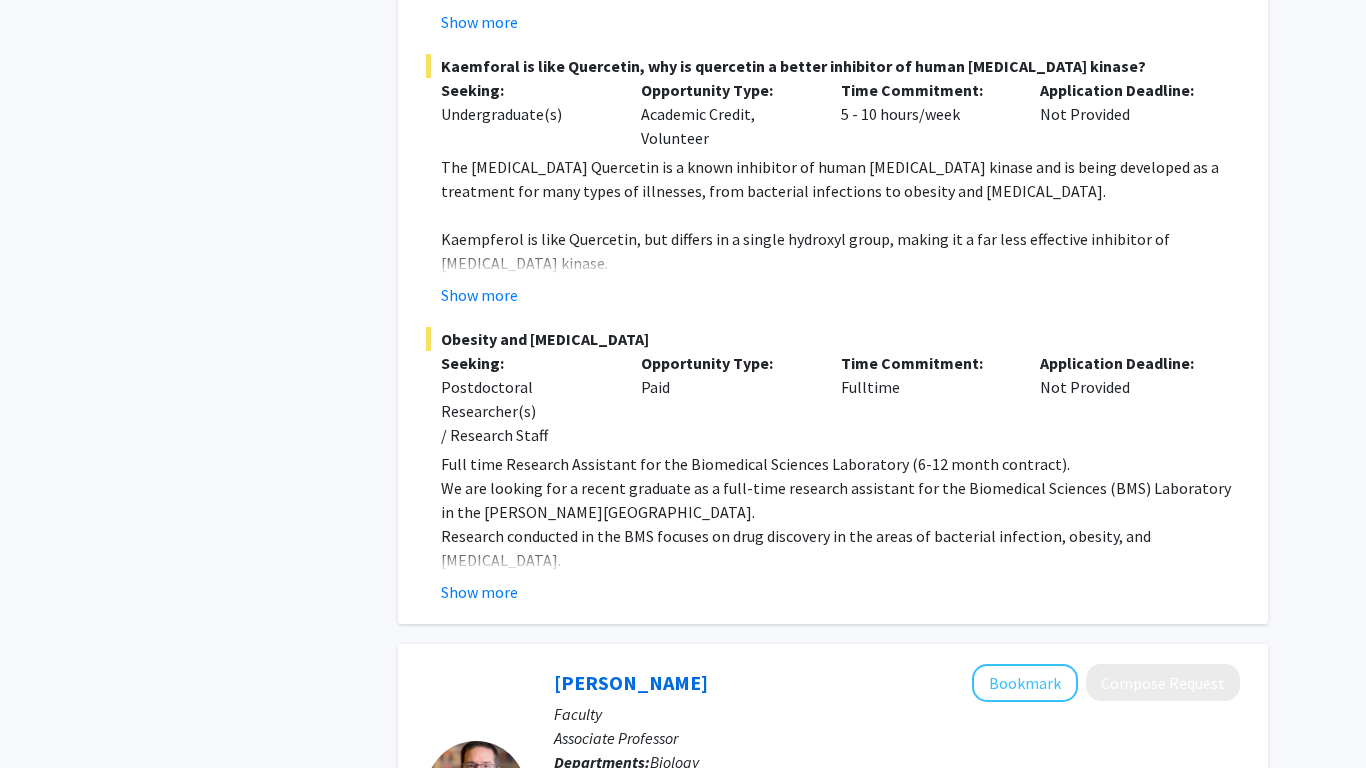 scroll, scrollTop: 6048, scrollLeft: 0, axis: vertical 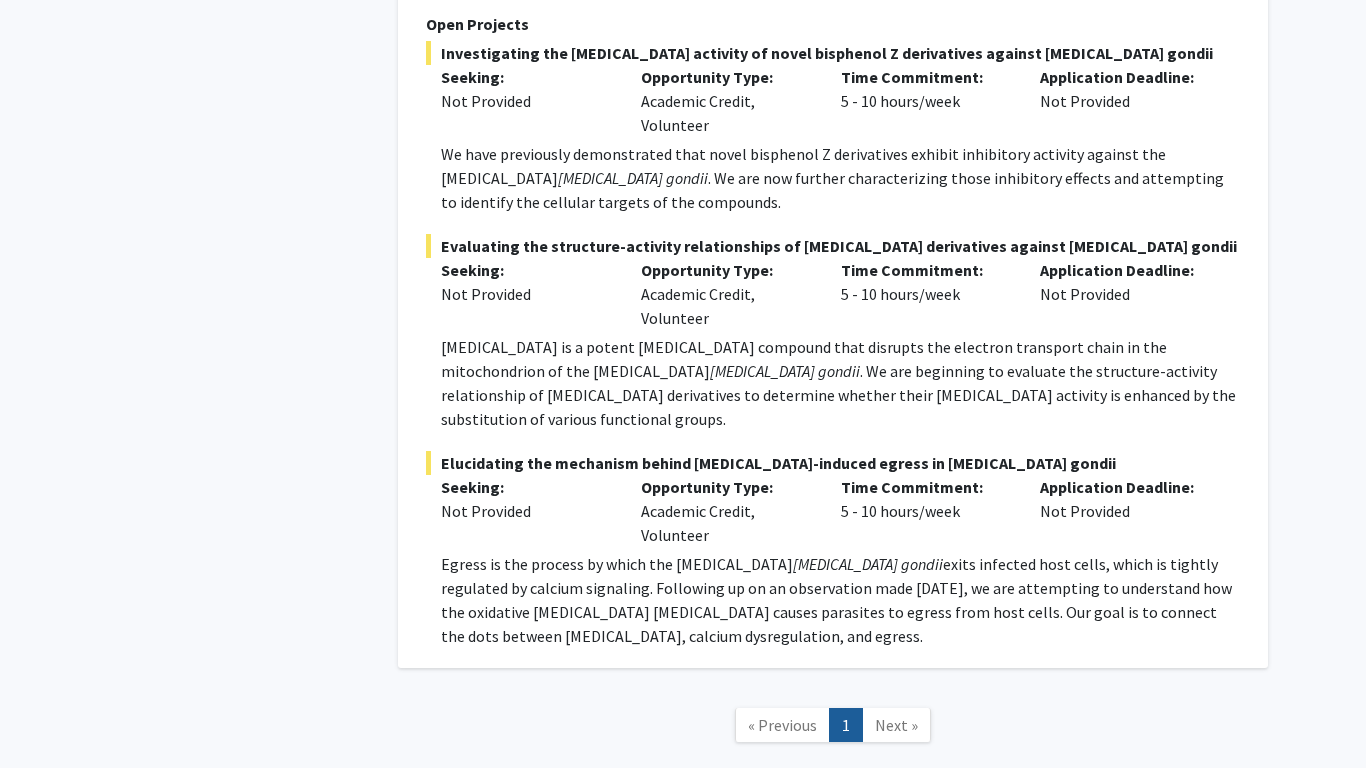 click on "Next »" 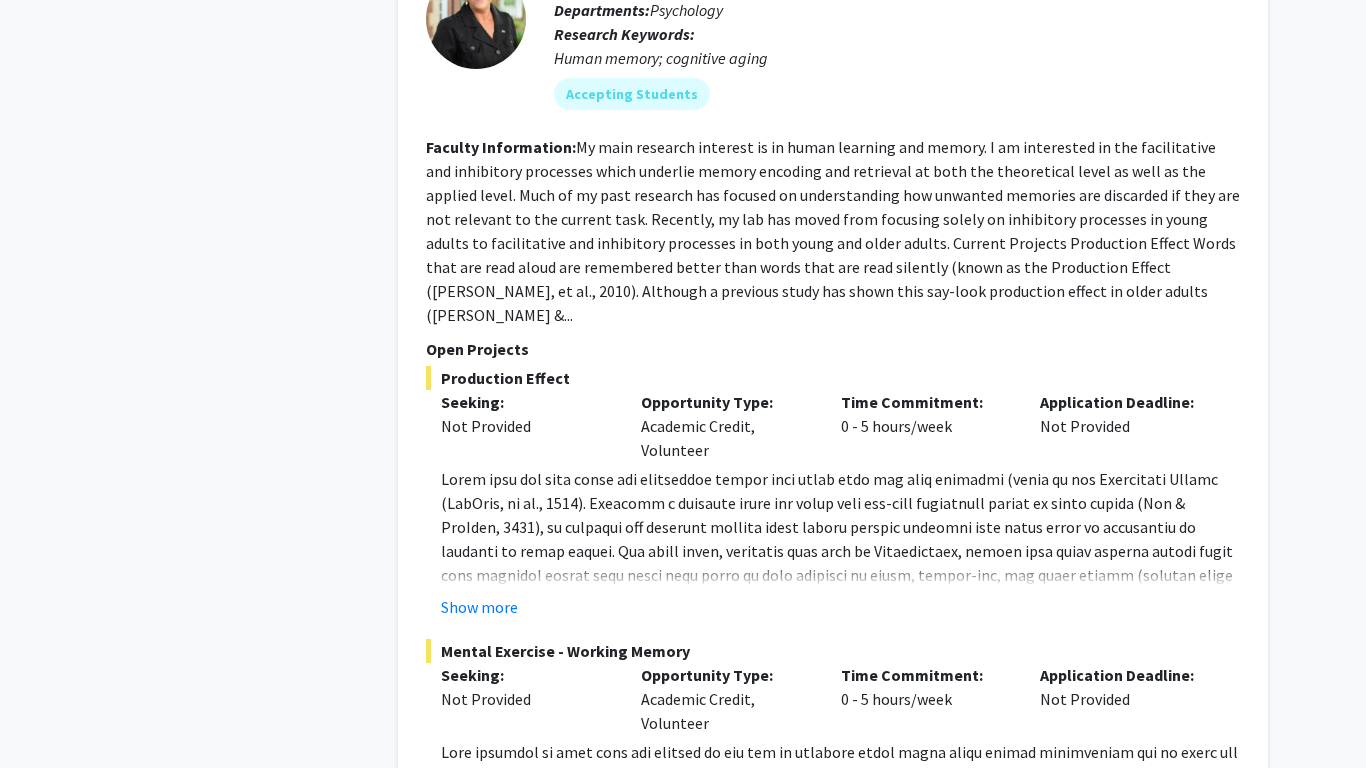 scroll, scrollTop: 1910, scrollLeft: 0, axis: vertical 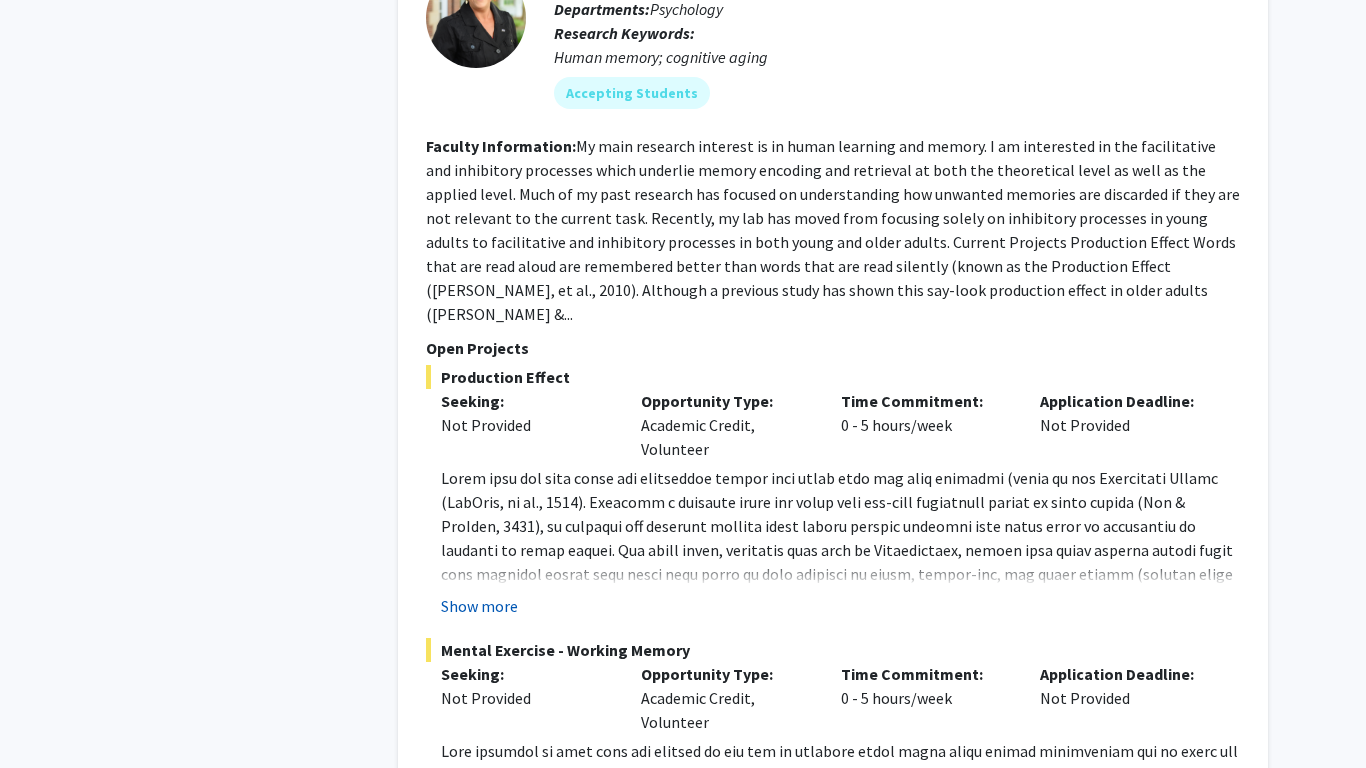 click on "Show more" 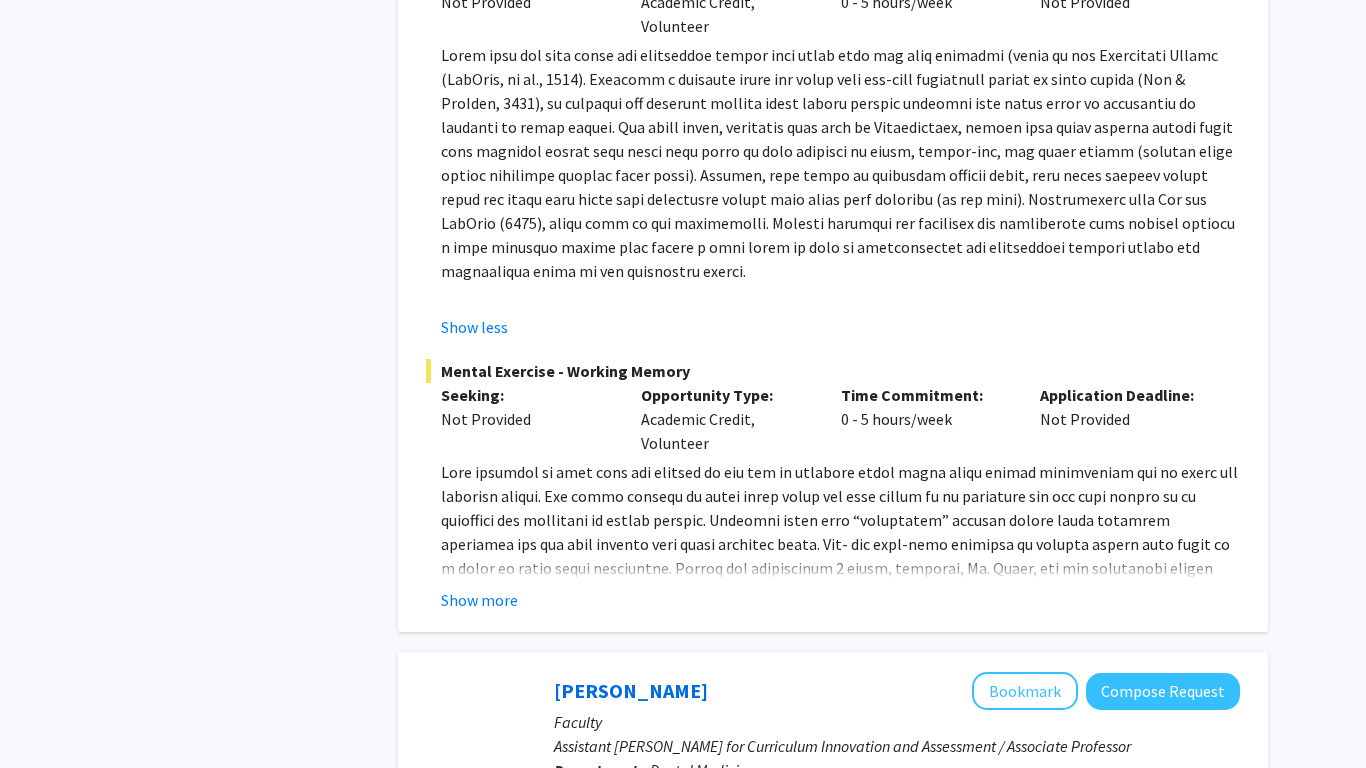 scroll, scrollTop: 2341, scrollLeft: 0, axis: vertical 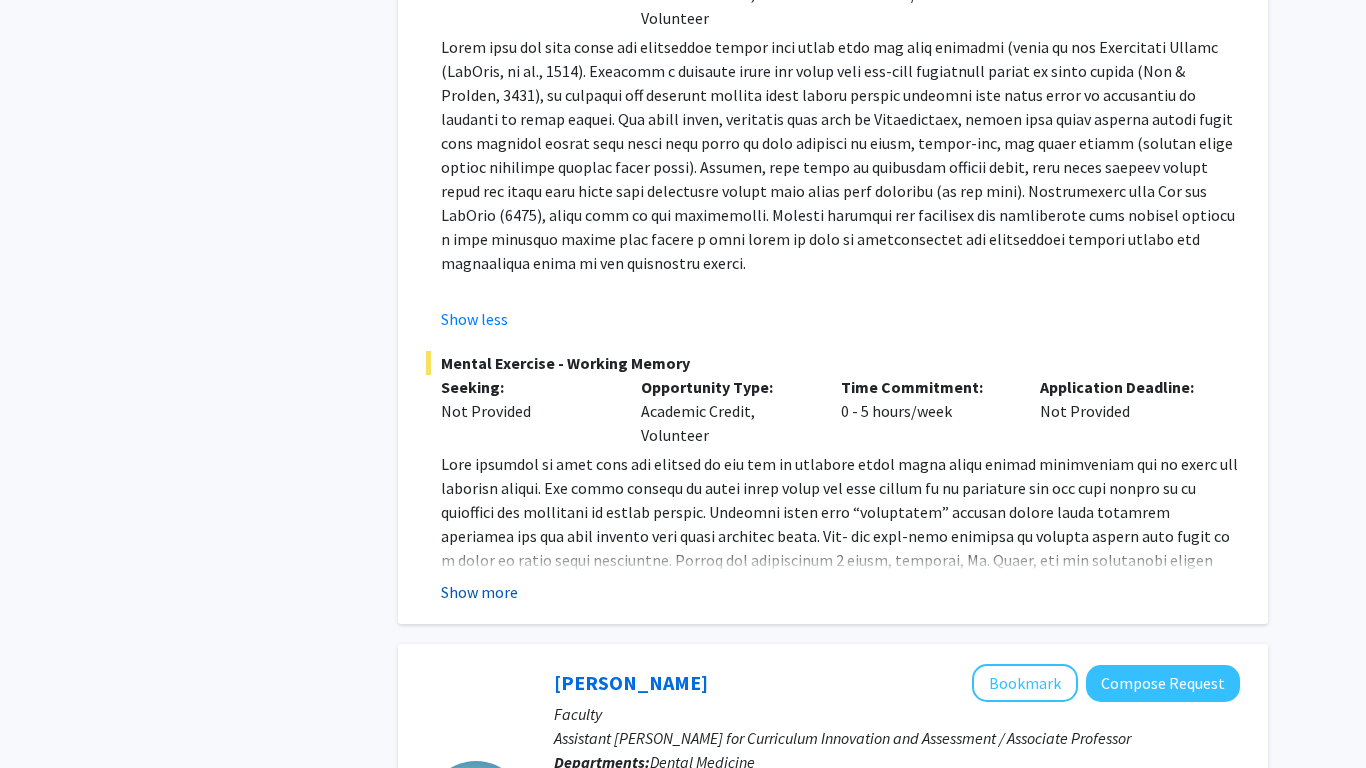 click on "Show more" 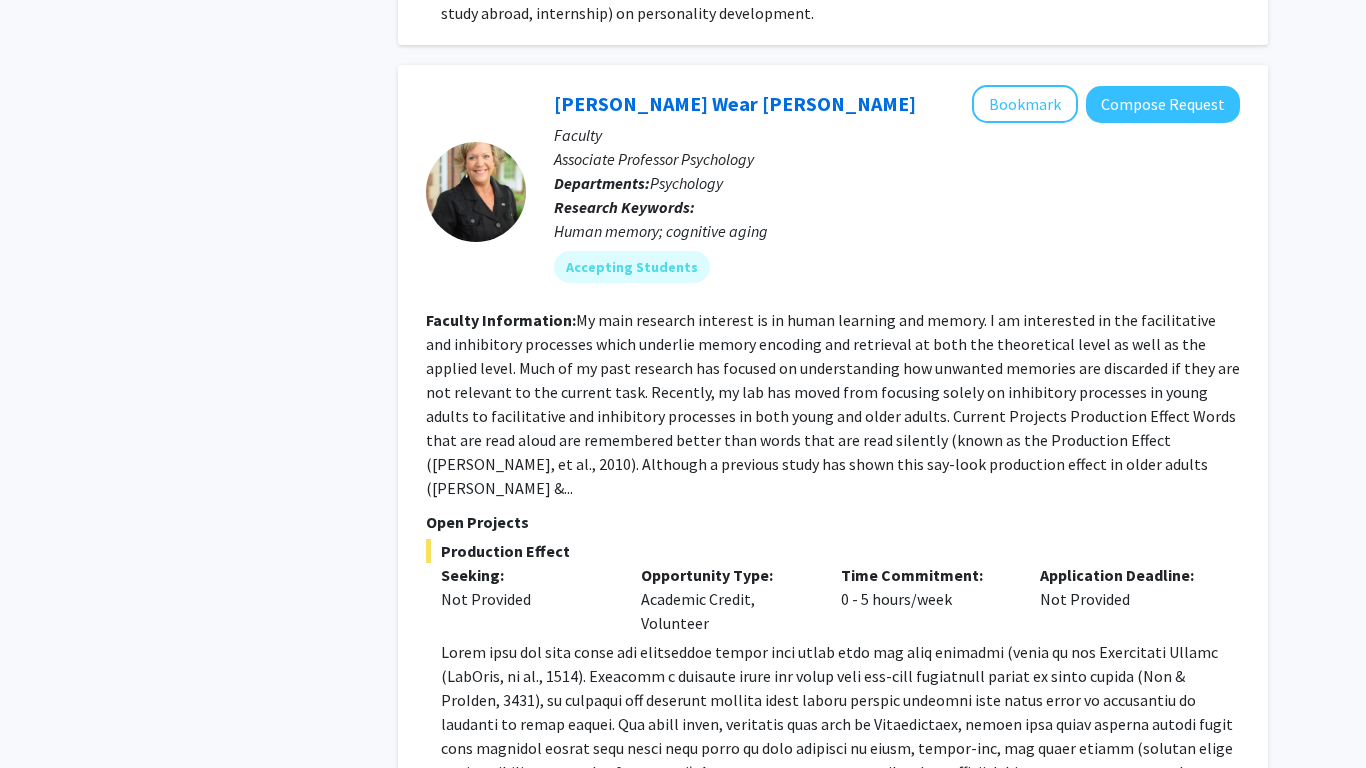 scroll, scrollTop: 1733, scrollLeft: 0, axis: vertical 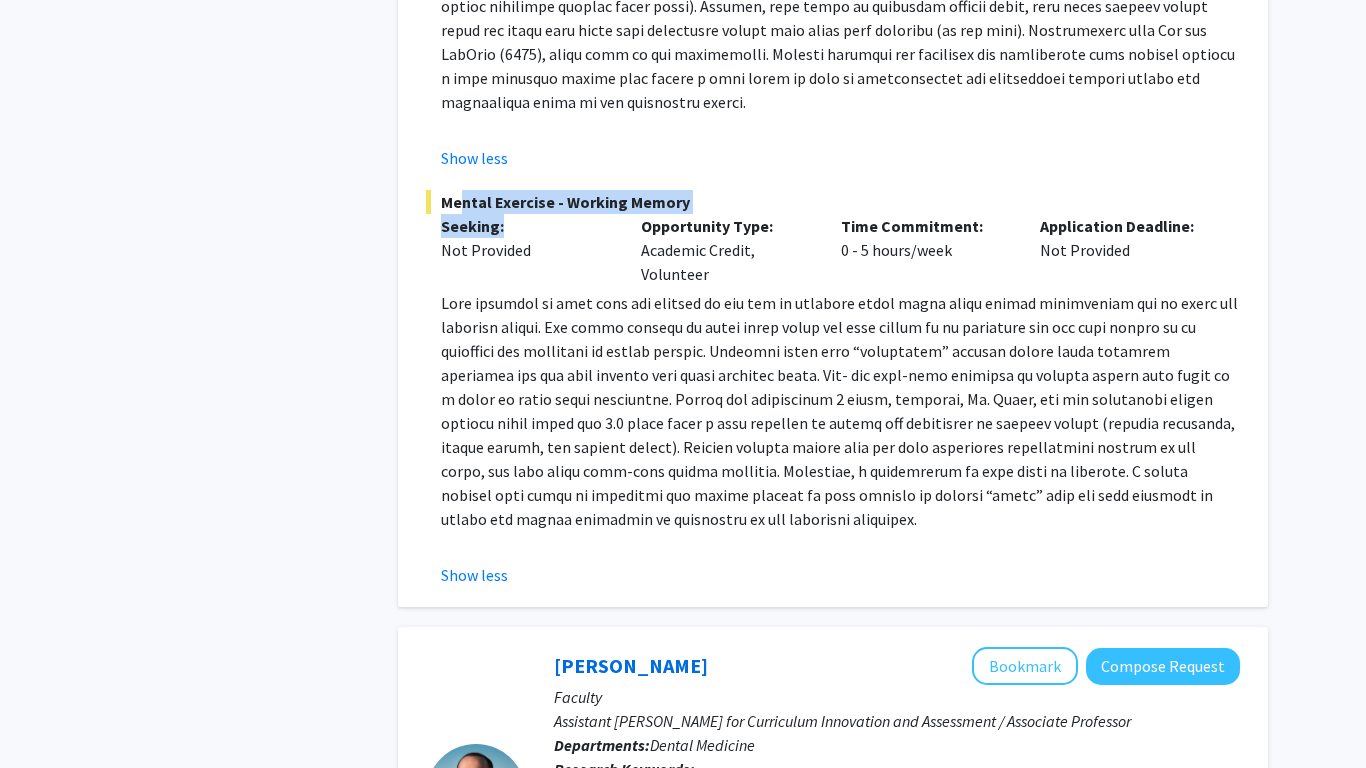 drag, startPoint x: 449, startPoint y: 175, endPoint x: 534, endPoint y: 198, distance: 88.0568 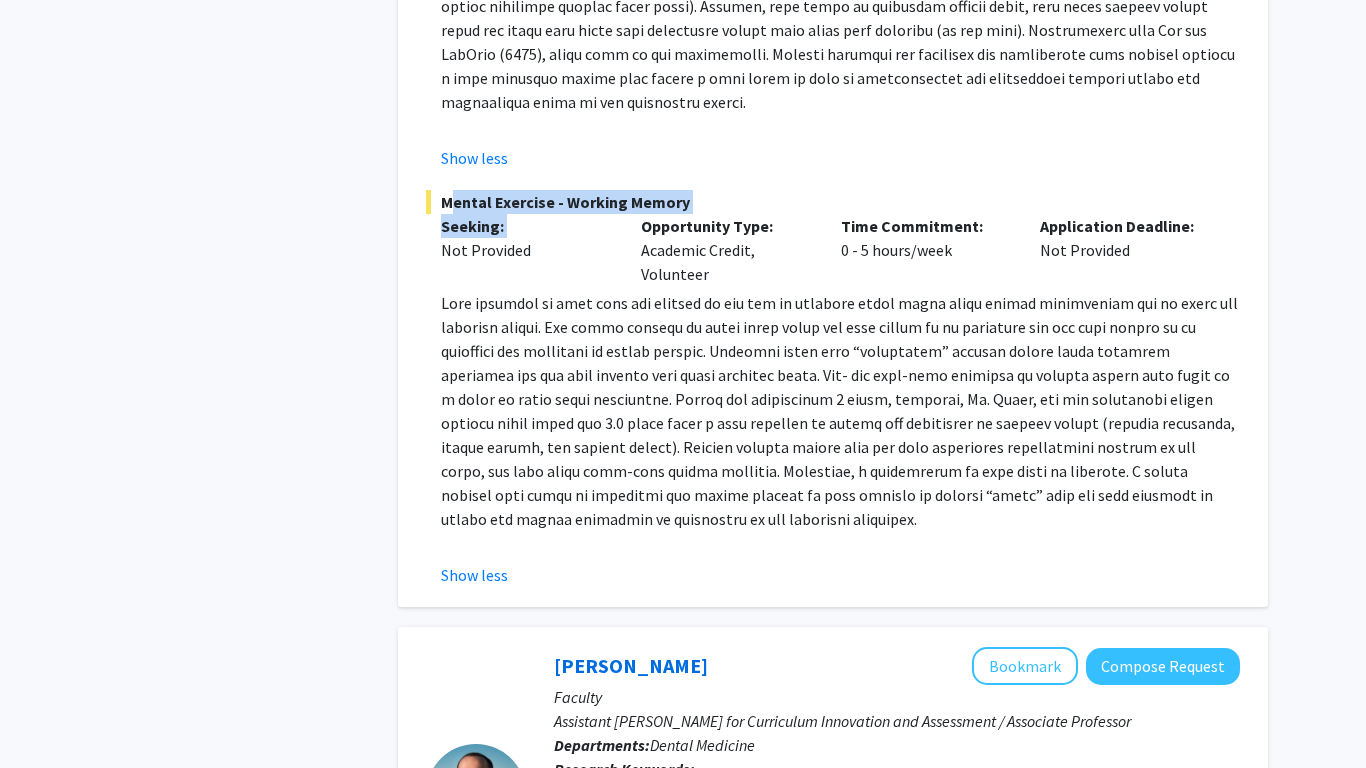 drag, startPoint x: 534, startPoint y: 197, endPoint x: 434, endPoint y: 175, distance: 102.3914 